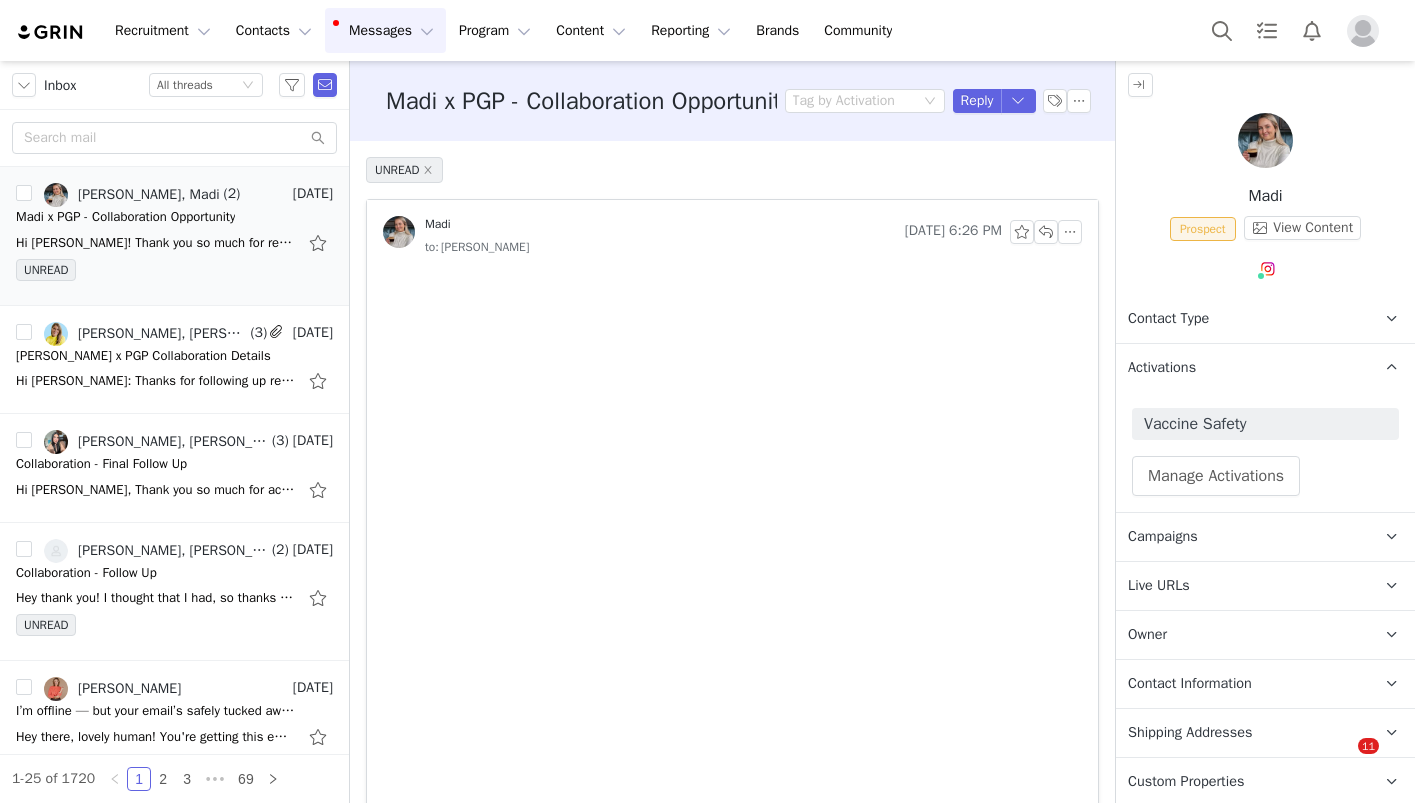 scroll, scrollTop: 0, scrollLeft: 0, axis: both 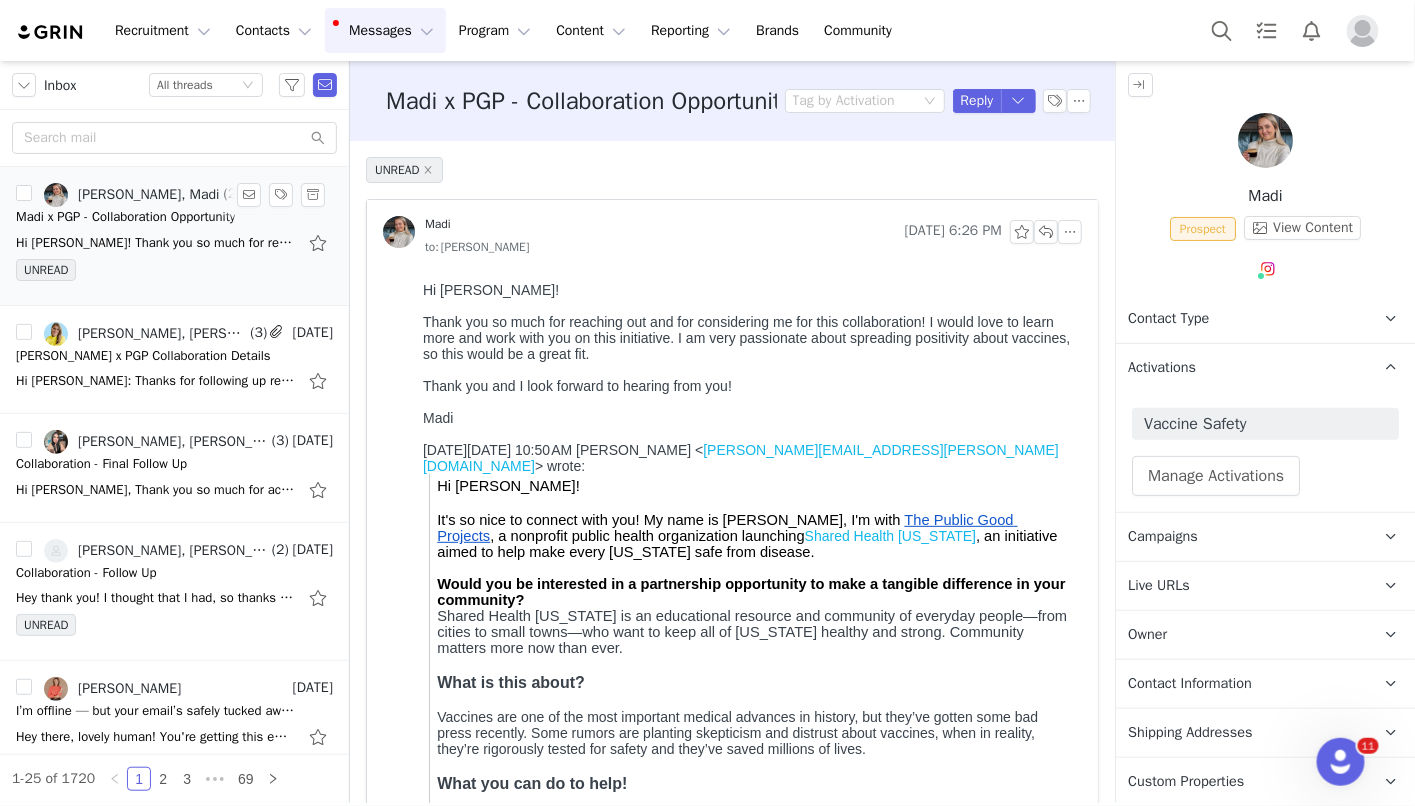 click on "Hi [PERSON_NAME]! Thank you so much for reaching out and for considering me for this collaboration! I would love to learn more and work with you on this initiative. I am very passionate about spreading" at bounding box center [156, 243] 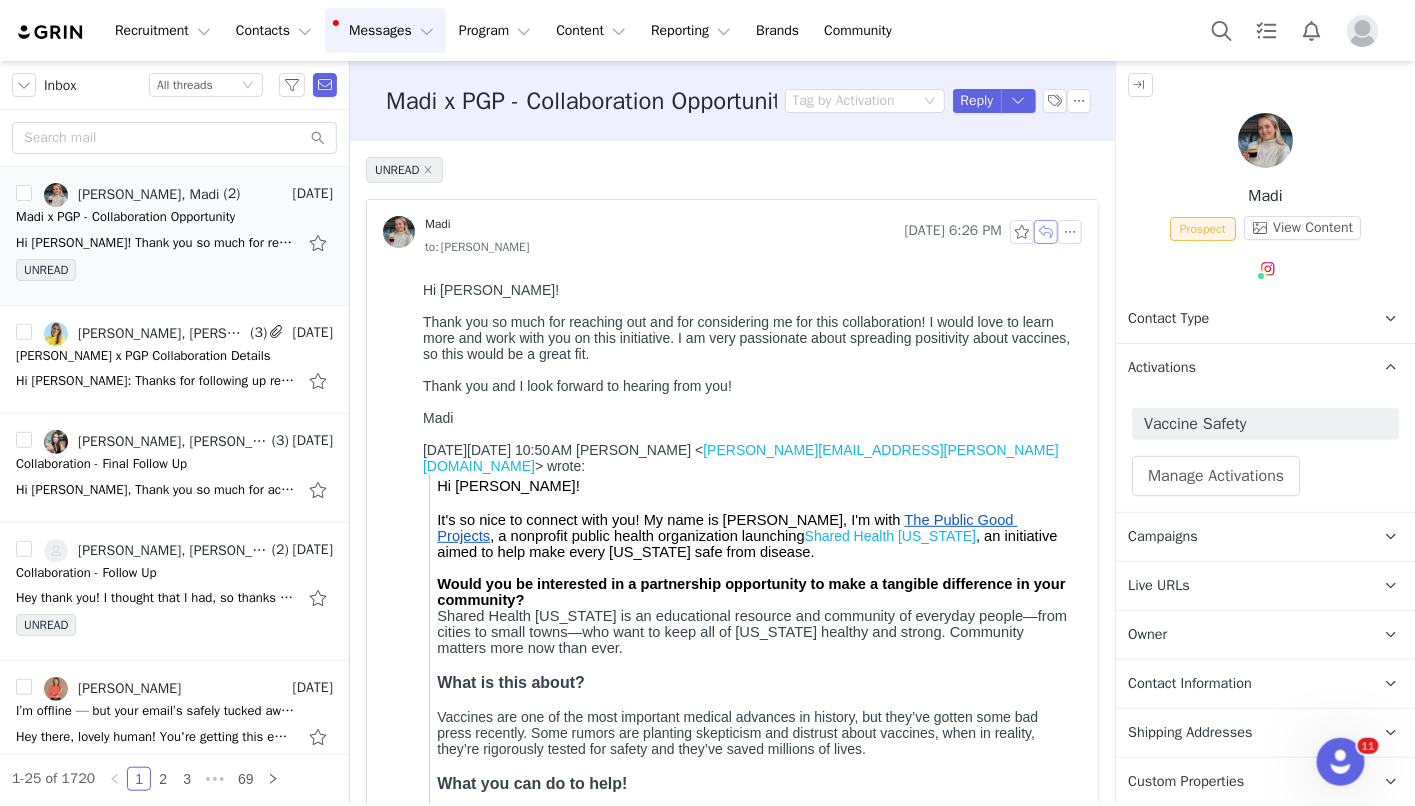 click at bounding box center [1046, 232] 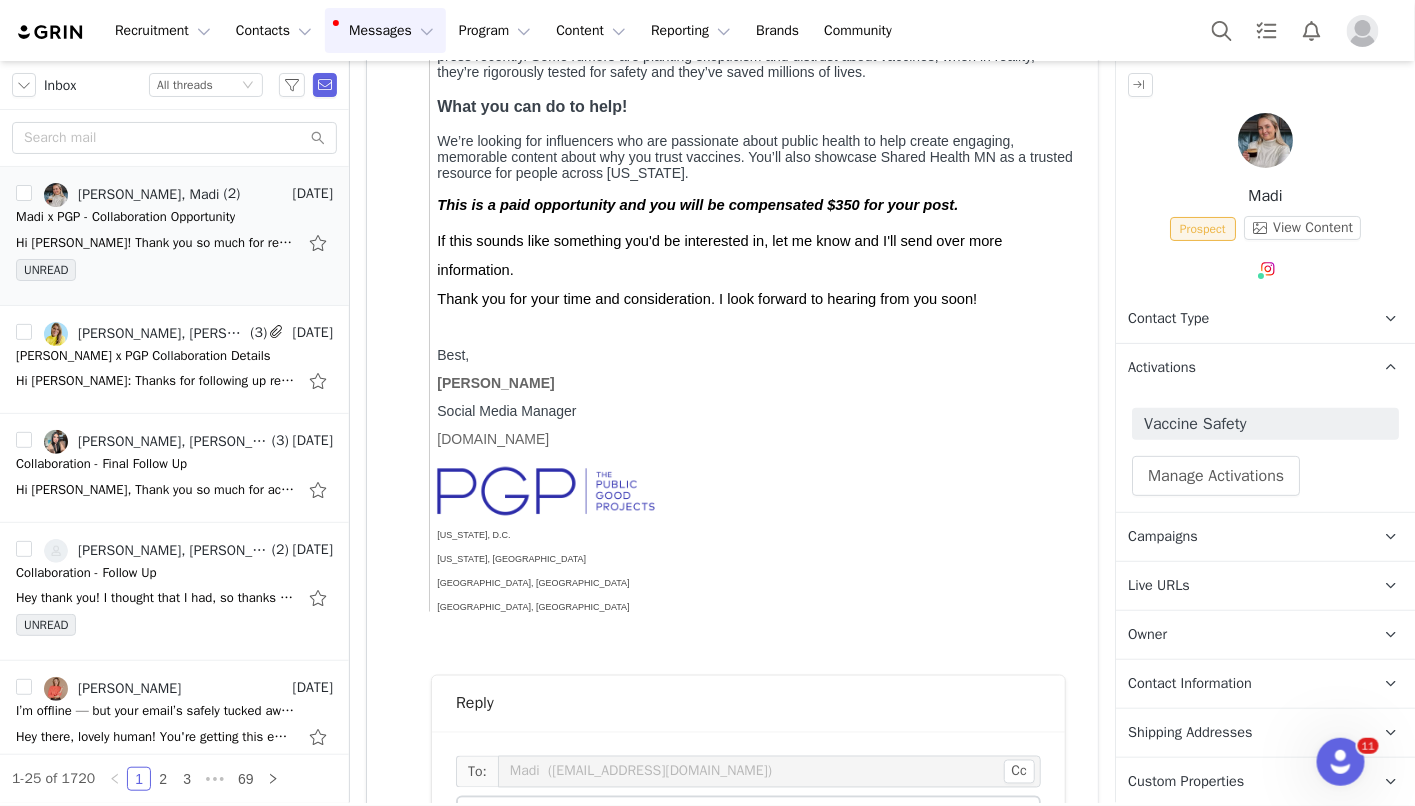 scroll, scrollTop: 1252, scrollLeft: 0, axis: vertical 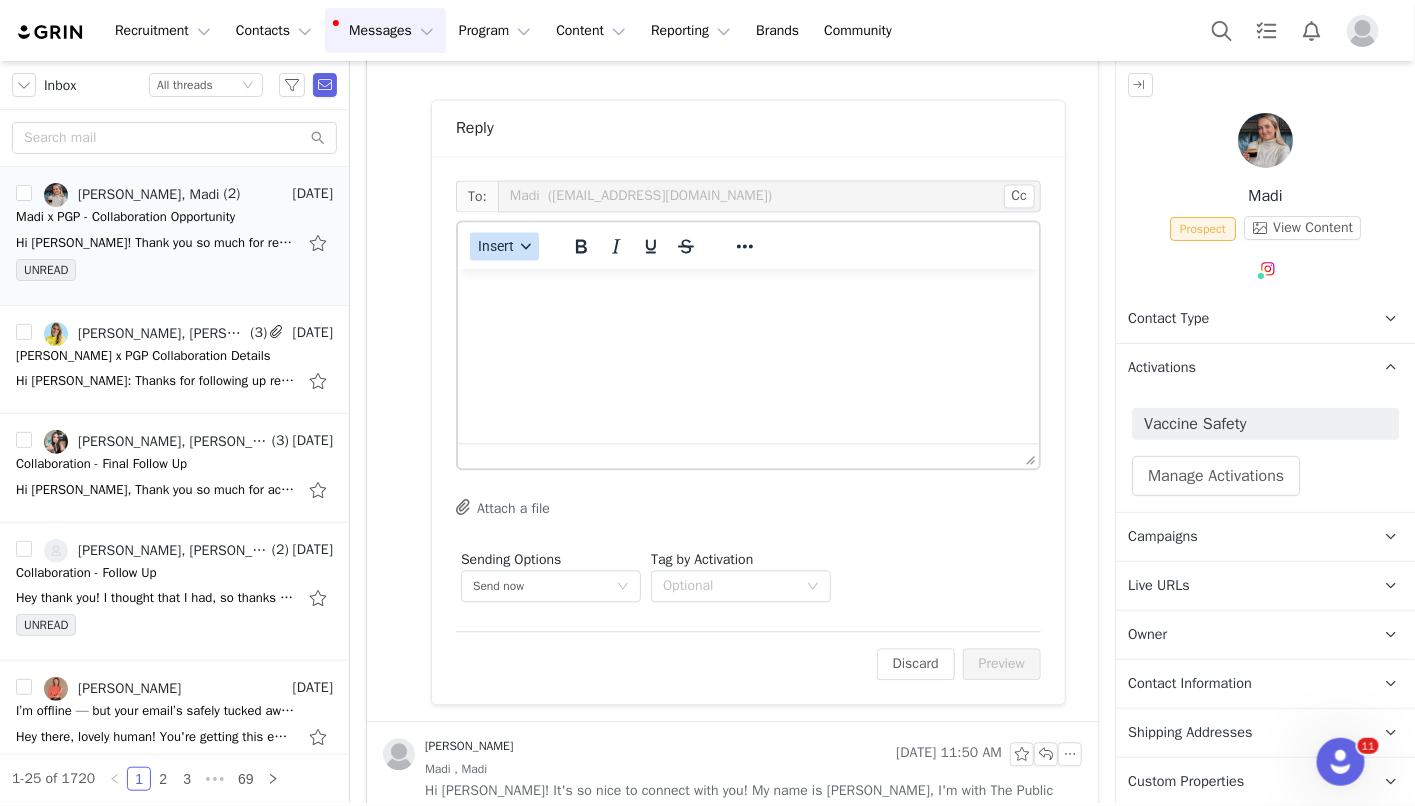 click on "Insert" at bounding box center (504, 247) 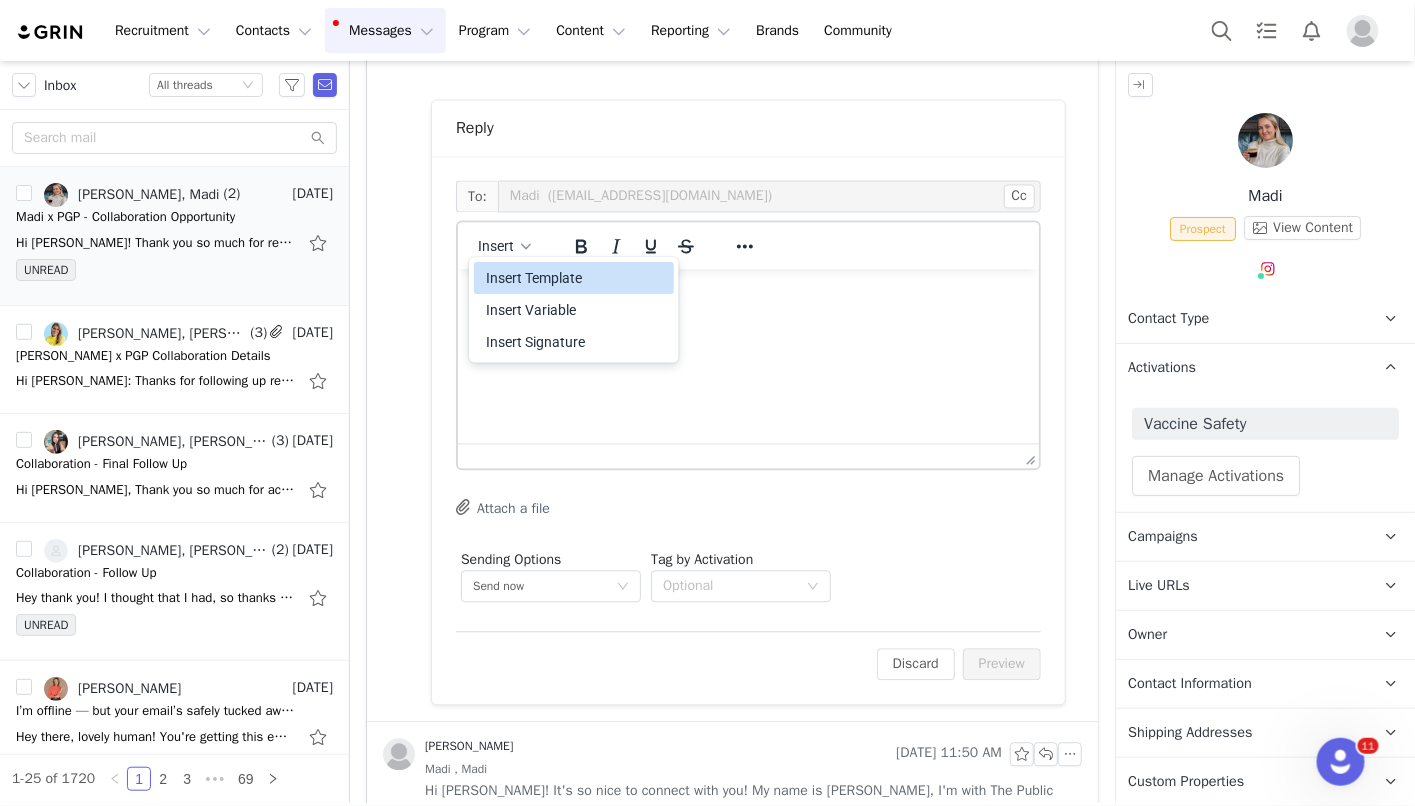 click on "Insert Template" at bounding box center [576, 278] 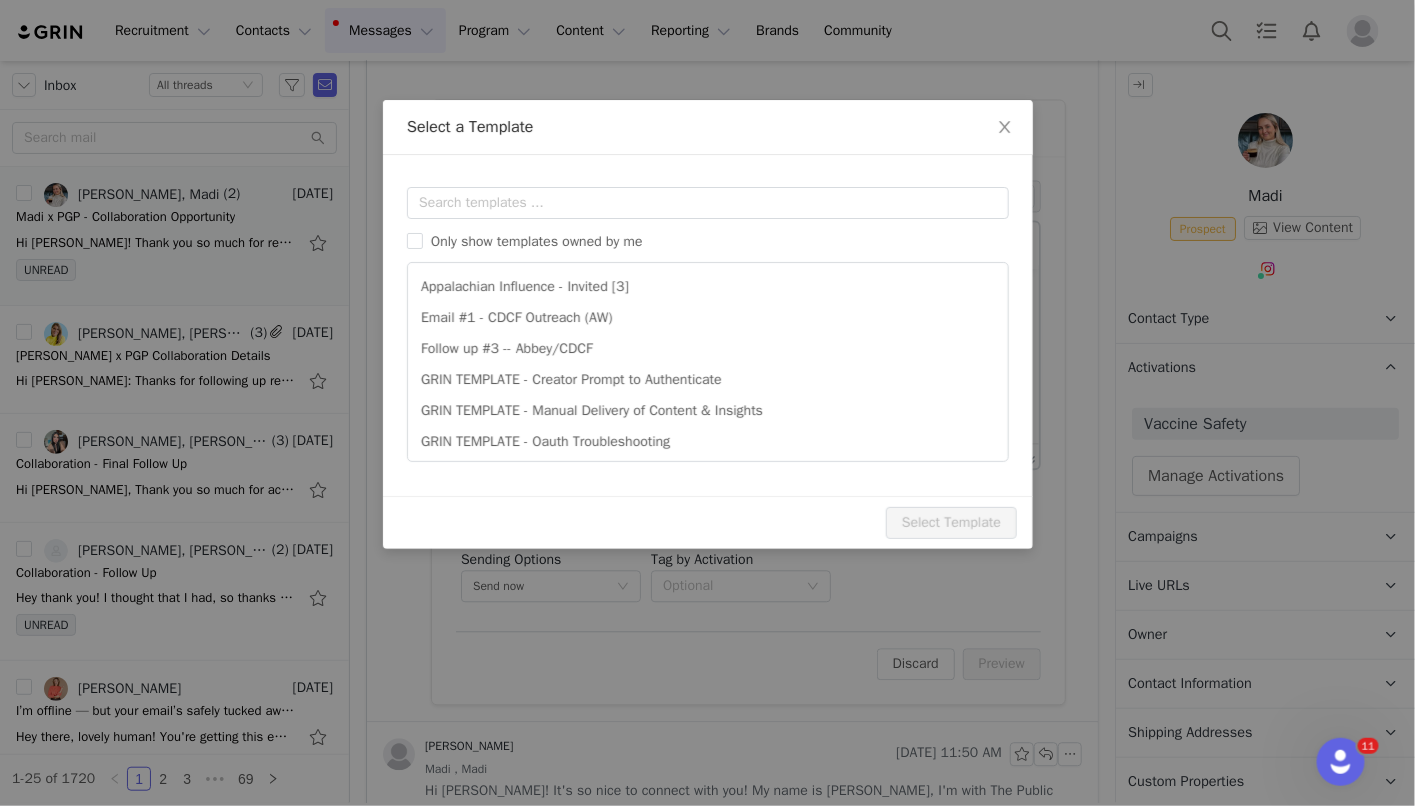 scroll, scrollTop: 0, scrollLeft: 0, axis: both 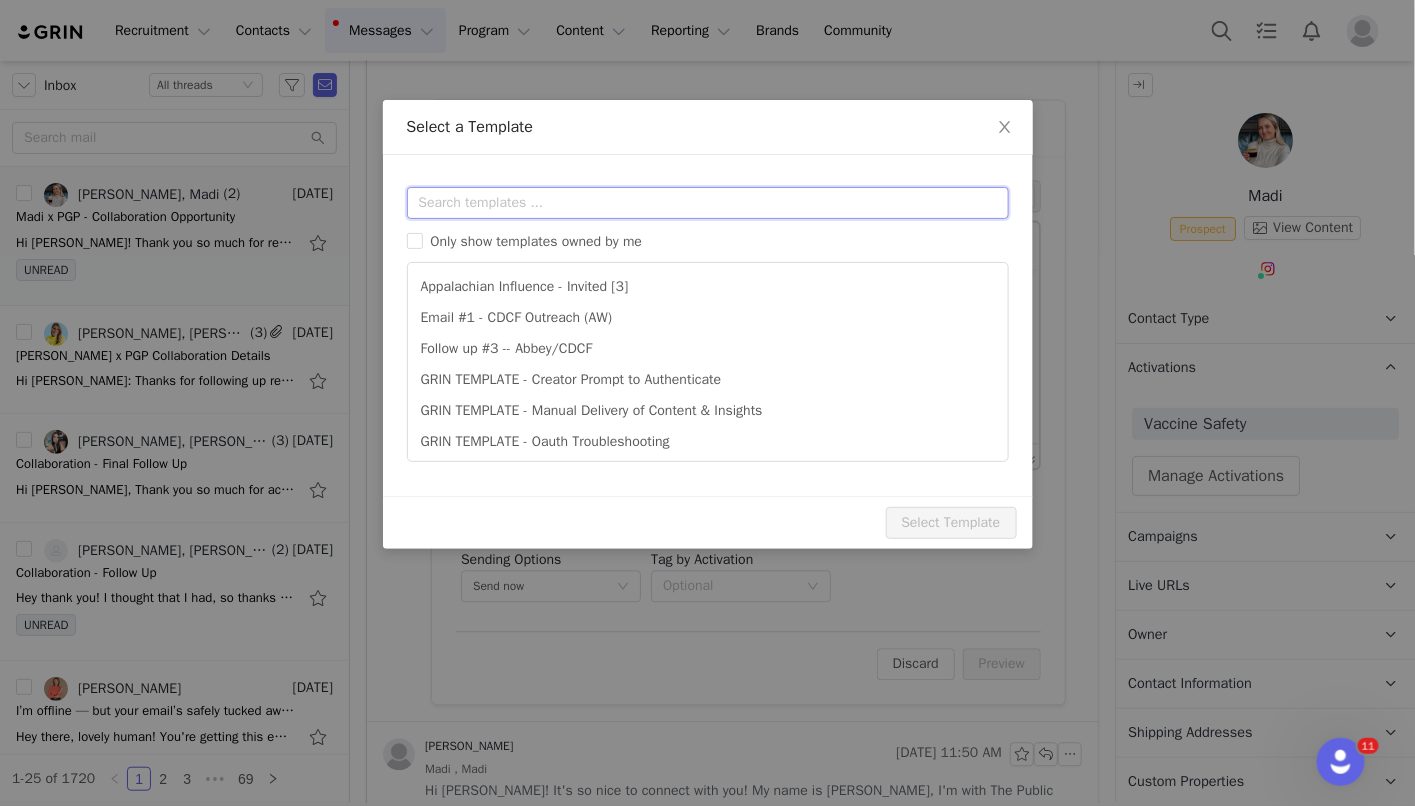 click at bounding box center (708, 203) 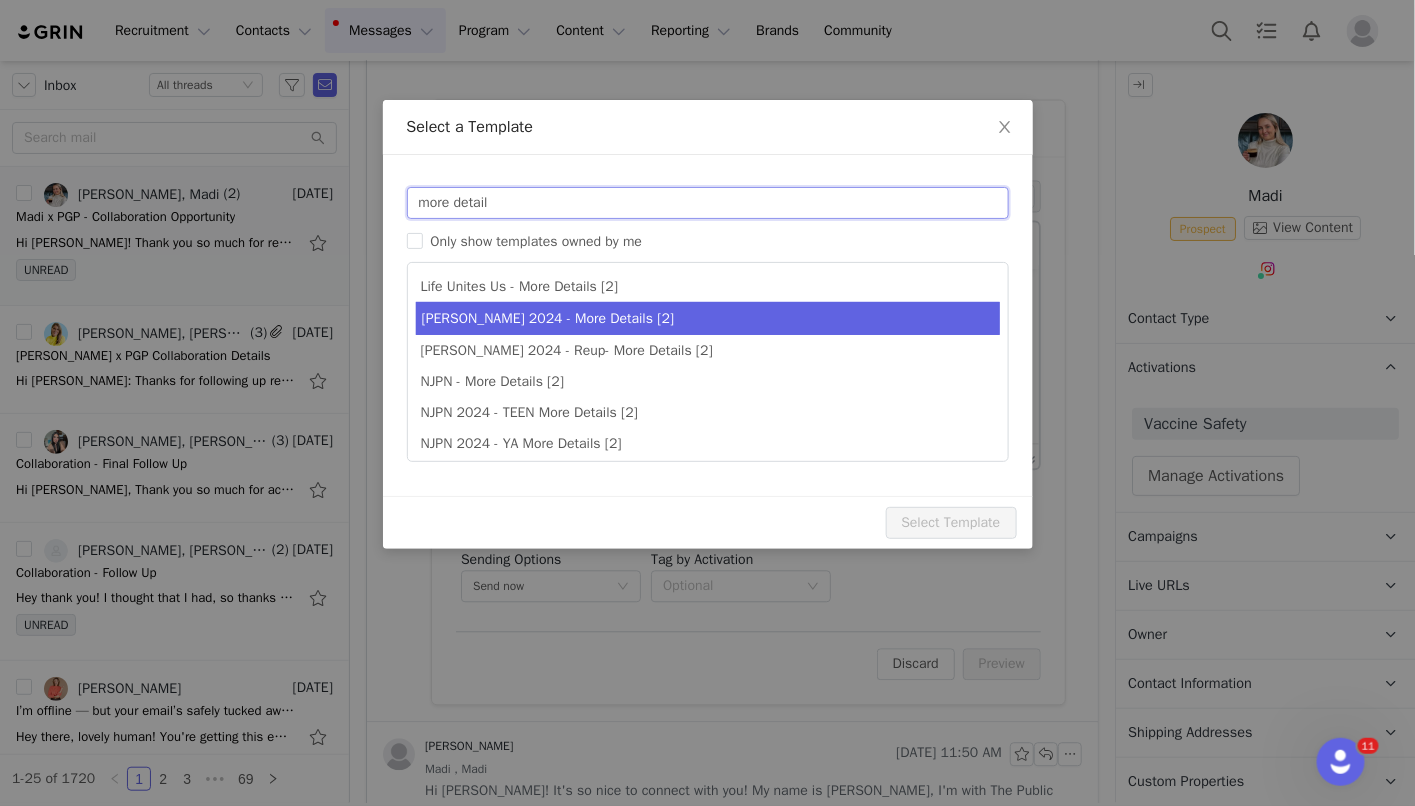 type on "more detail" 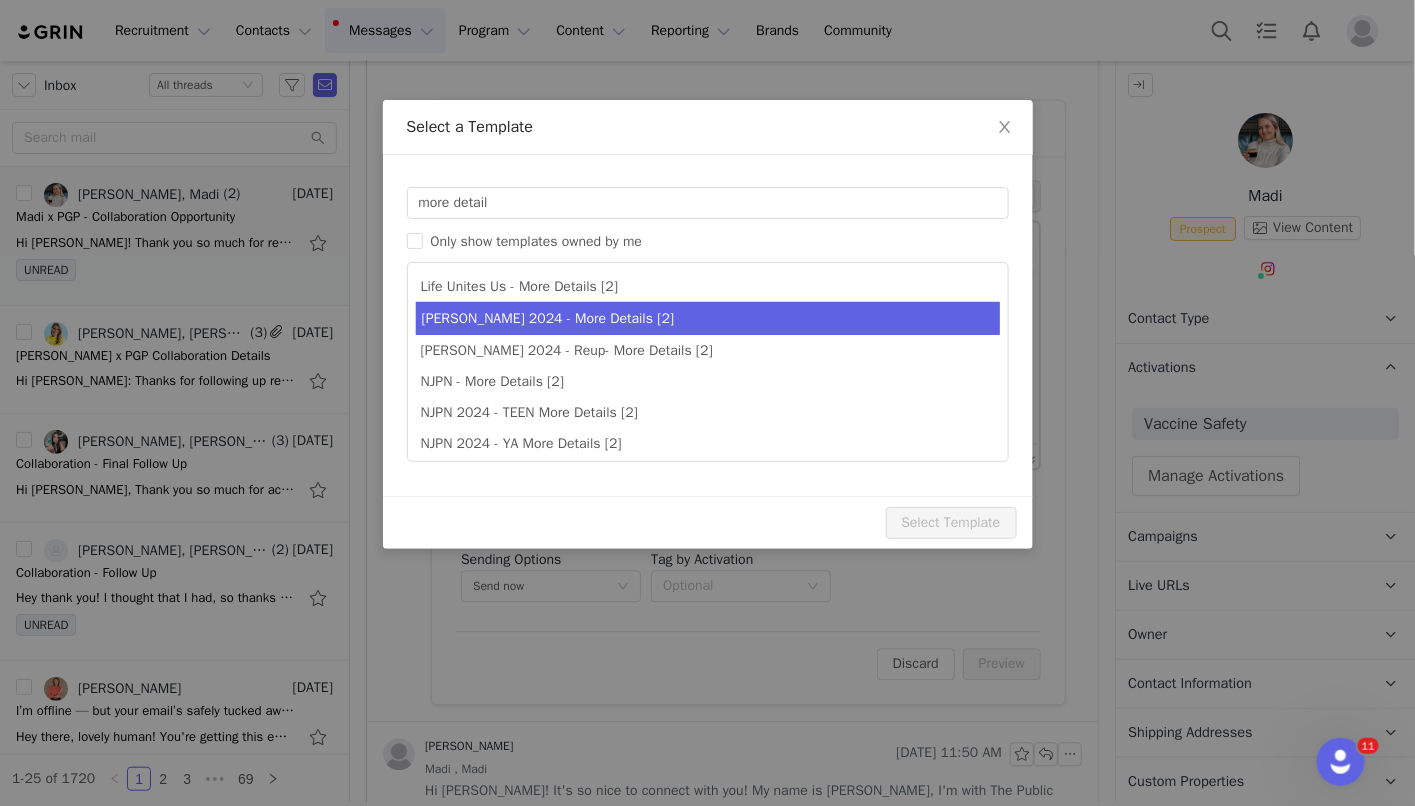 click on "LUU 2024 - More Details [2]" at bounding box center (708, 318) 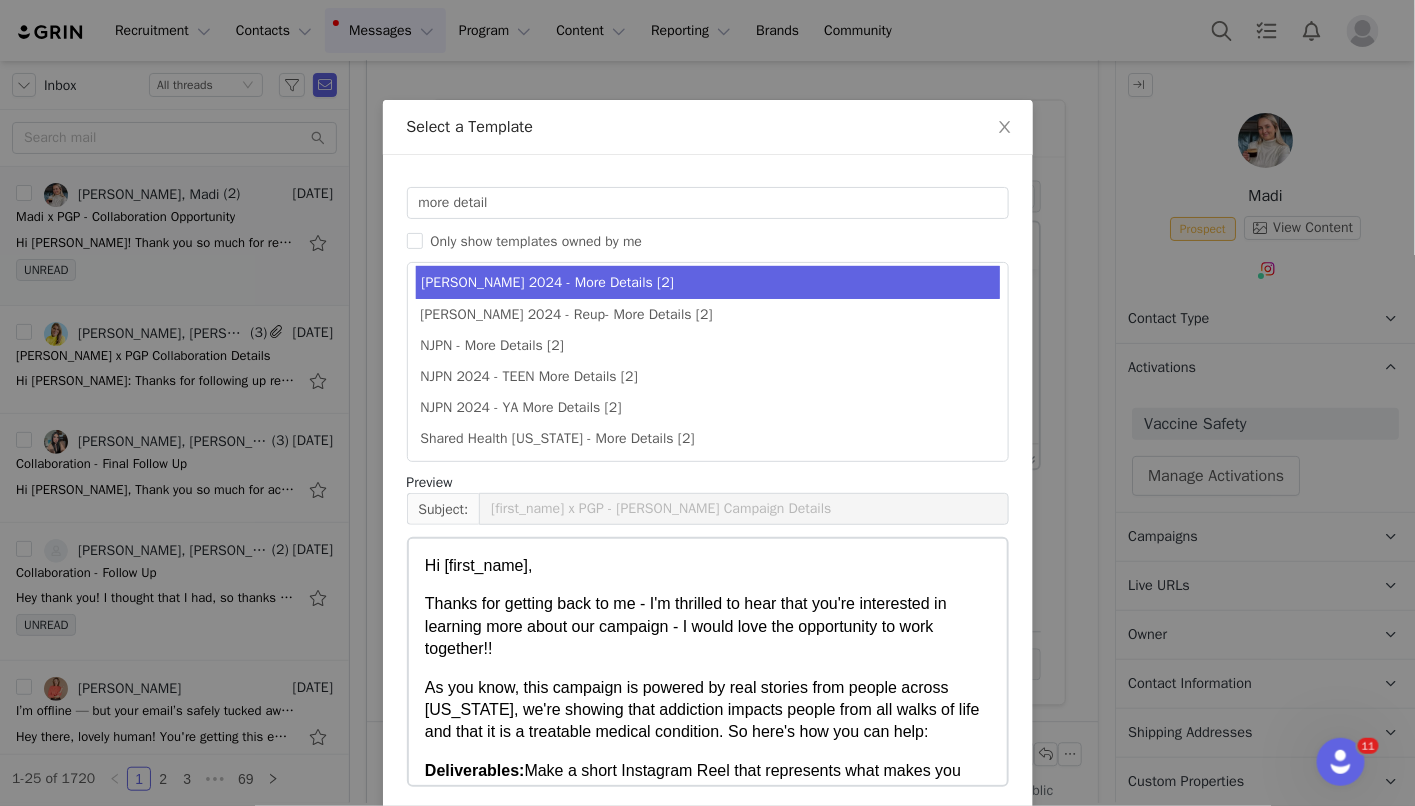 scroll, scrollTop: 35, scrollLeft: 0, axis: vertical 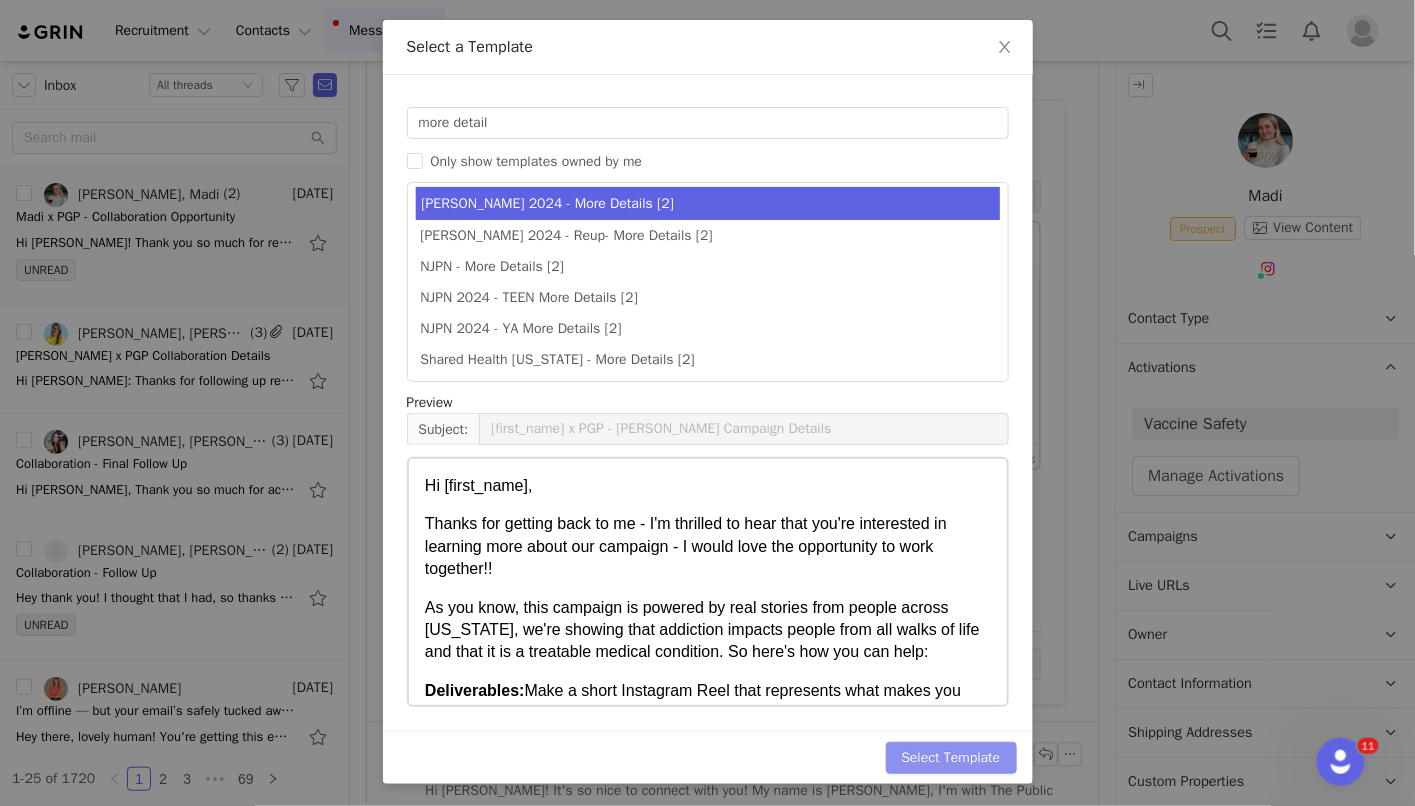 click on "Select Template" at bounding box center (951, 758) 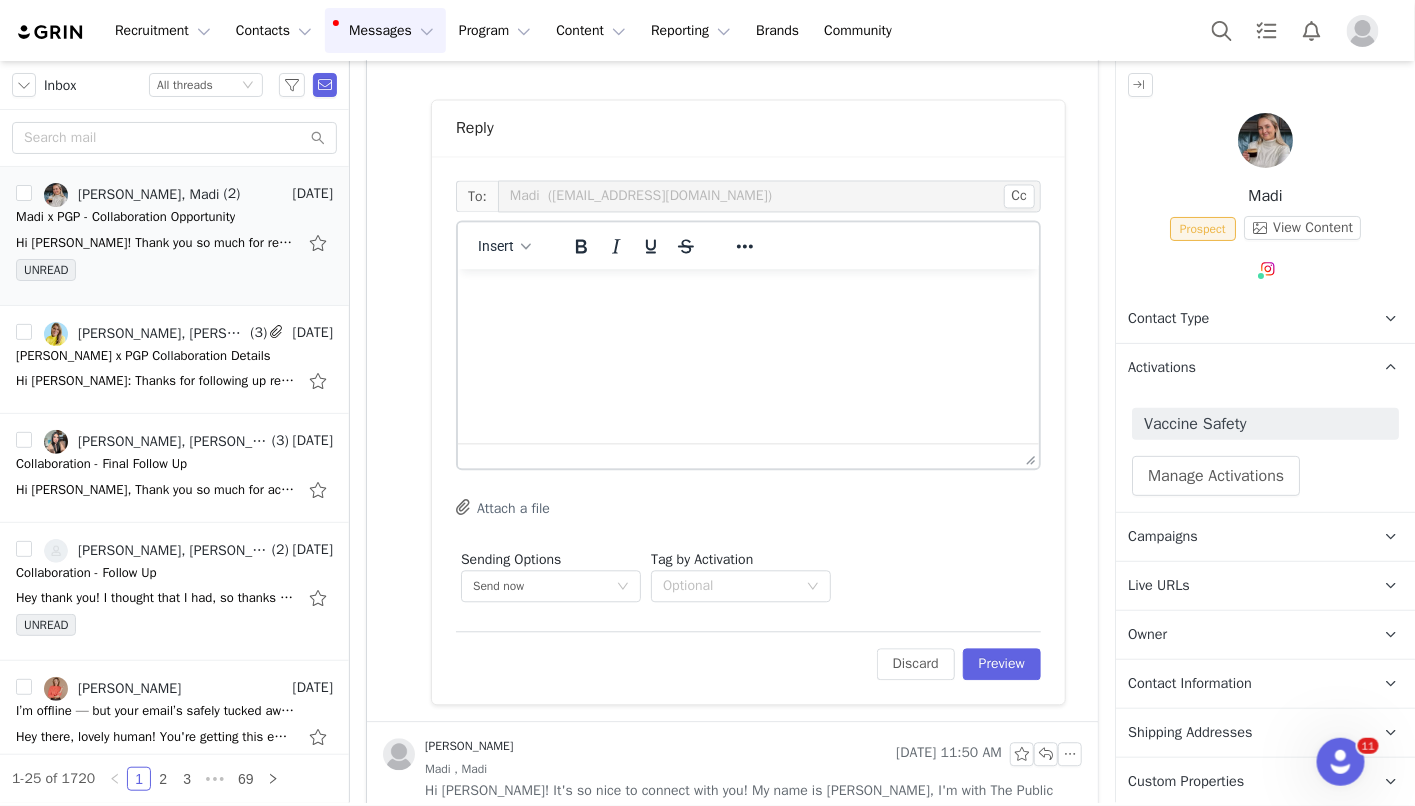 scroll, scrollTop: 0, scrollLeft: 0, axis: both 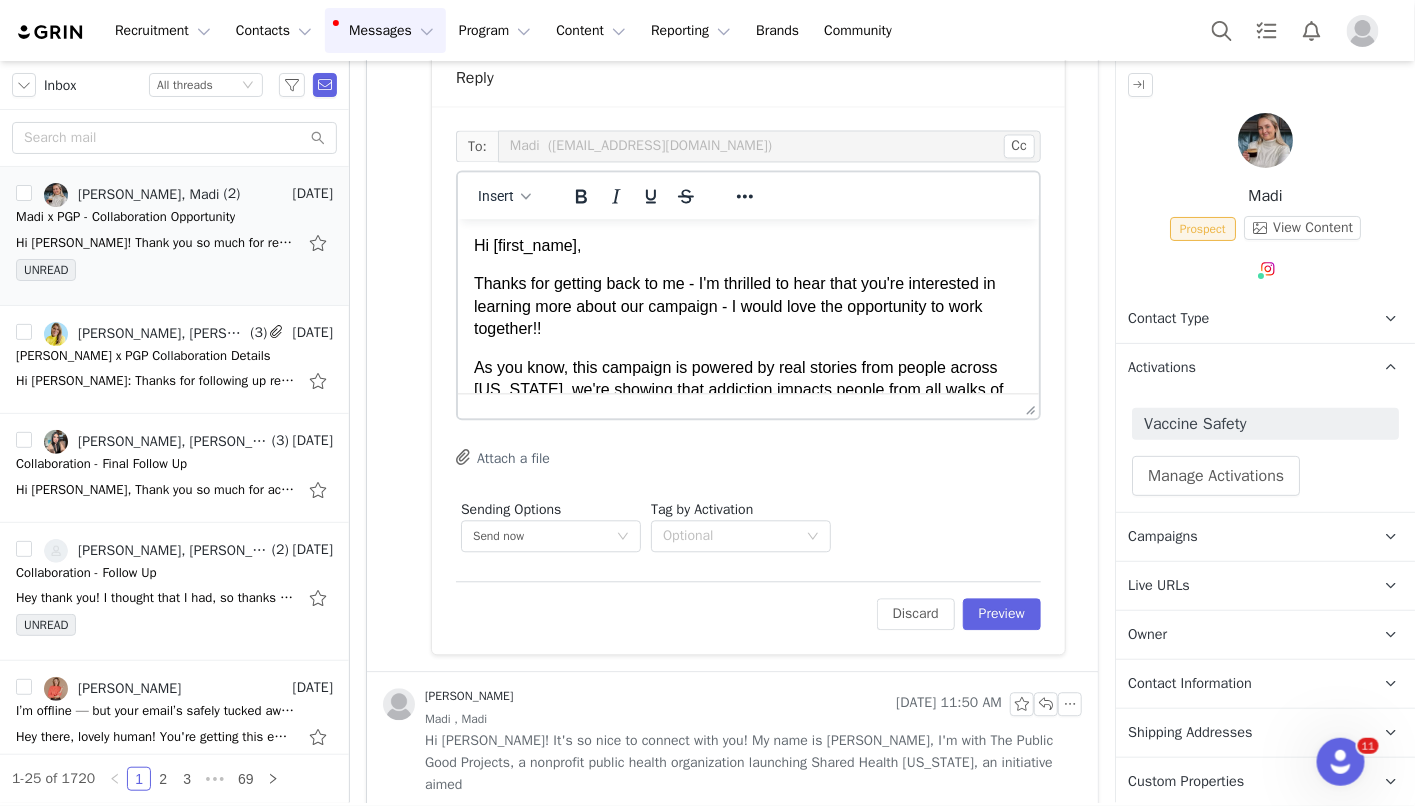 click on "Hi [first_name]," at bounding box center [527, 245] 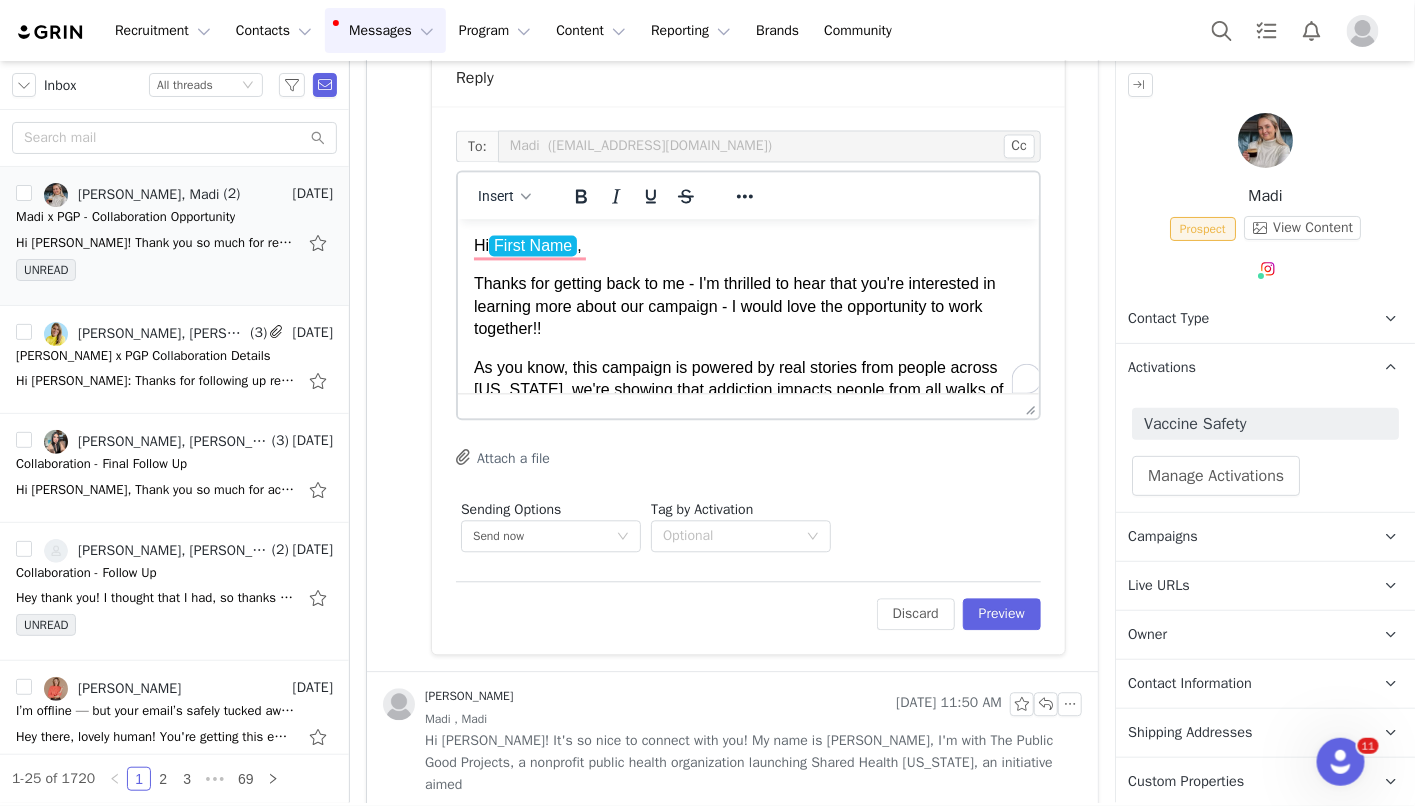 click on "Hi  First Name ," at bounding box center [747, 246] 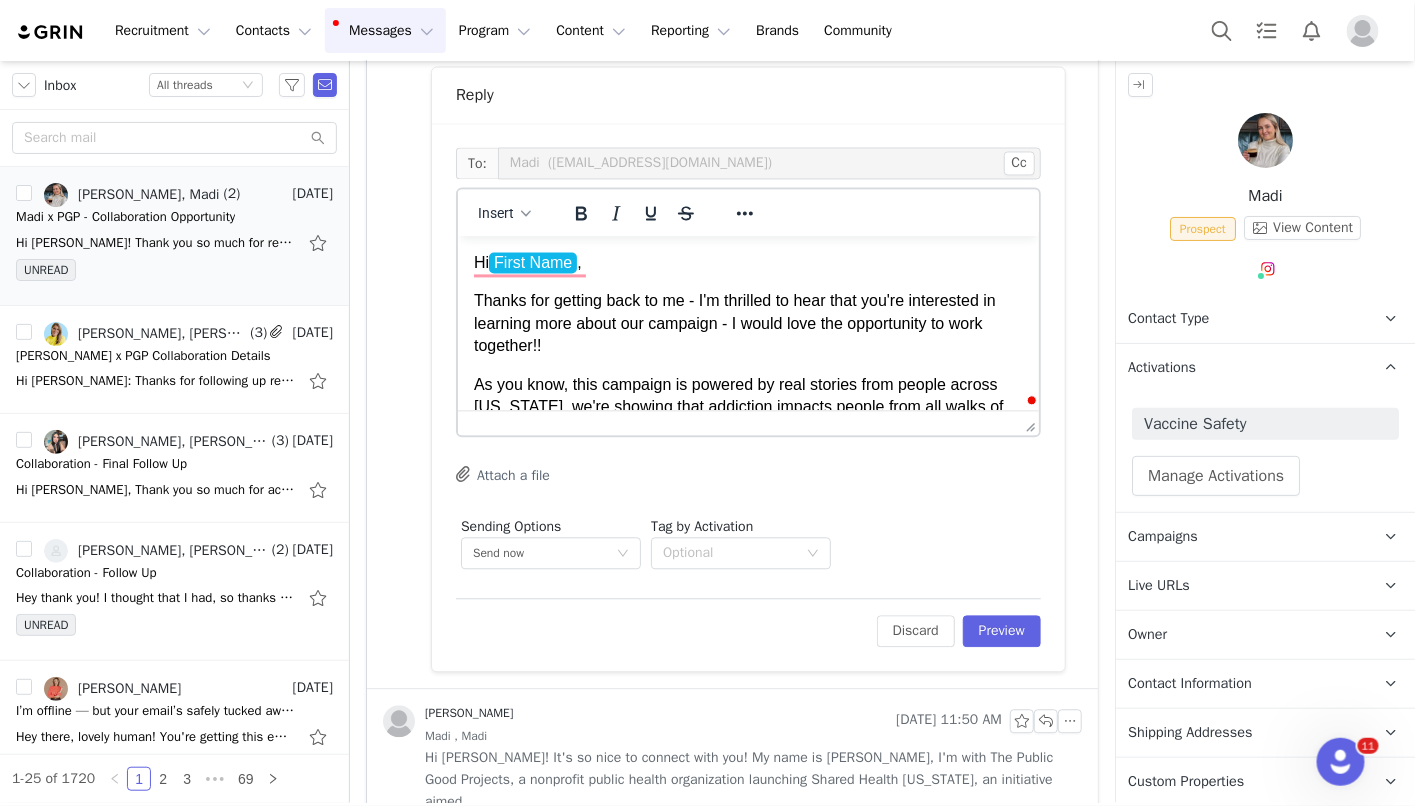 scroll, scrollTop: 1302, scrollLeft: 0, axis: vertical 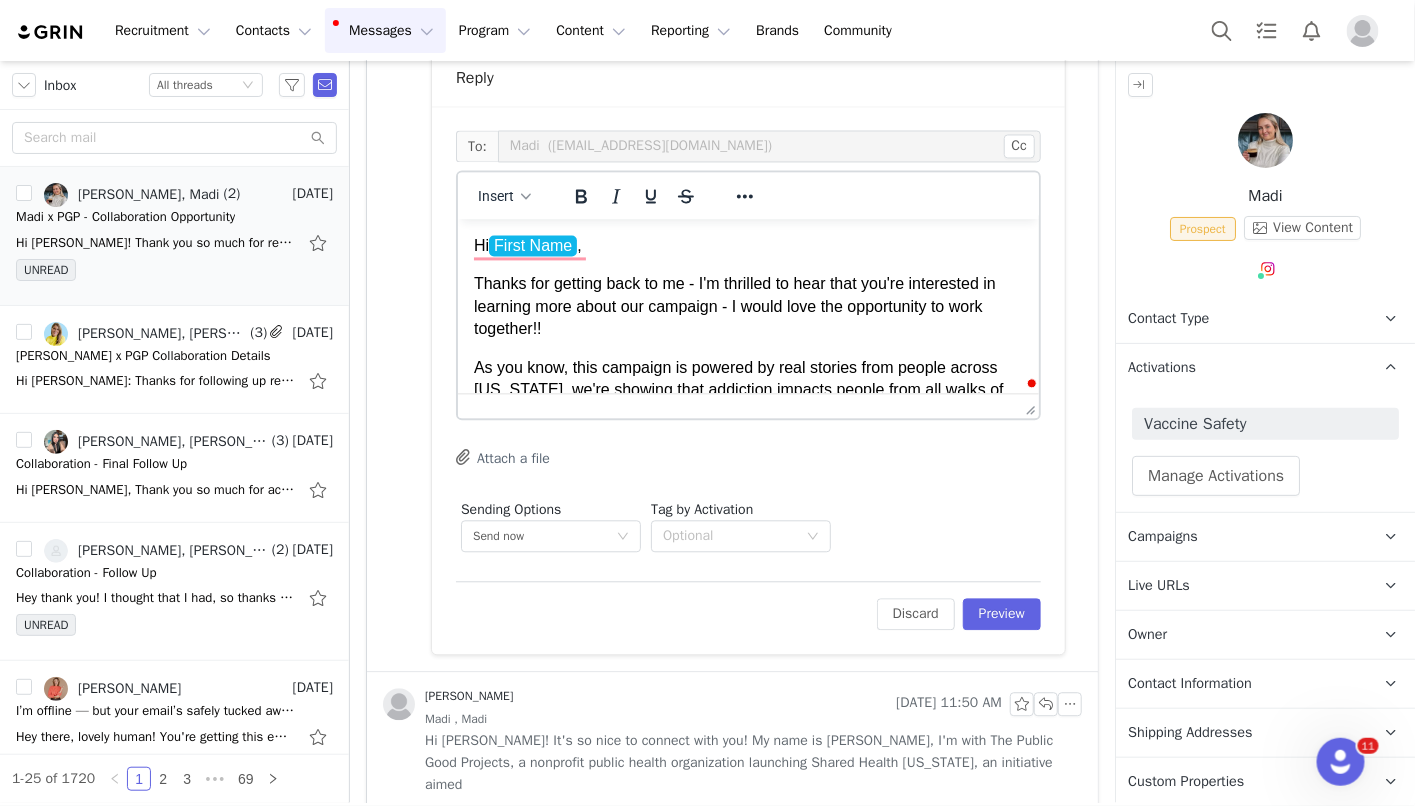 click on "Thanks for getting back to me - I'm thrilled to hear that you're interested in learning more about our campaign - I would love the opportunity to work together!!" at bounding box center [734, 306] 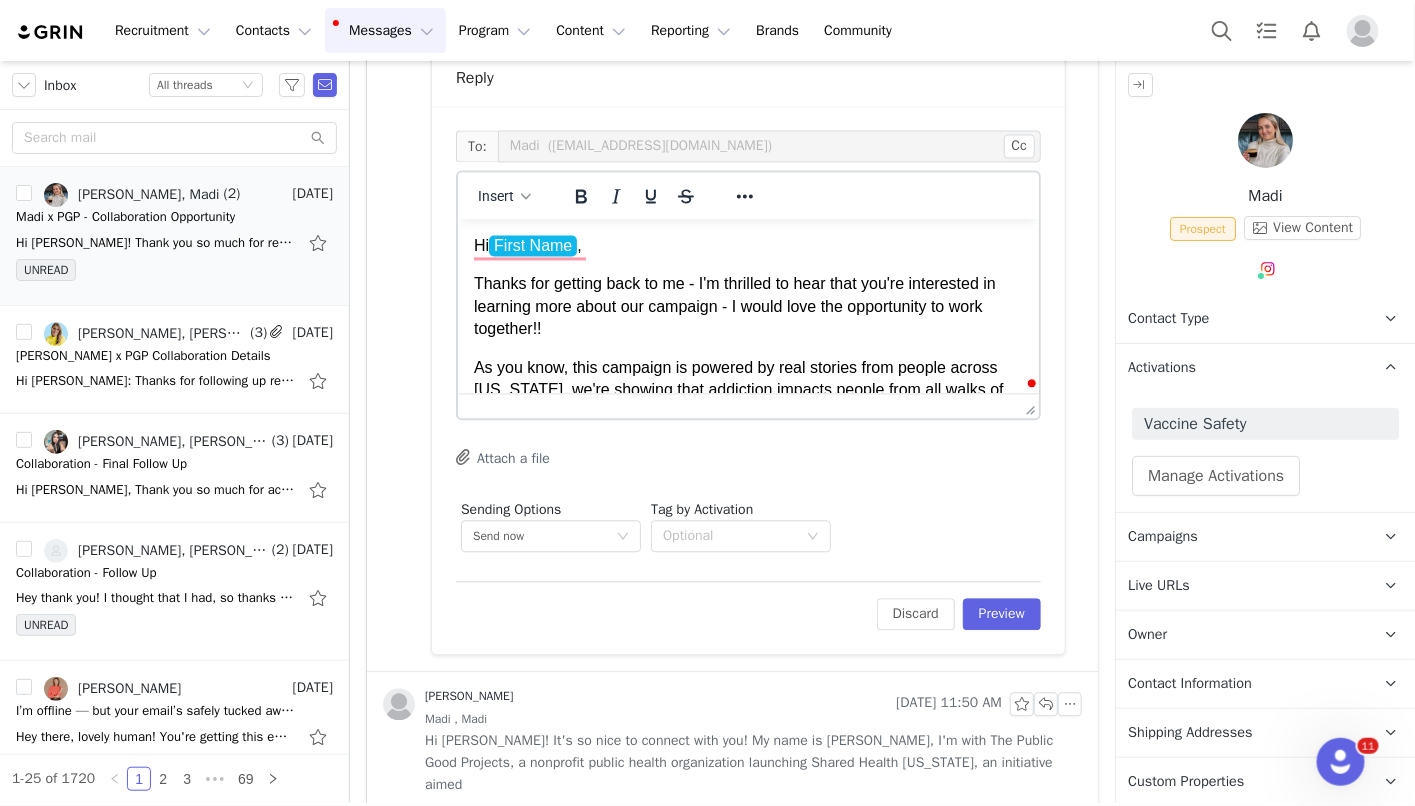 type 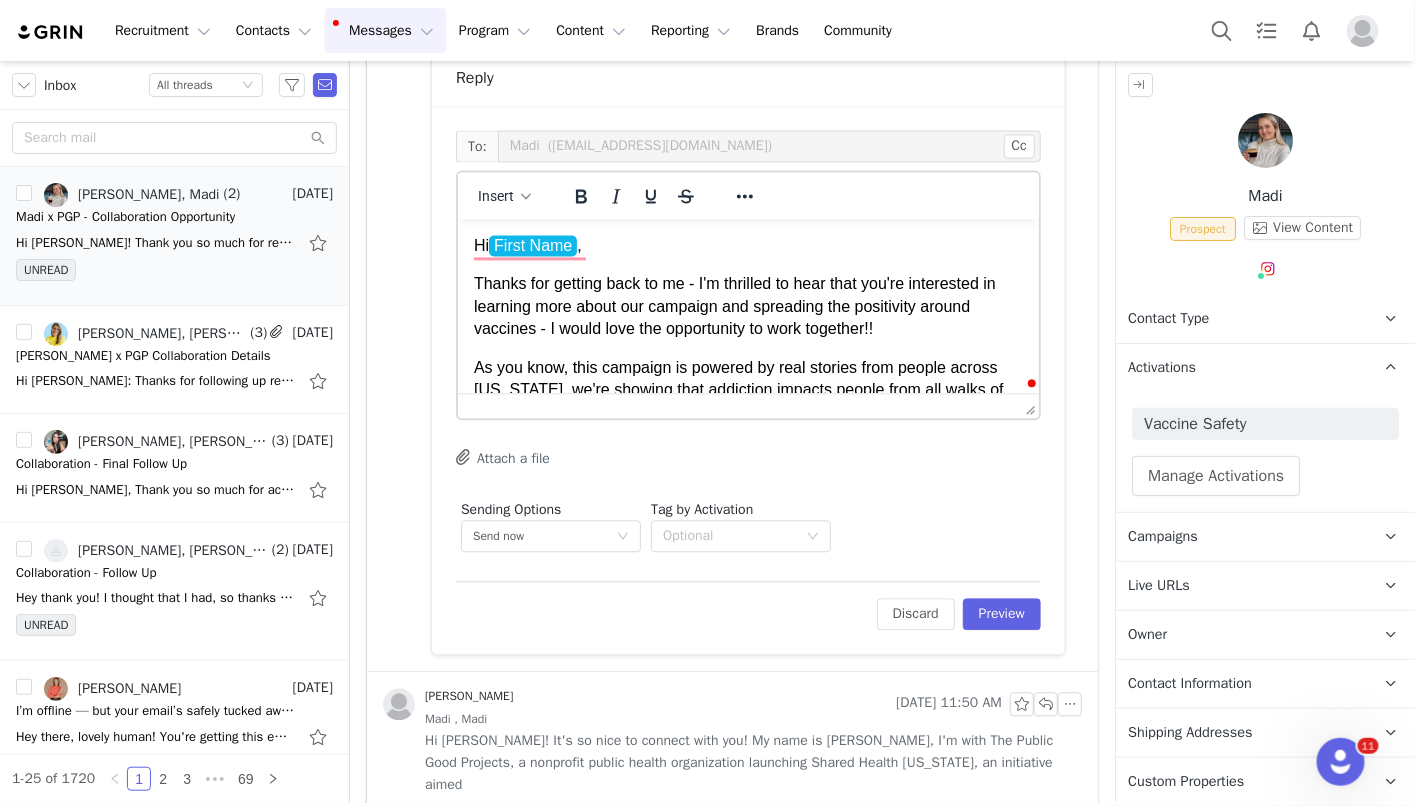 scroll, scrollTop: 53, scrollLeft: 0, axis: vertical 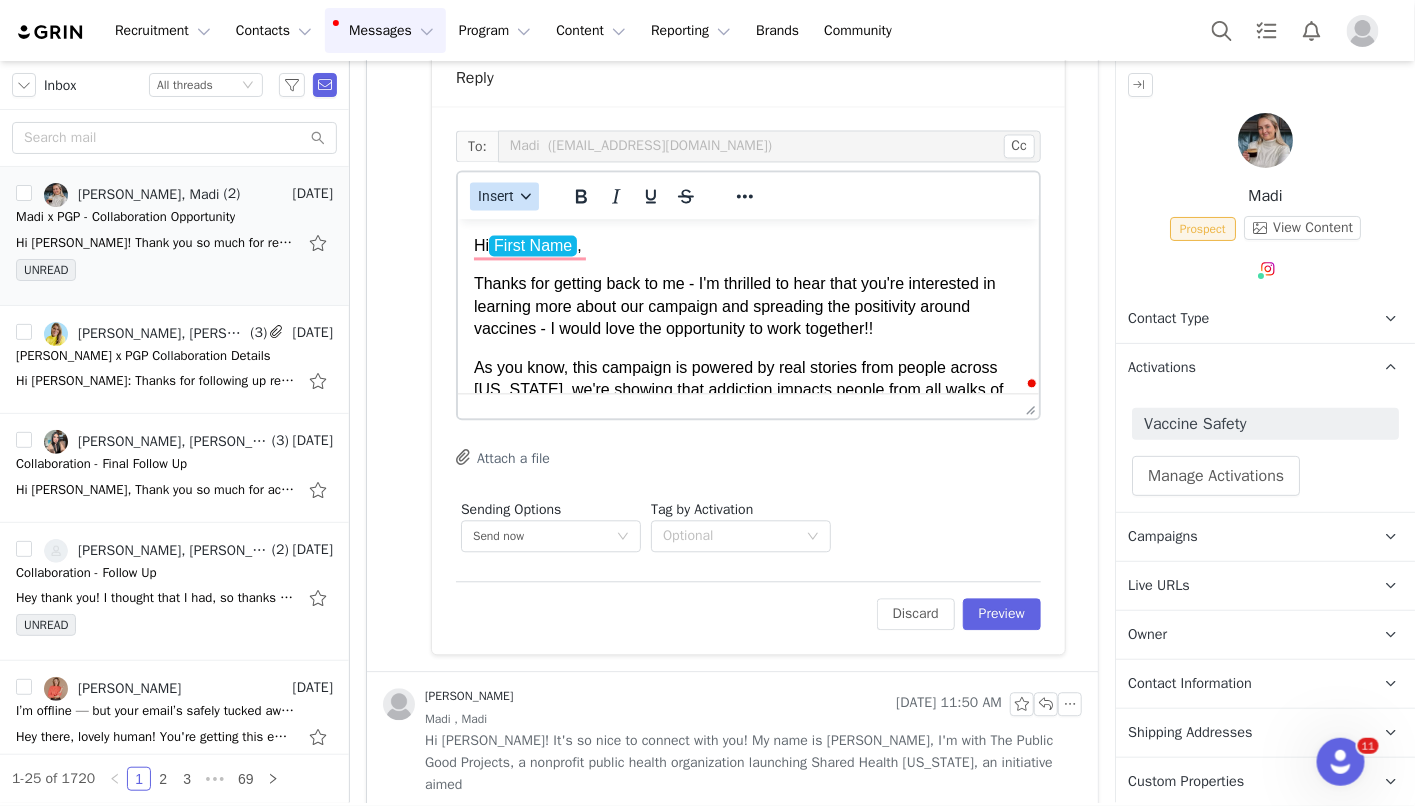 click on "Insert" at bounding box center (496, 197) 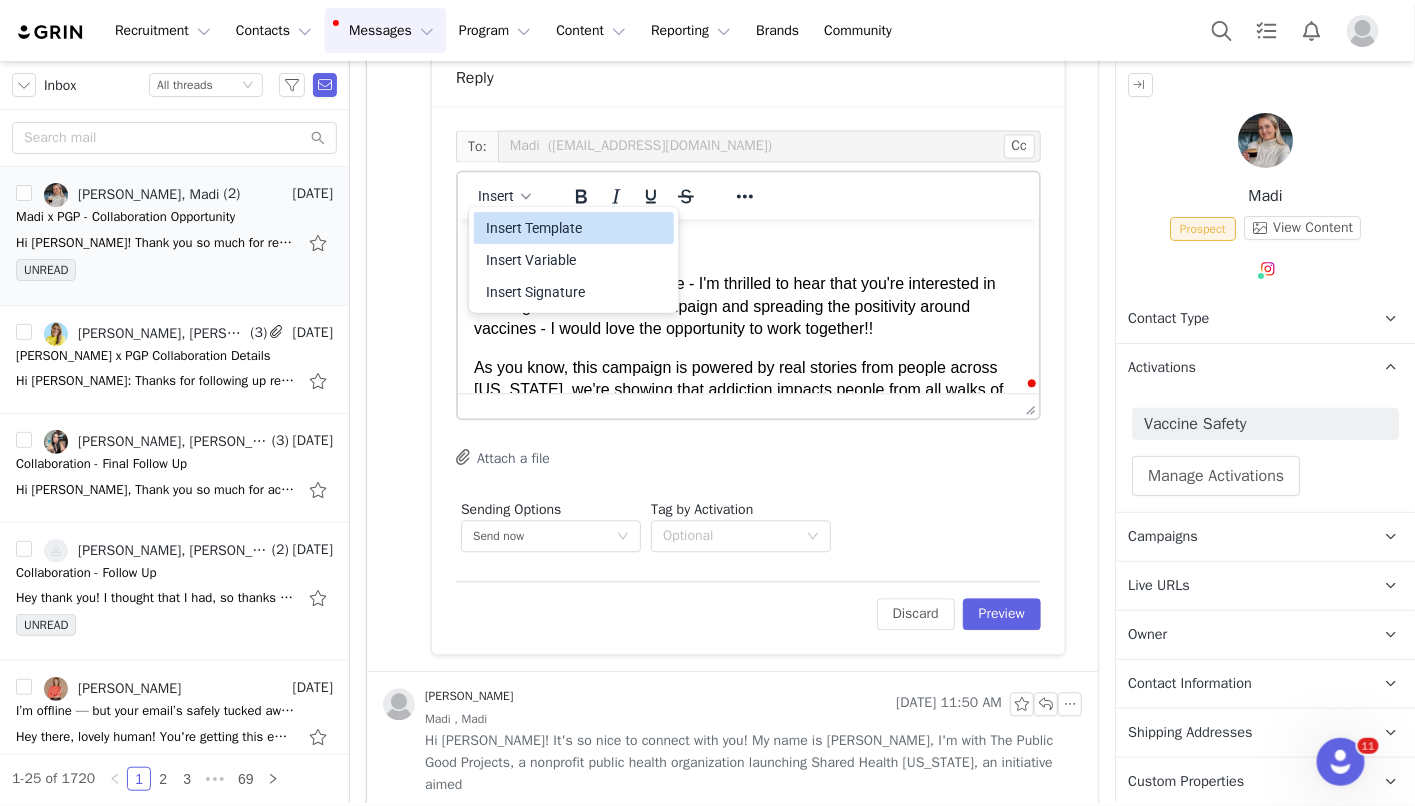 click on "Insert Template" at bounding box center [576, 228] 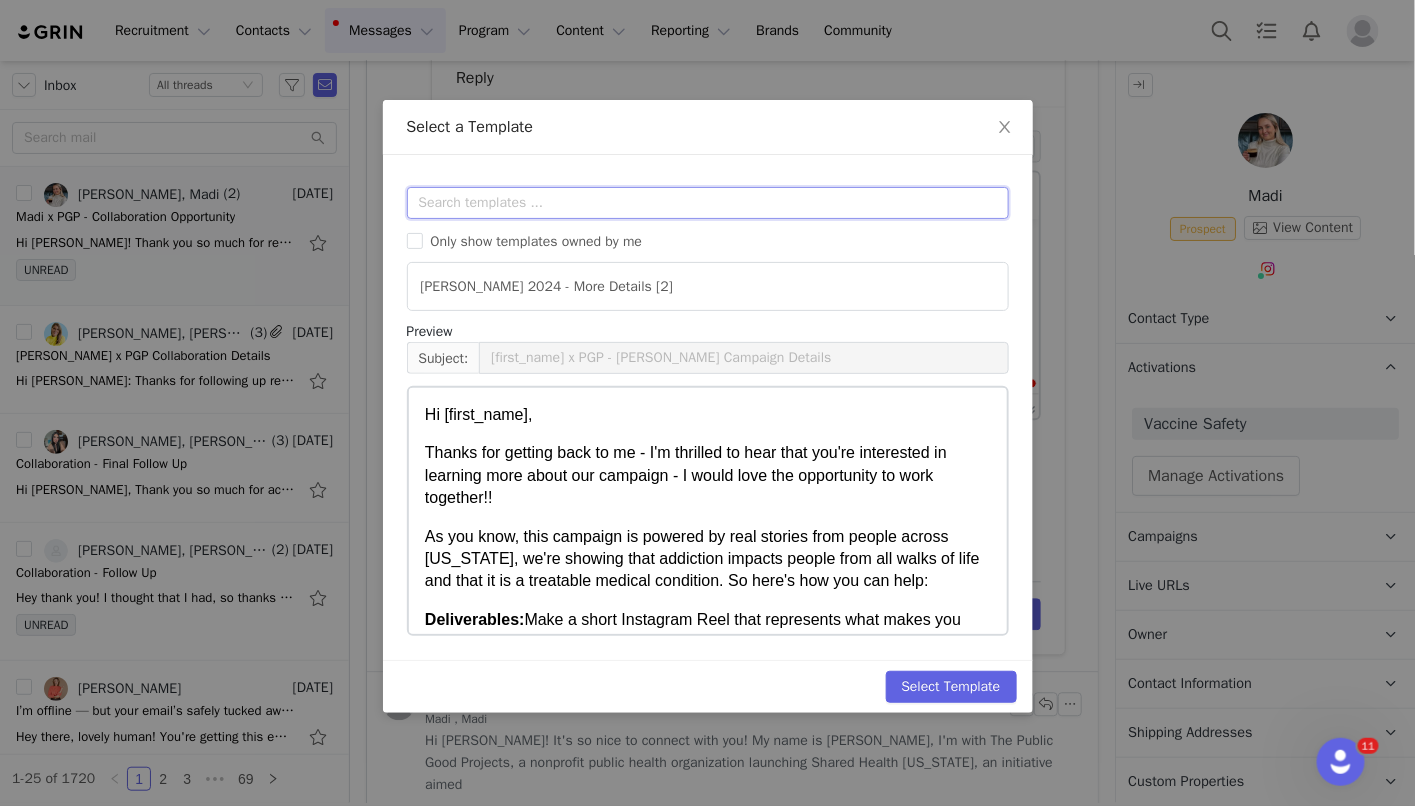 click at bounding box center (708, 203) 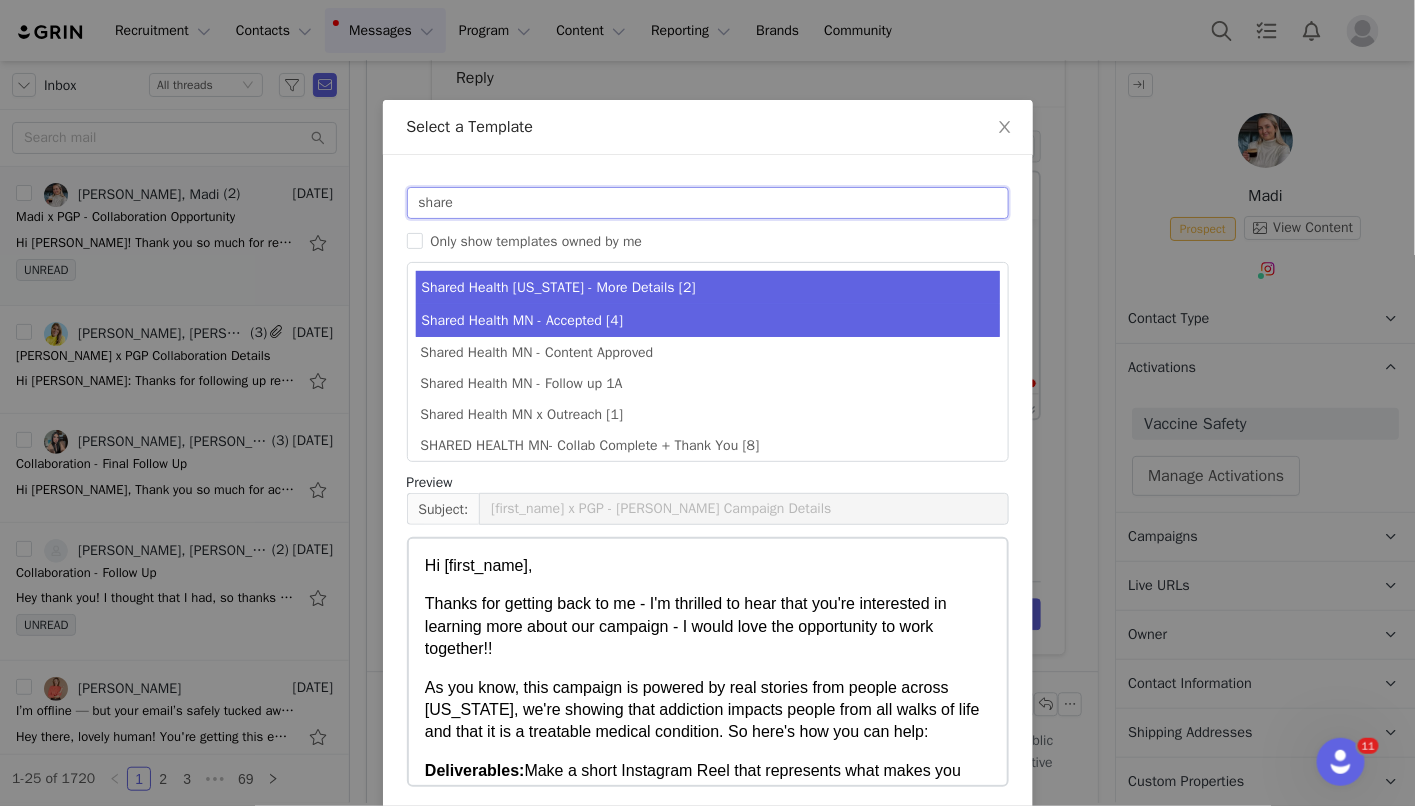 type on "share" 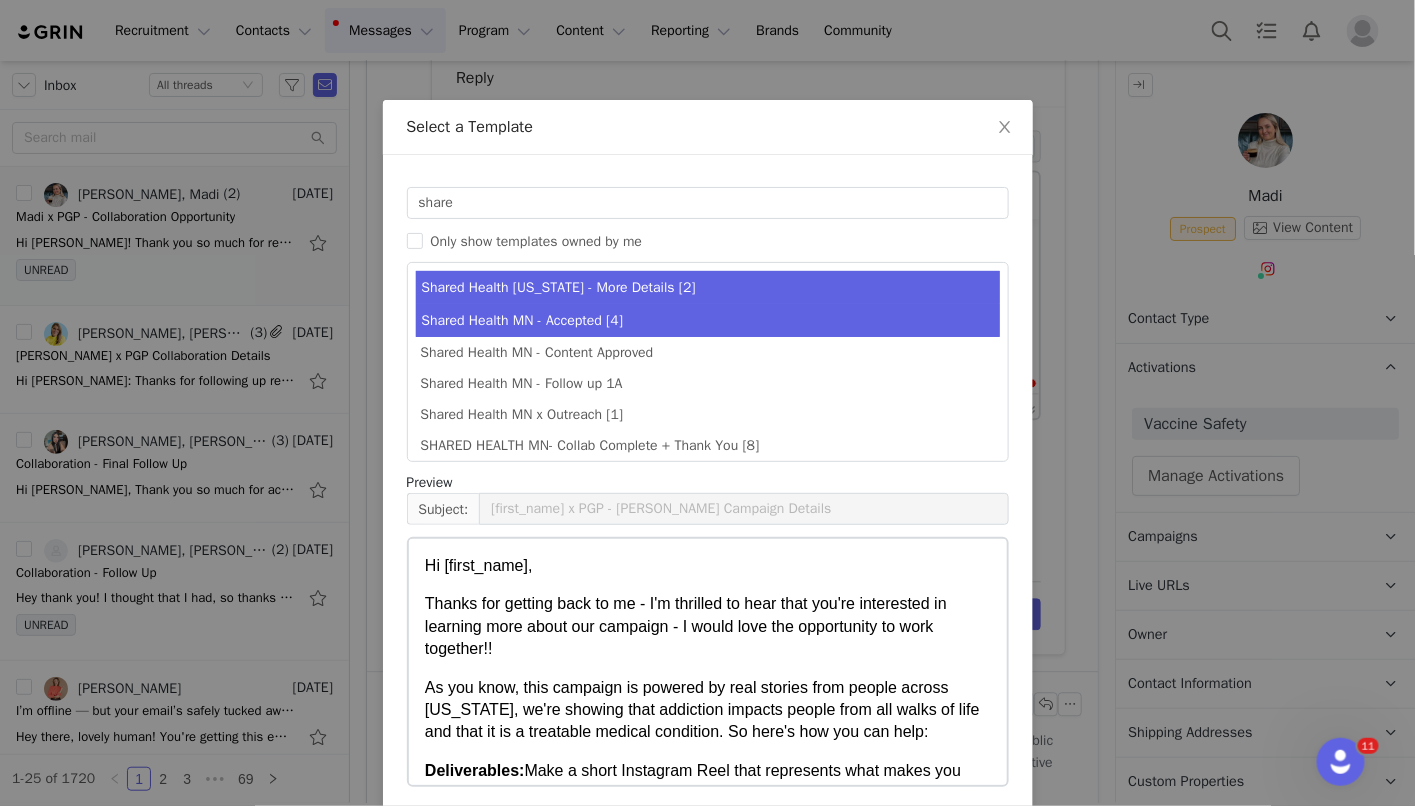 click on "Shared Health [US_STATE] - More Details [2]" at bounding box center (708, 287) 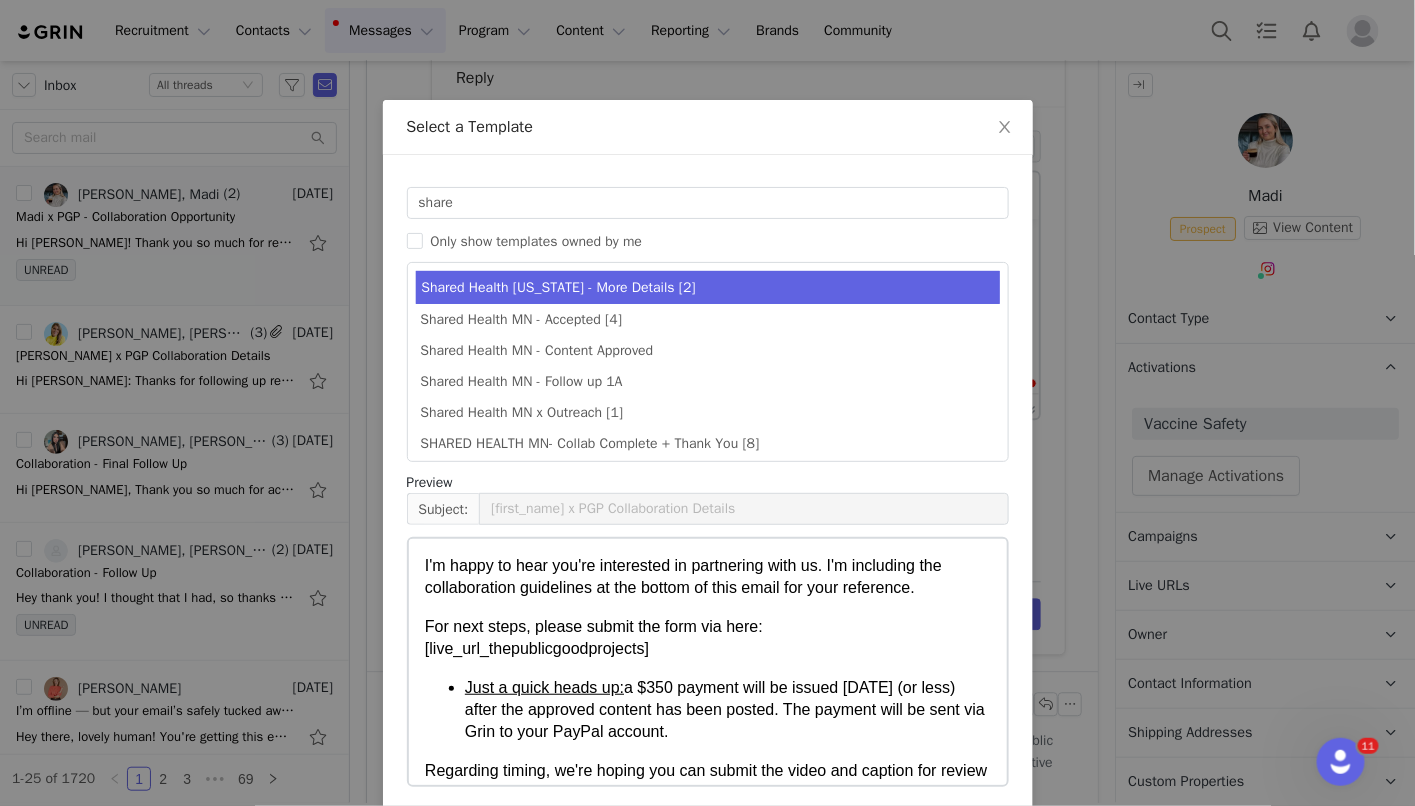 scroll, scrollTop: 3, scrollLeft: 0, axis: vertical 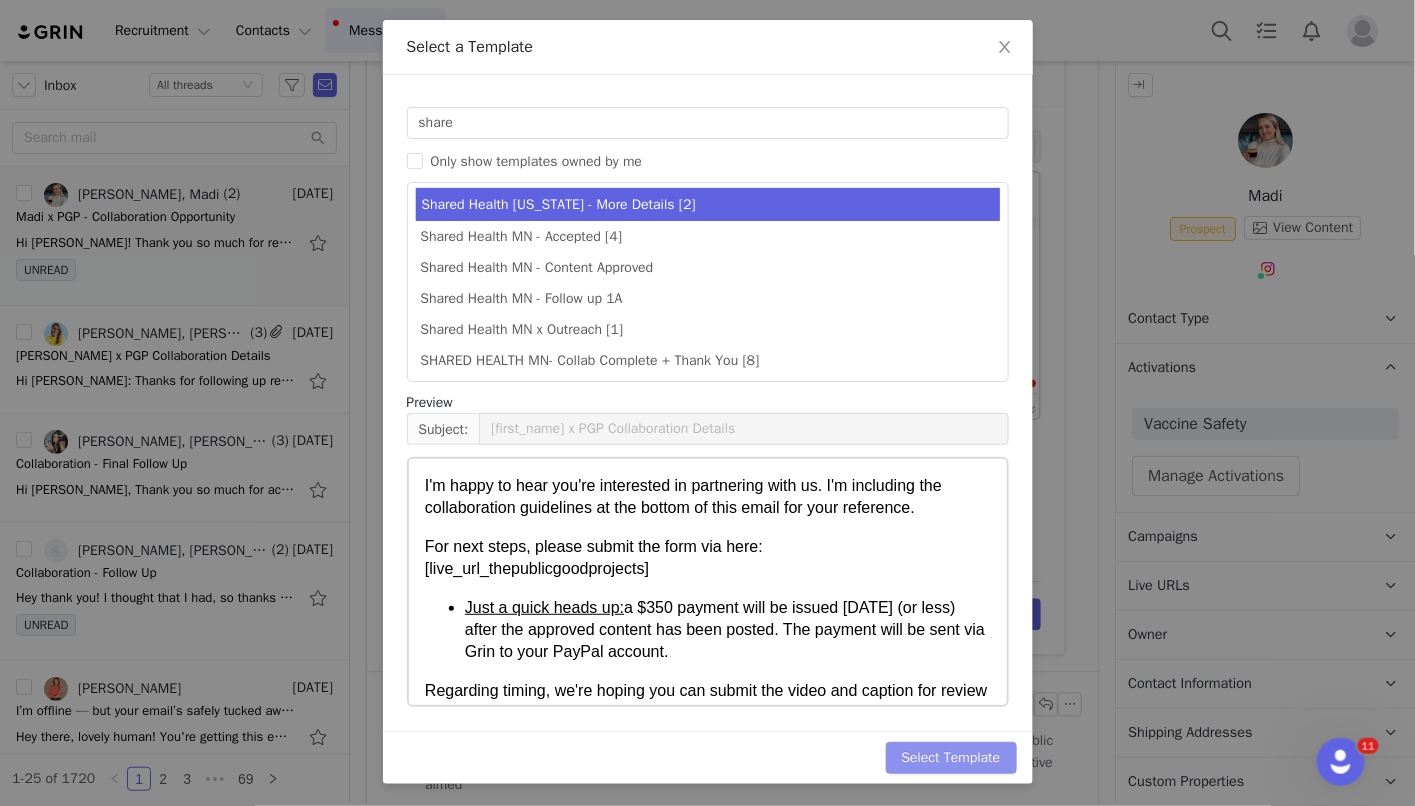 click on "Select Template" at bounding box center (951, 758) 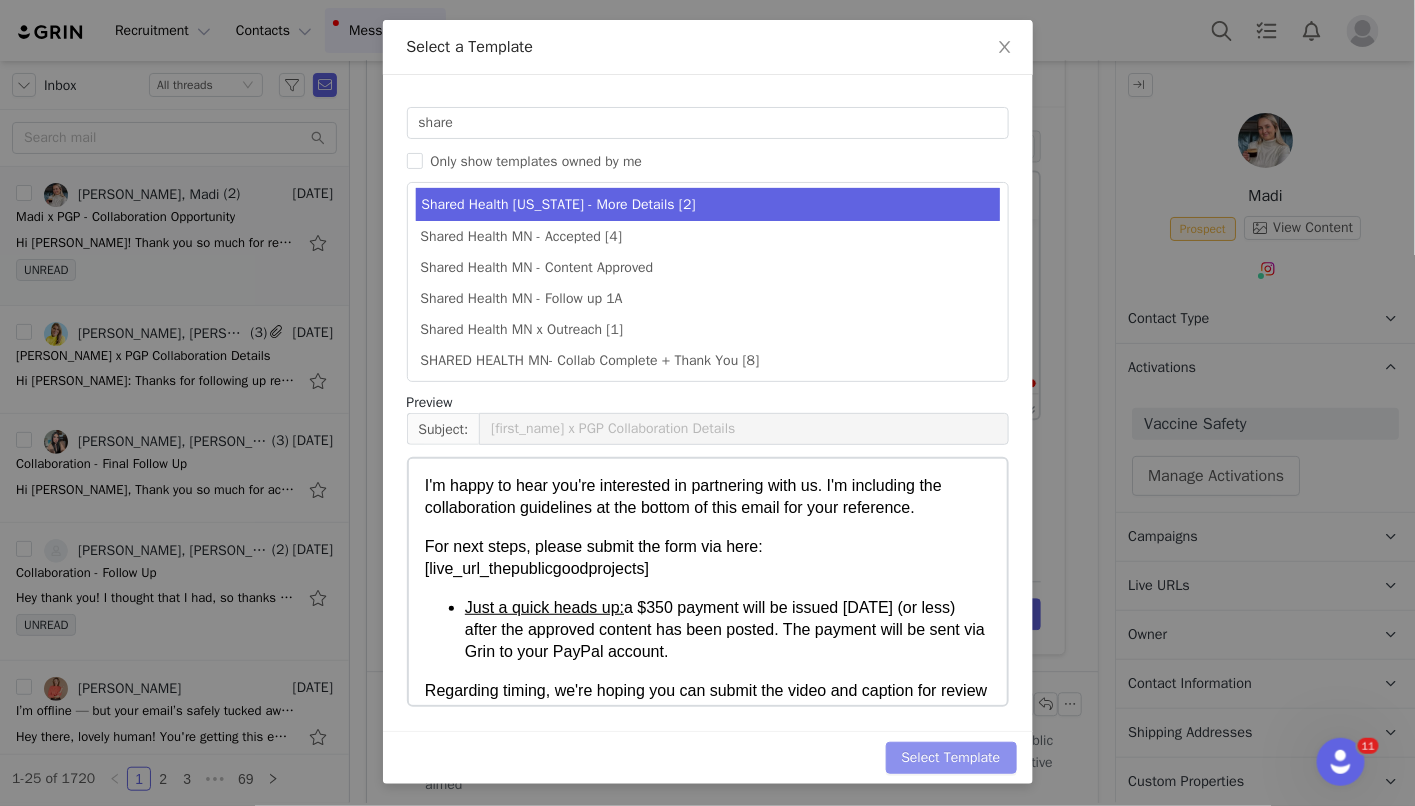 type 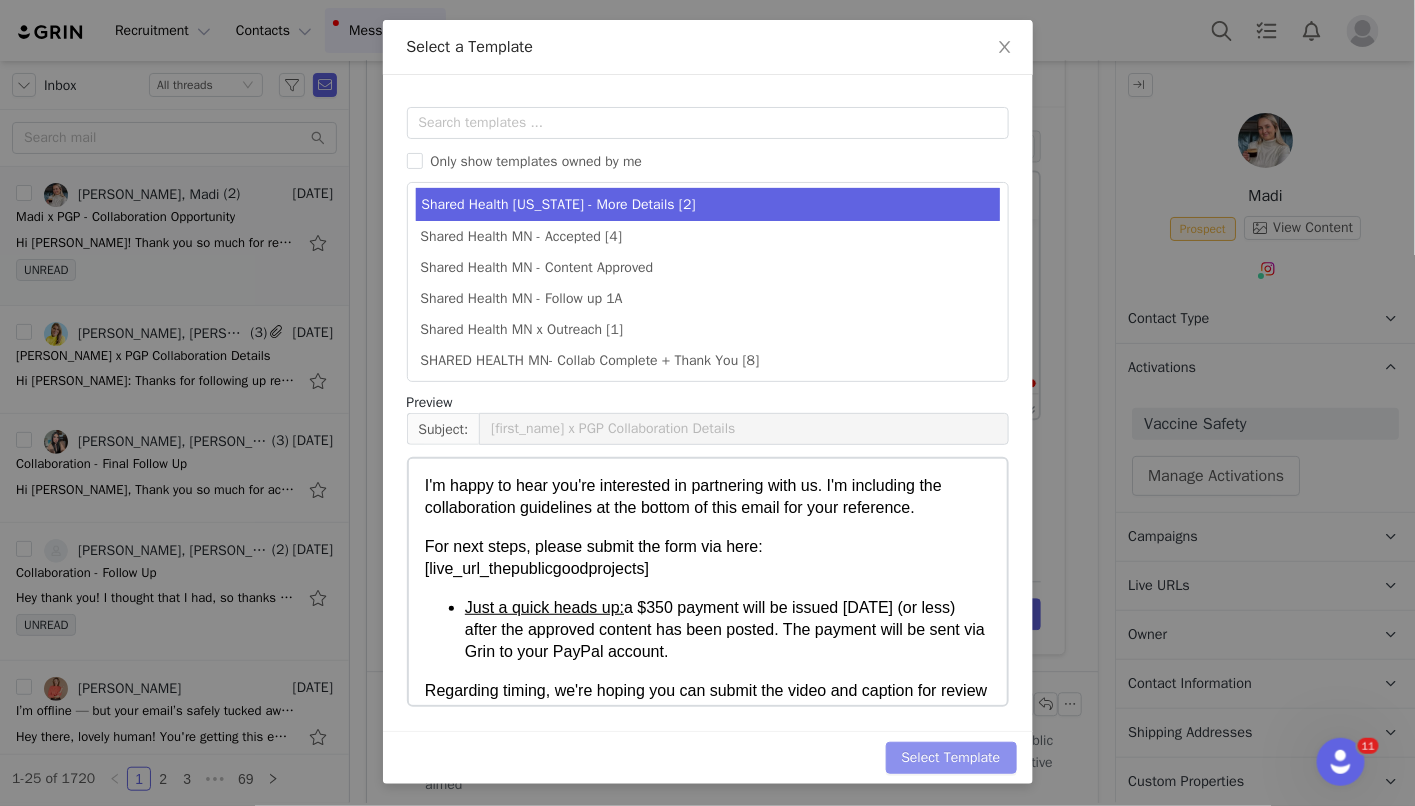 scroll, scrollTop: 0, scrollLeft: 0, axis: both 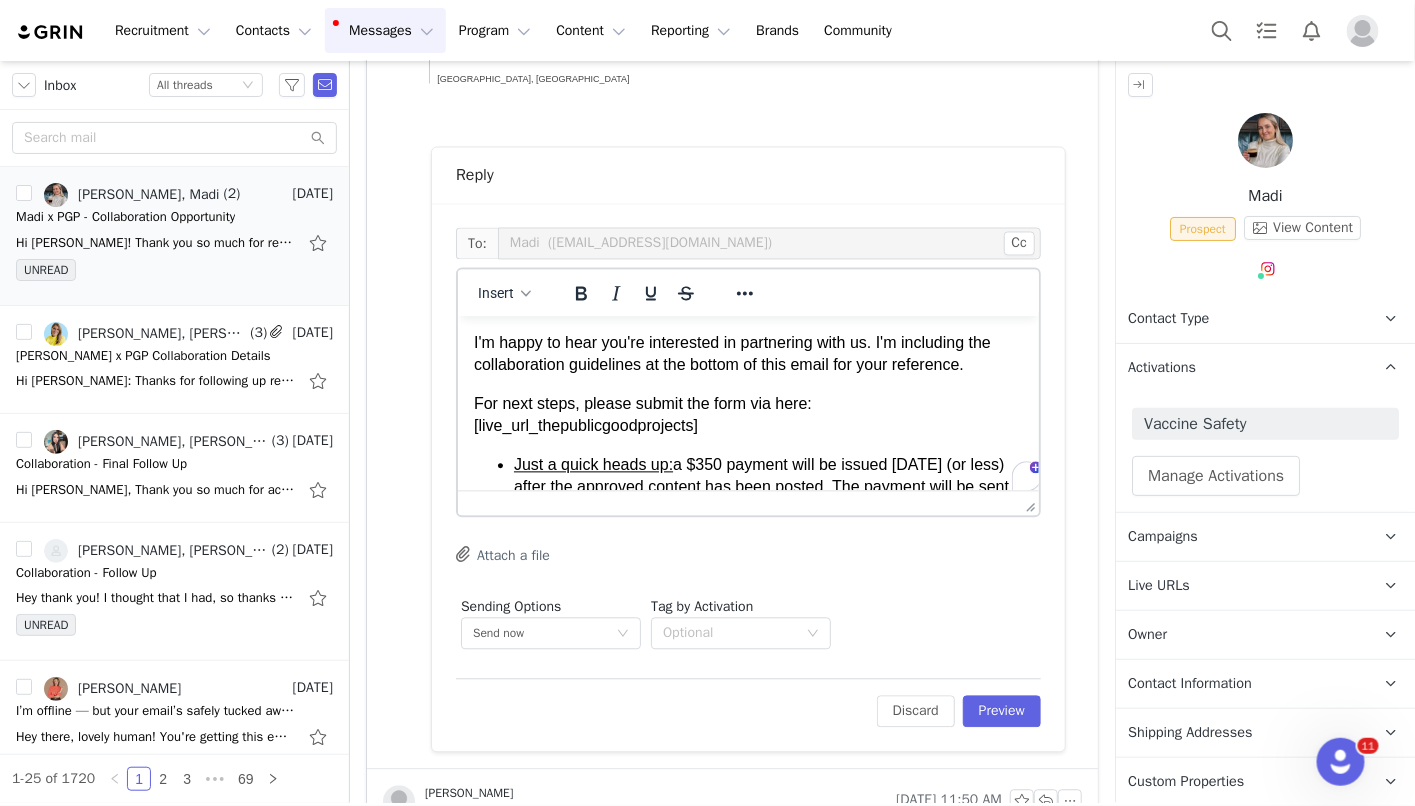 click on "I'm happy to hear you're interested in partnering with us. I'm including the collaboration guidelines at the bottom of this email for your reference." at bounding box center [747, 354] 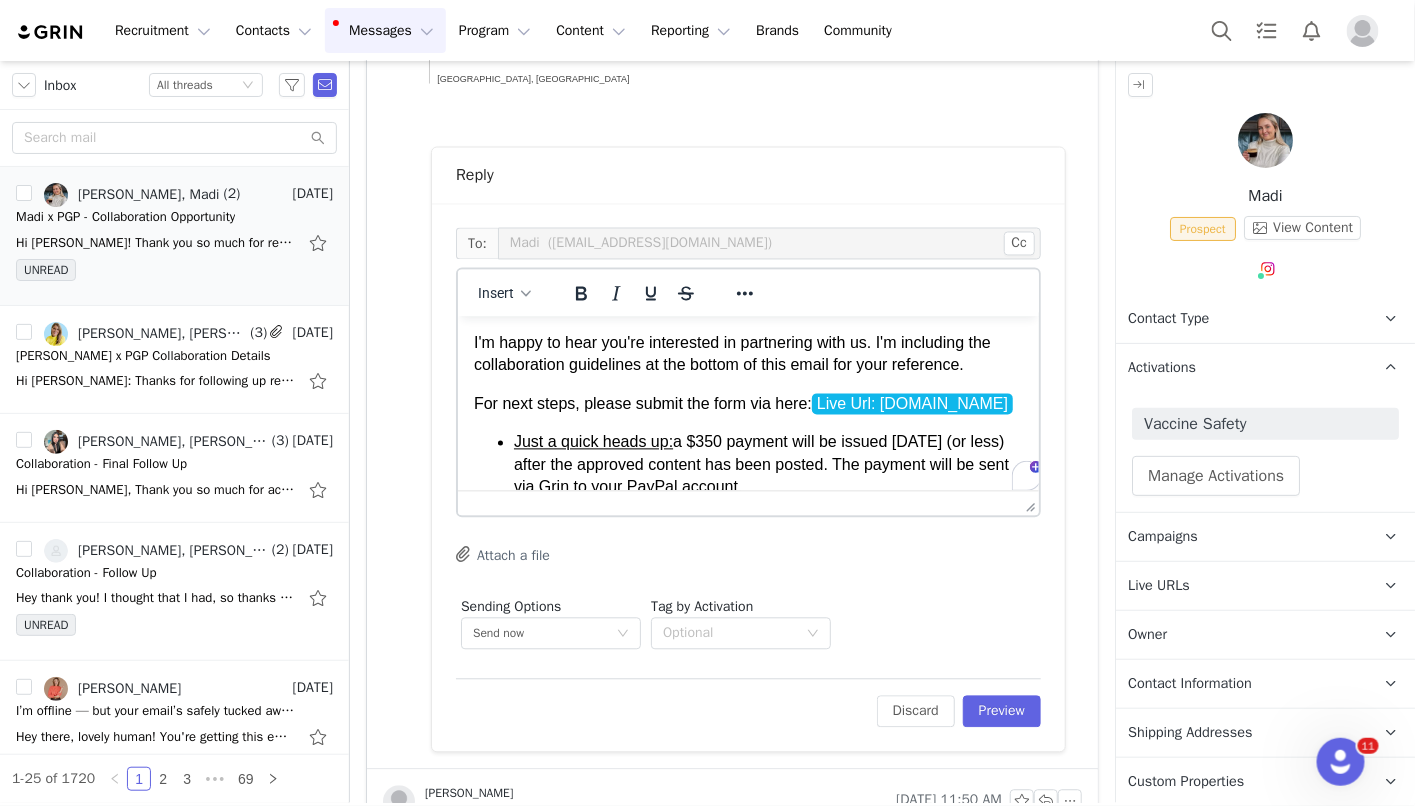 click on "I'm happy to hear you're interested in partnering with us. I'm including the collaboration guidelines at the bottom of this email for your reference." at bounding box center (747, 354) 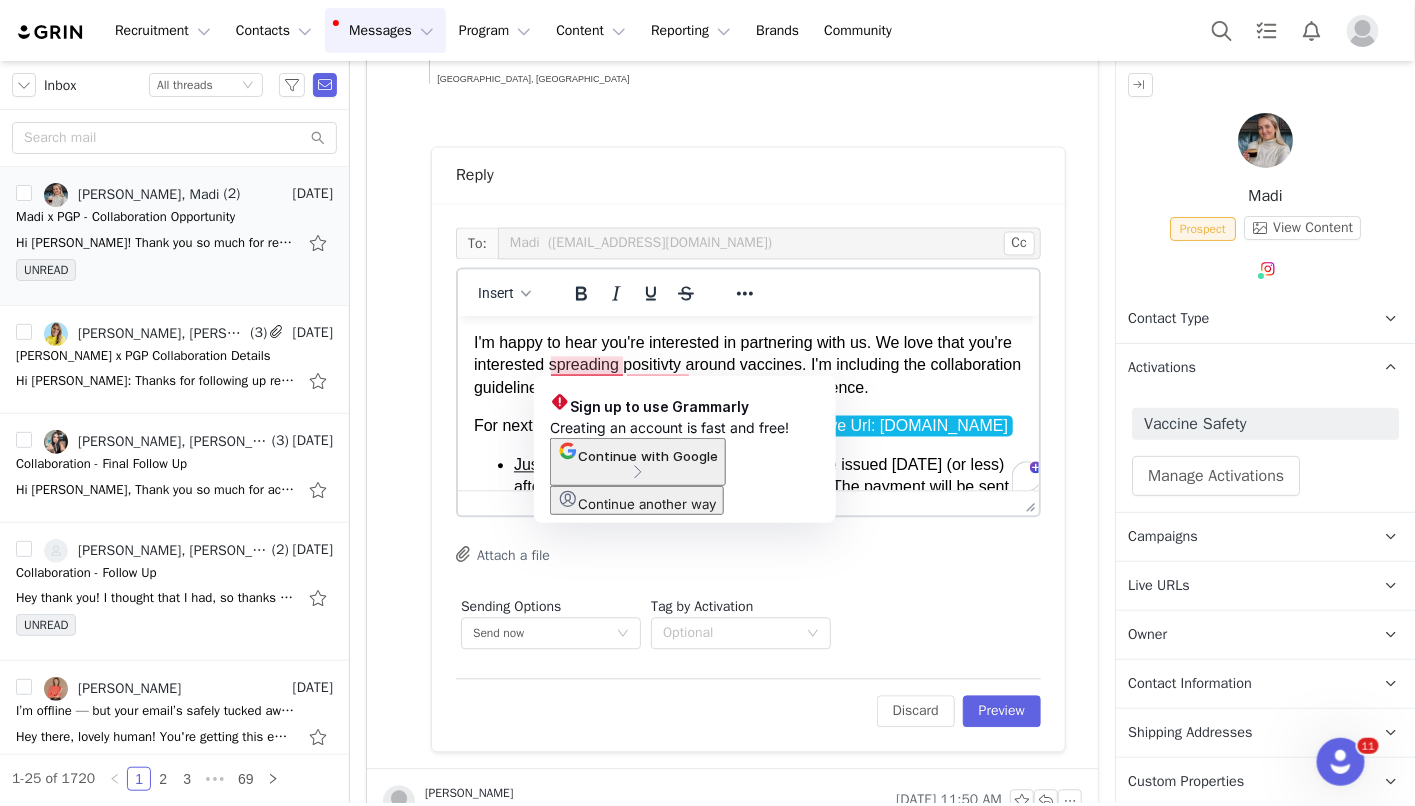 click on "I'm happy to hear you're interested in partnering with us. We love that you're interested spreading positivty around vaccines. I'm including the collaboration guidelines at the bottom of this email for your reference." at bounding box center [747, 365] 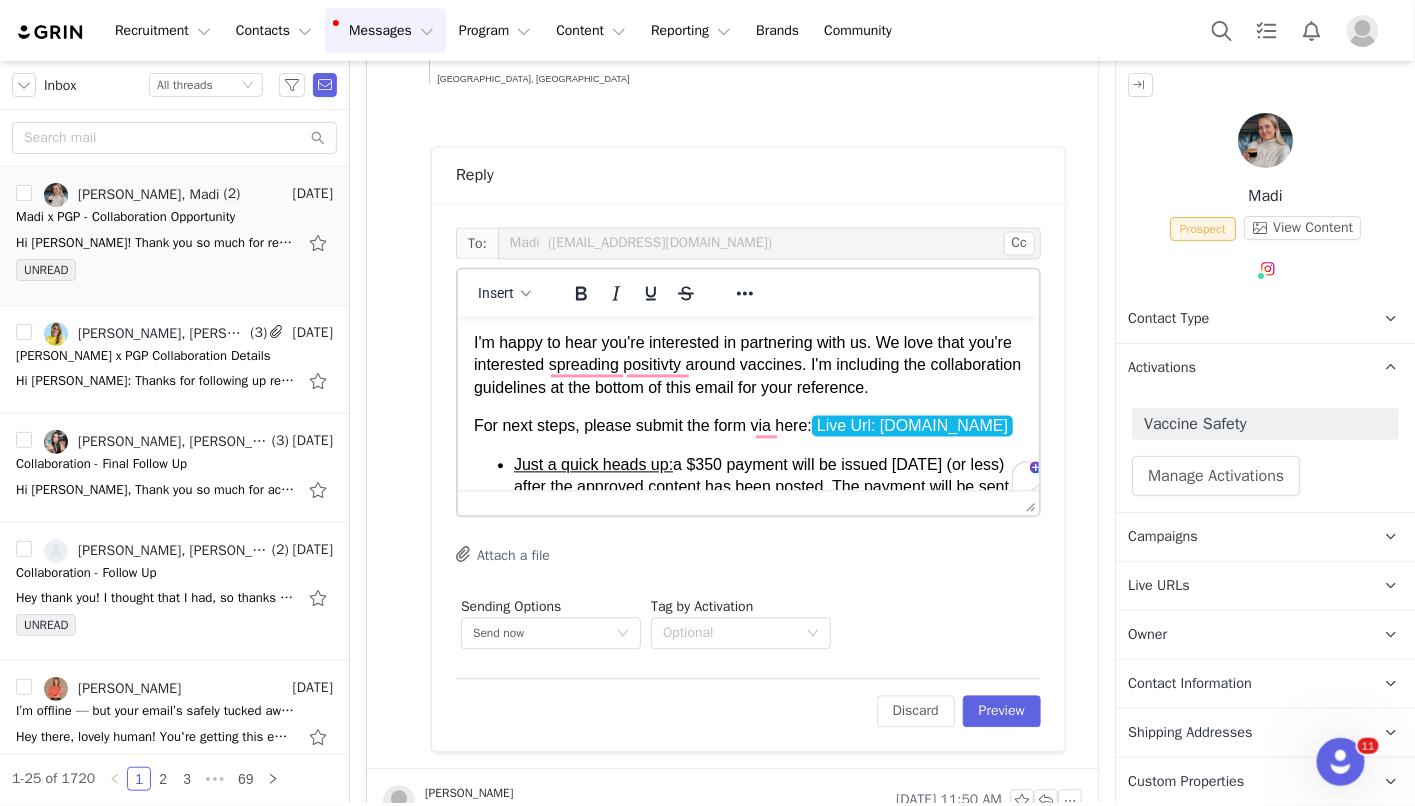 click on "I'm happy to hear you're interested in partnering with us. We love that you're interested spreading positivty around vaccines. I'm including the collaboration guidelines at the bottom of this email for your reference." at bounding box center (747, 365) 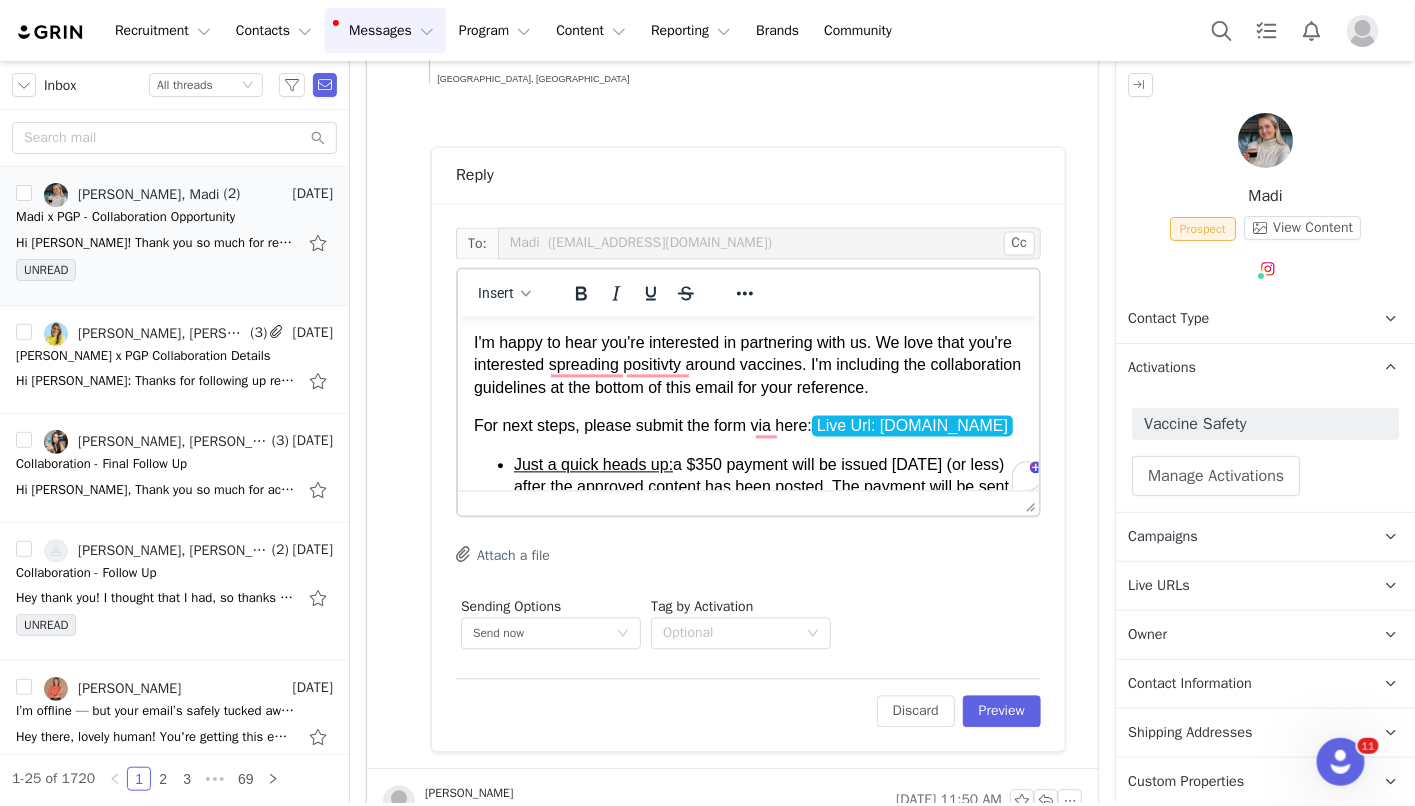 scroll, scrollTop: 104, scrollLeft: 0, axis: vertical 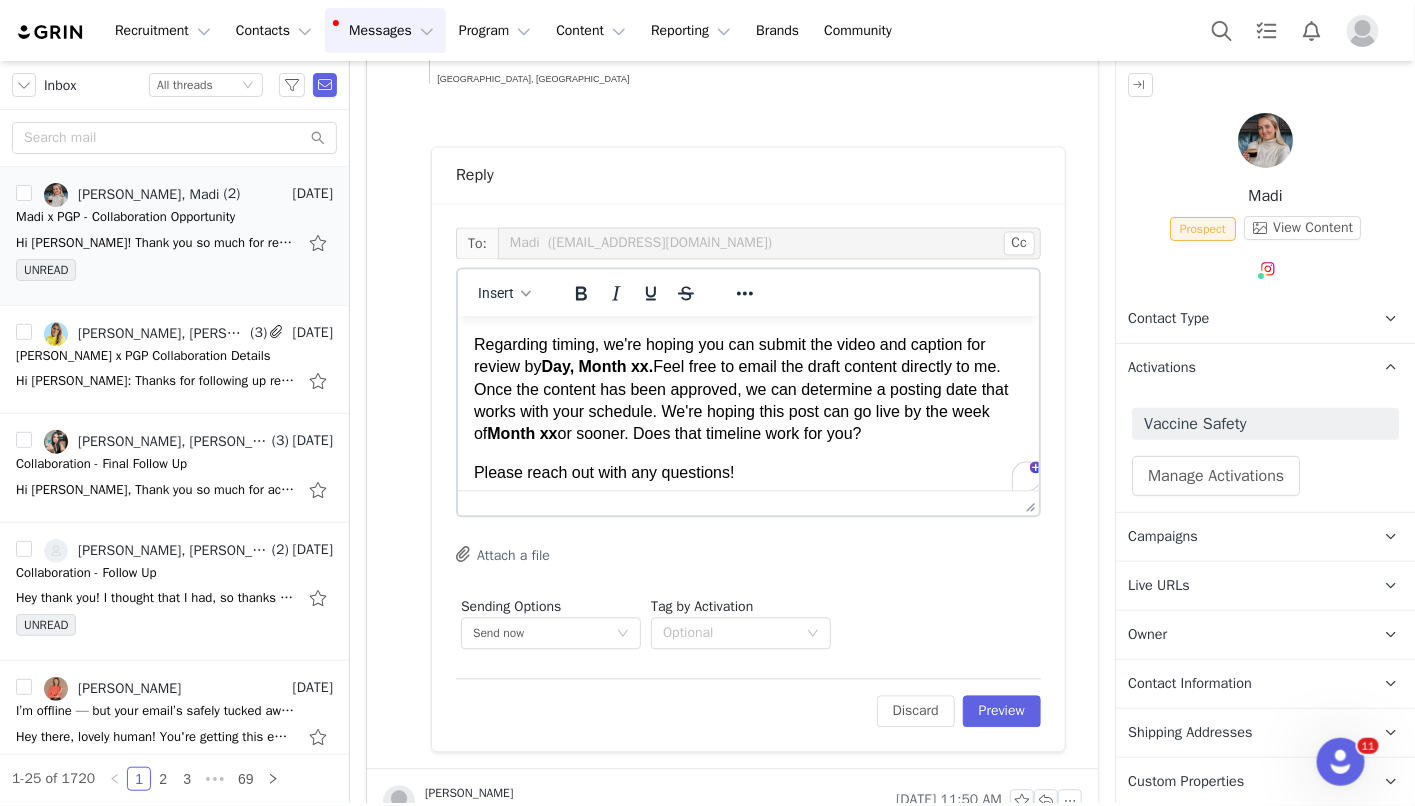 click on "Day, Month xx." at bounding box center (597, 366) 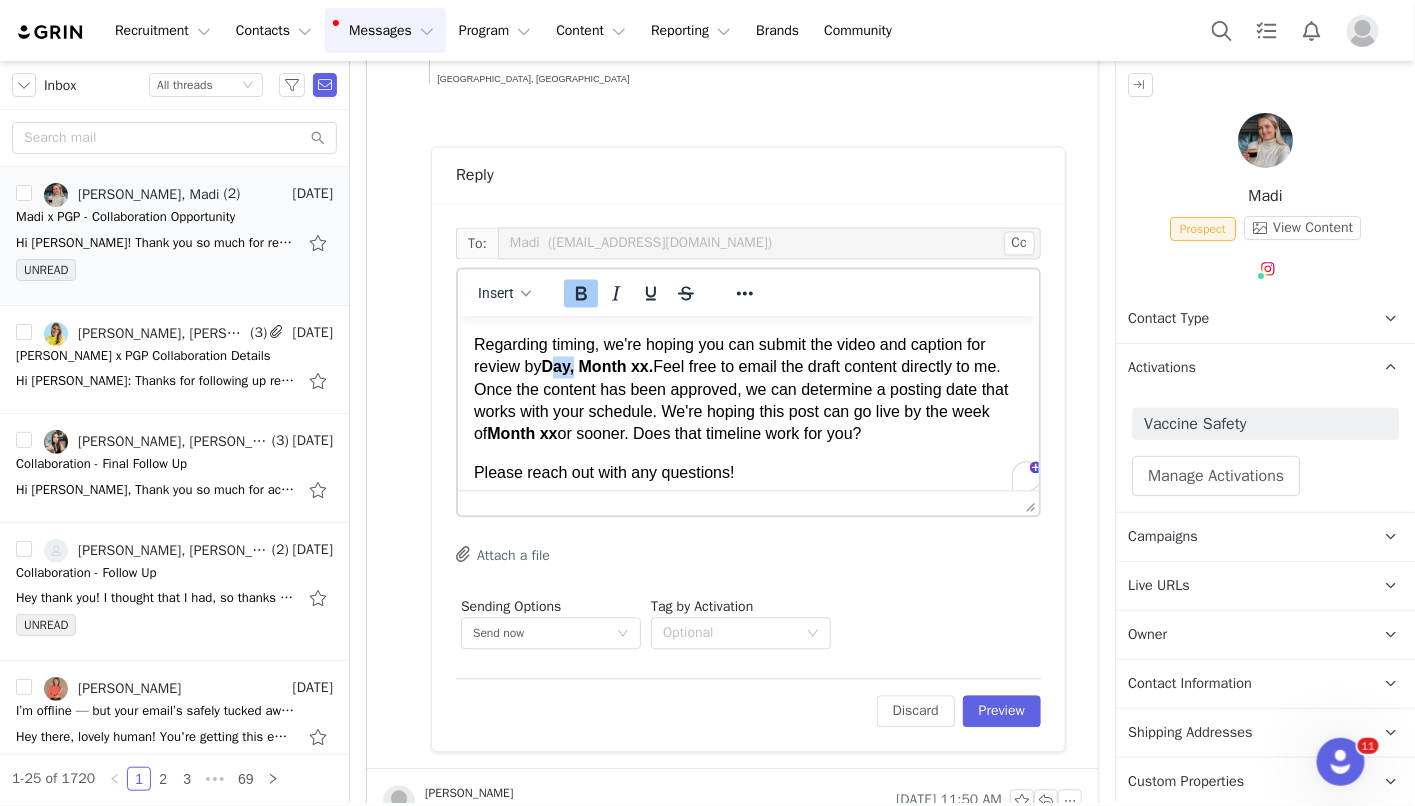 click on "Day, Month xx." at bounding box center (597, 366) 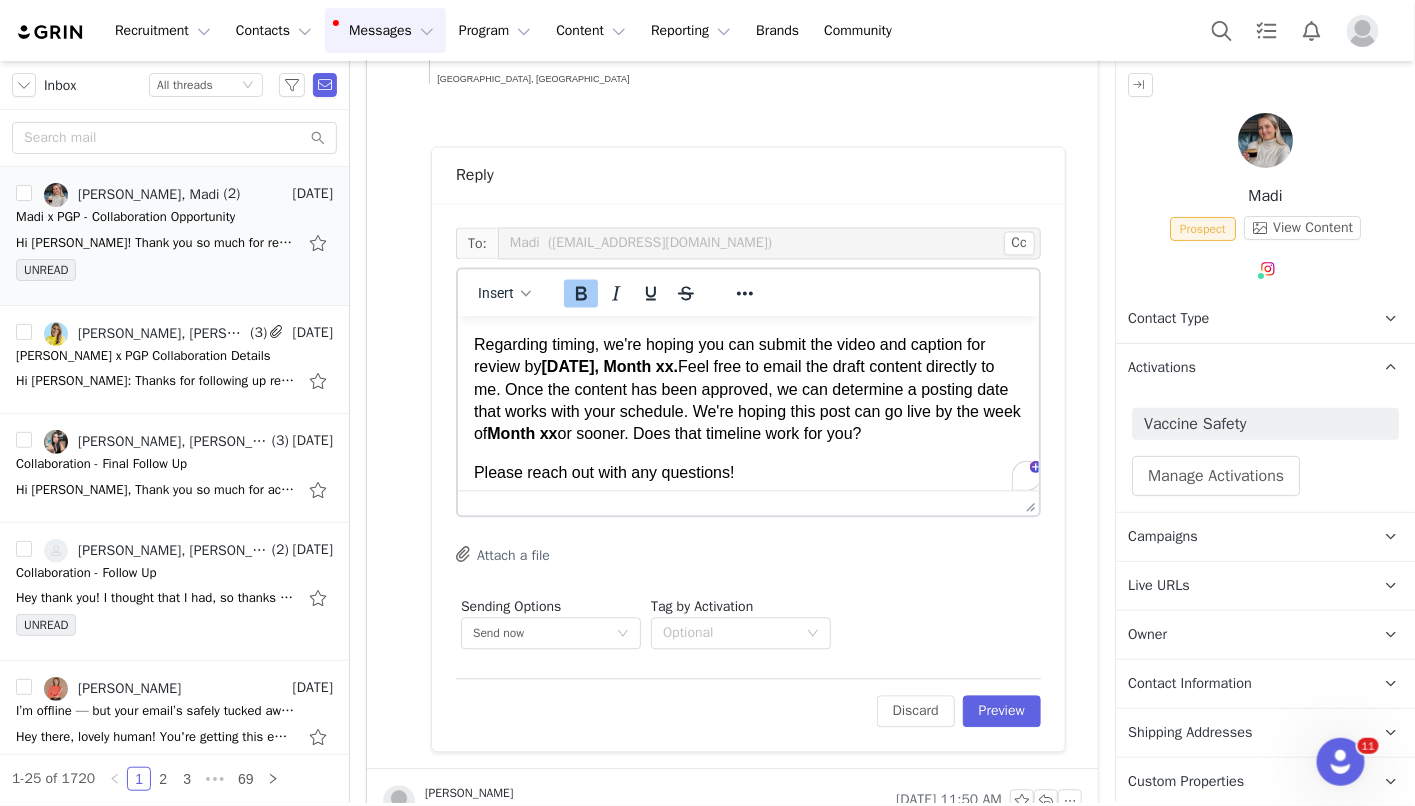 click on "[DATE], Month xx." at bounding box center [609, 366] 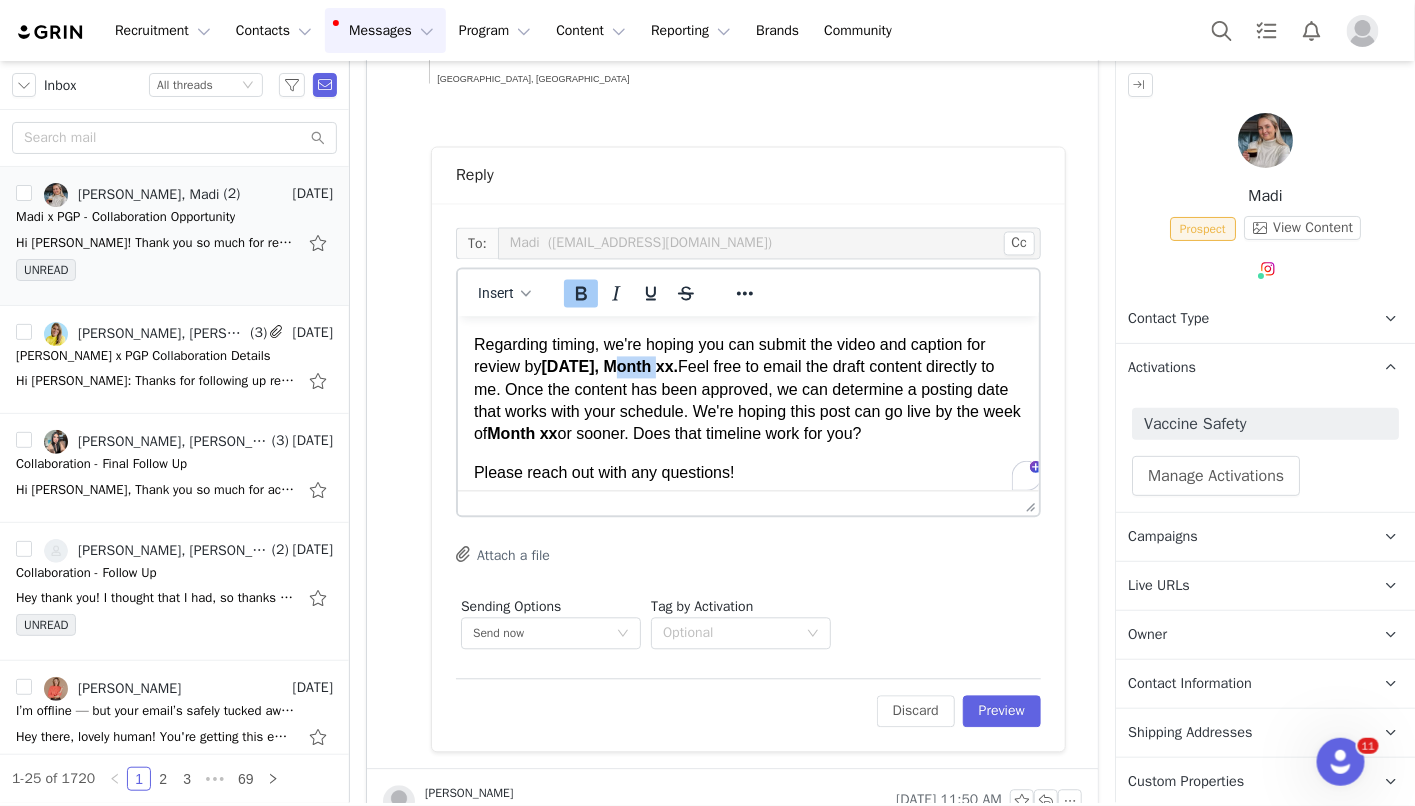 click on "[DATE], Month xx." at bounding box center (609, 366) 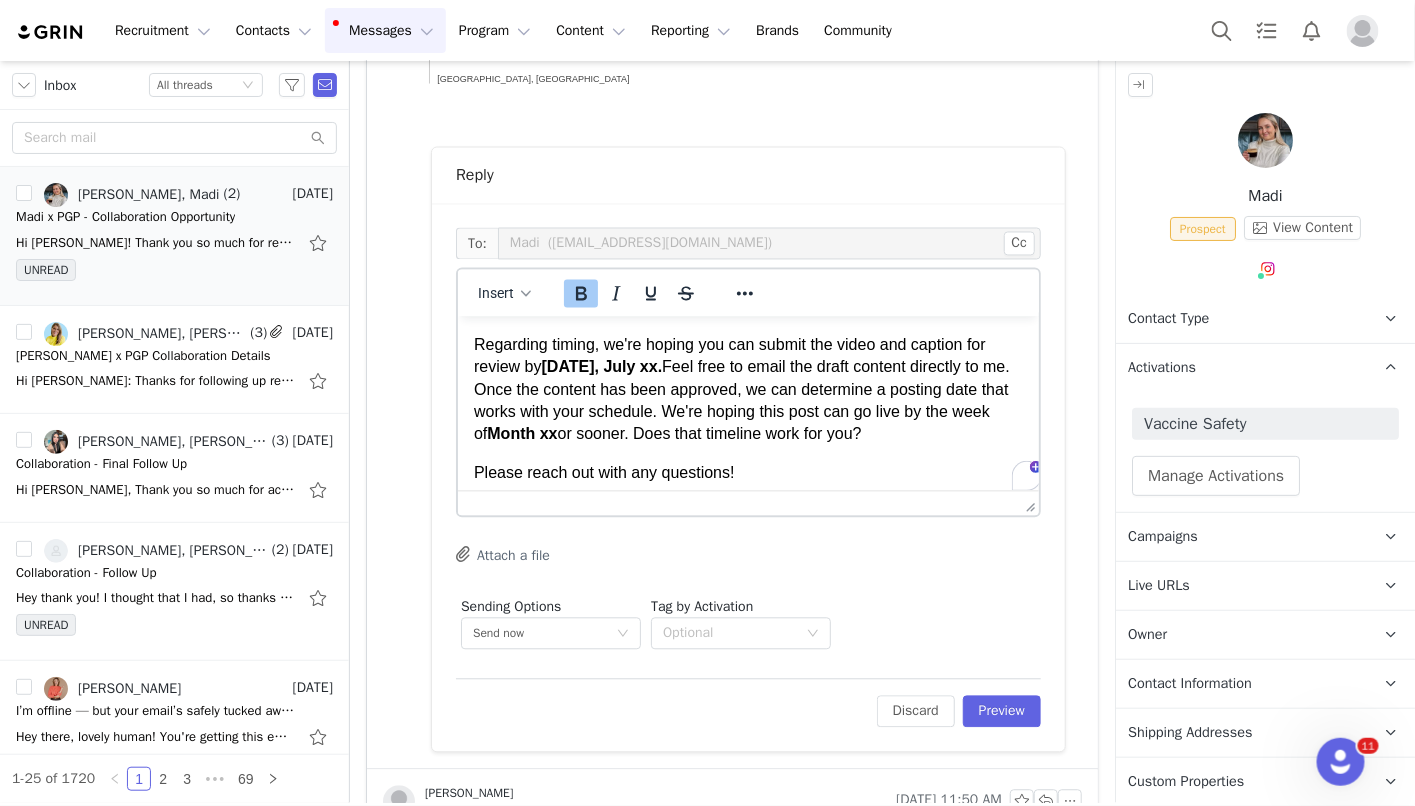 click on "[DATE], July xx." at bounding box center (601, 366) 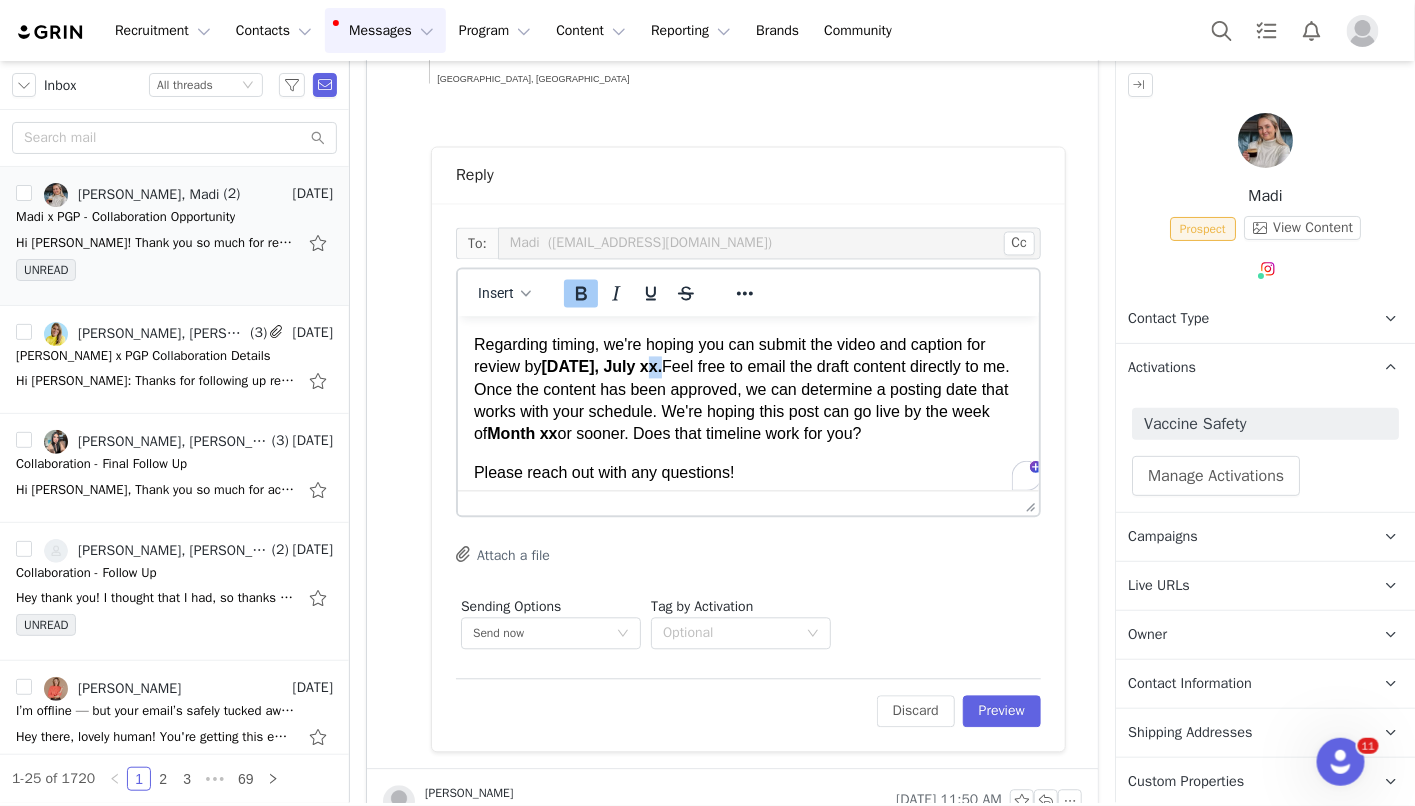 click on "[DATE], July xx." at bounding box center (601, 366) 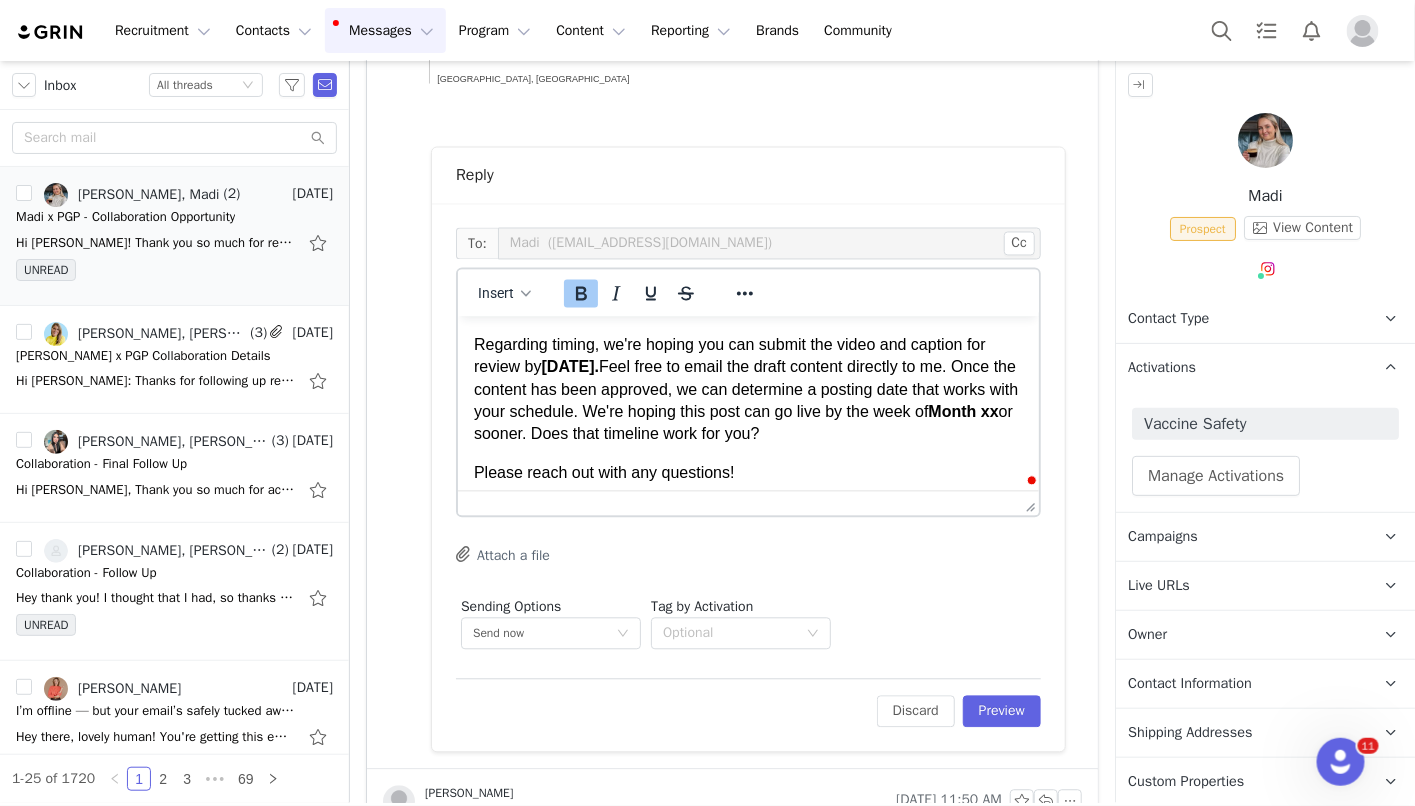 click on "Month xx" at bounding box center [963, 411] 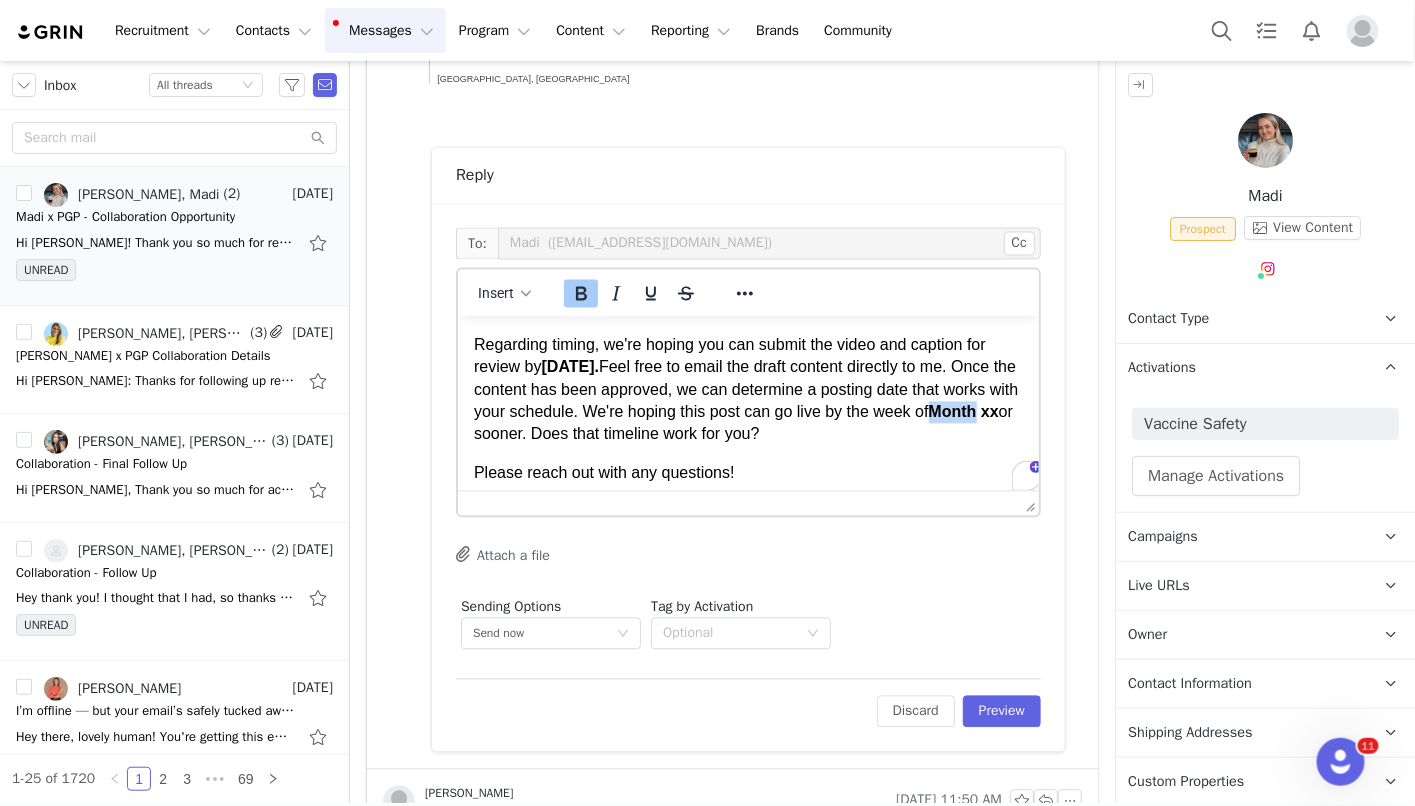 click on "Month xx" at bounding box center (963, 411) 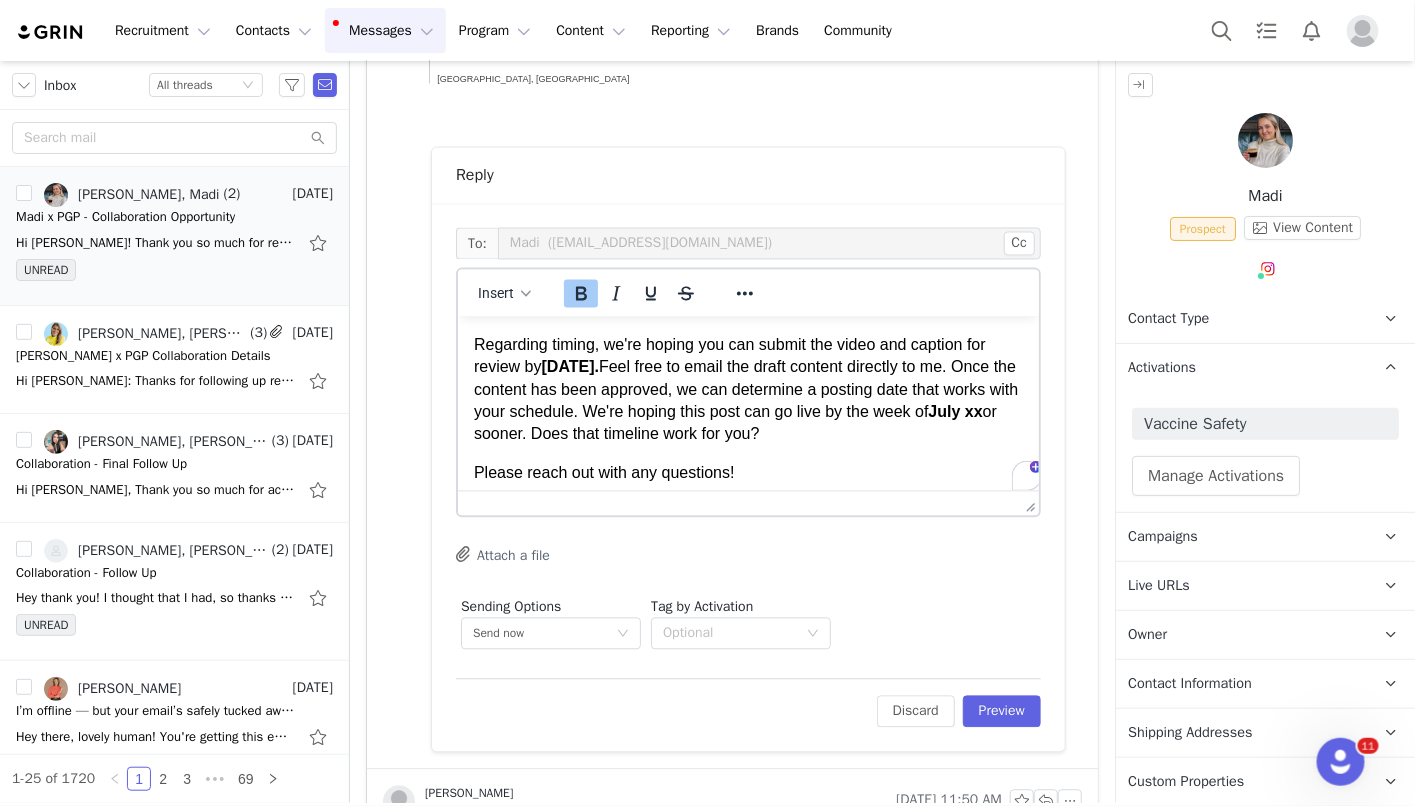click on "July xx" at bounding box center (955, 411) 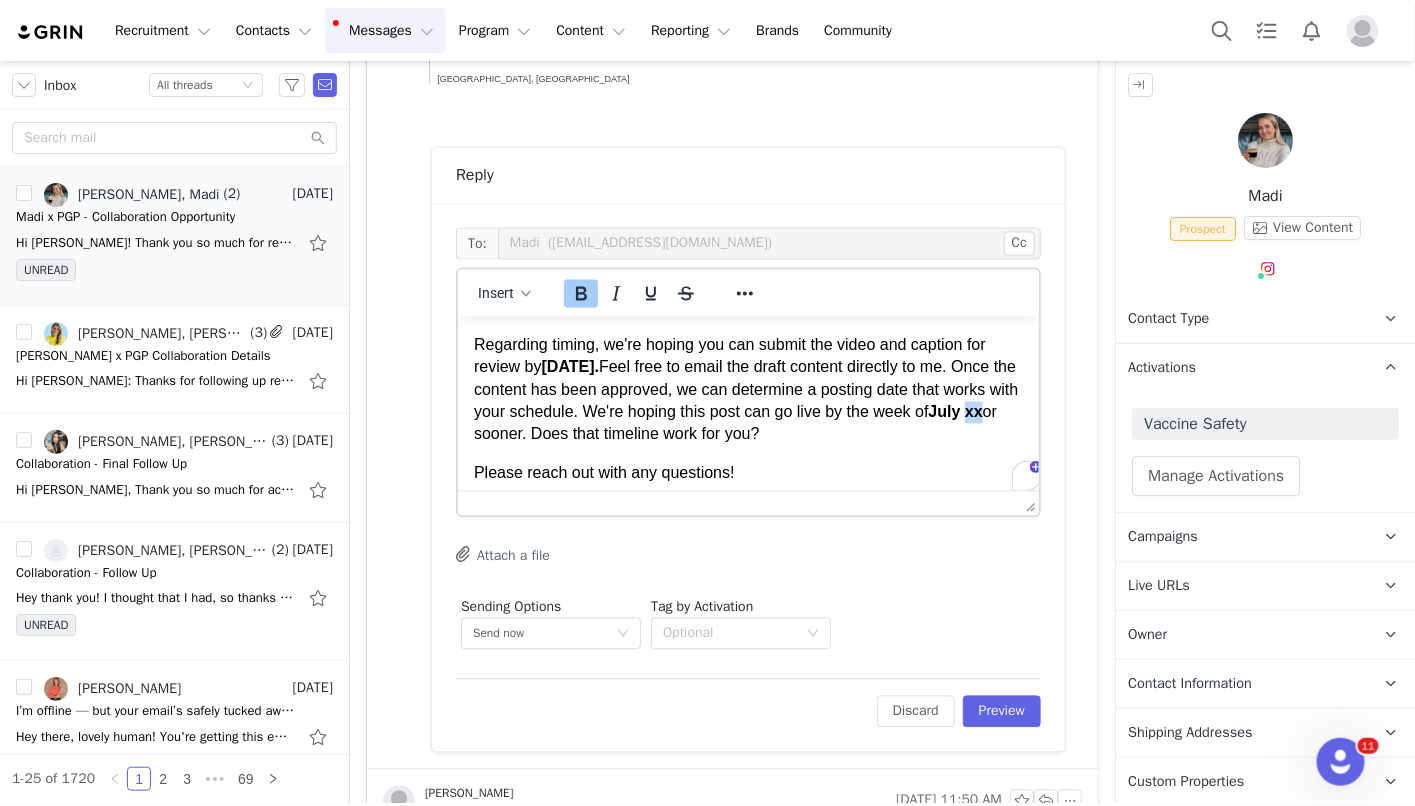 click on "July xx" at bounding box center [955, 411] 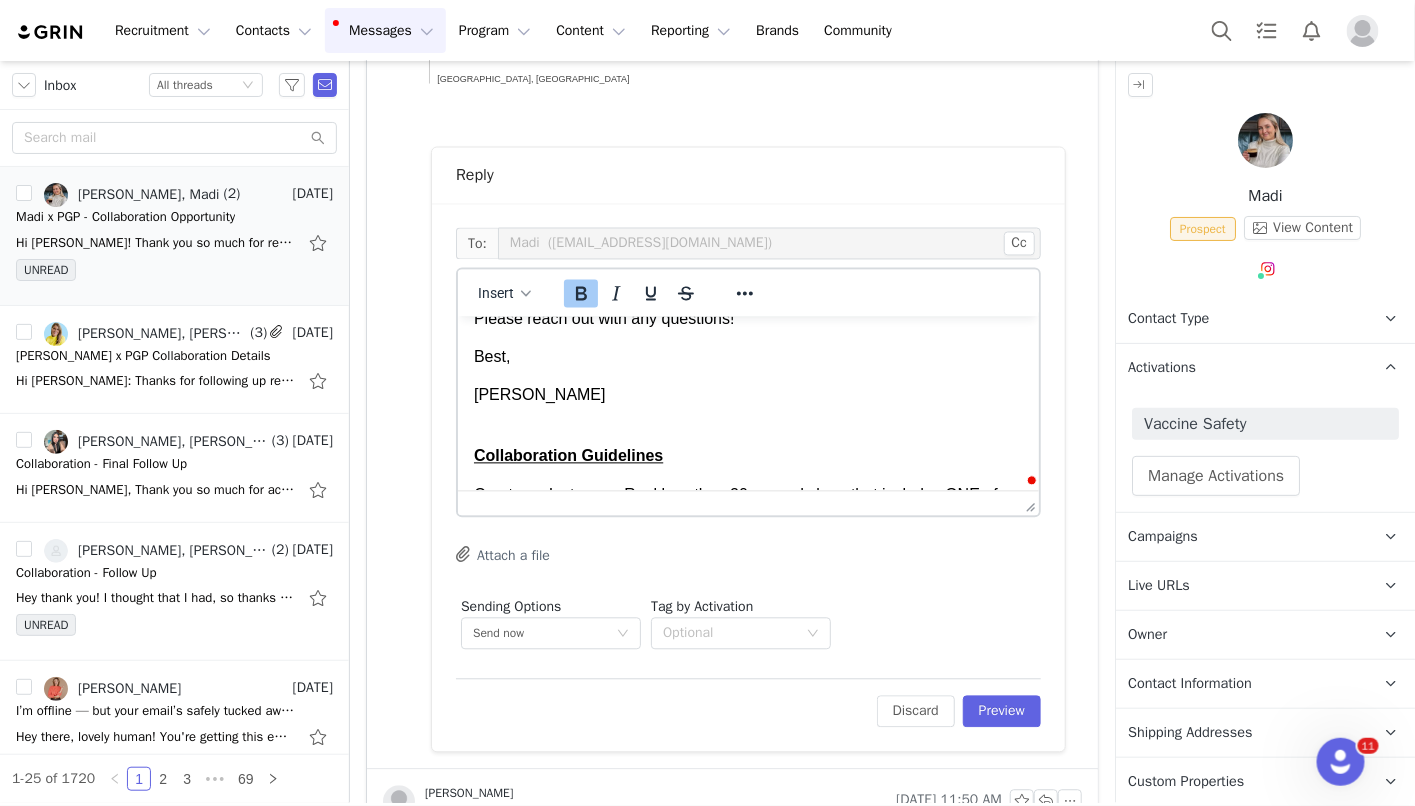 scroll, scrollTop: 375, scrollLeft: 0, axis: vertical 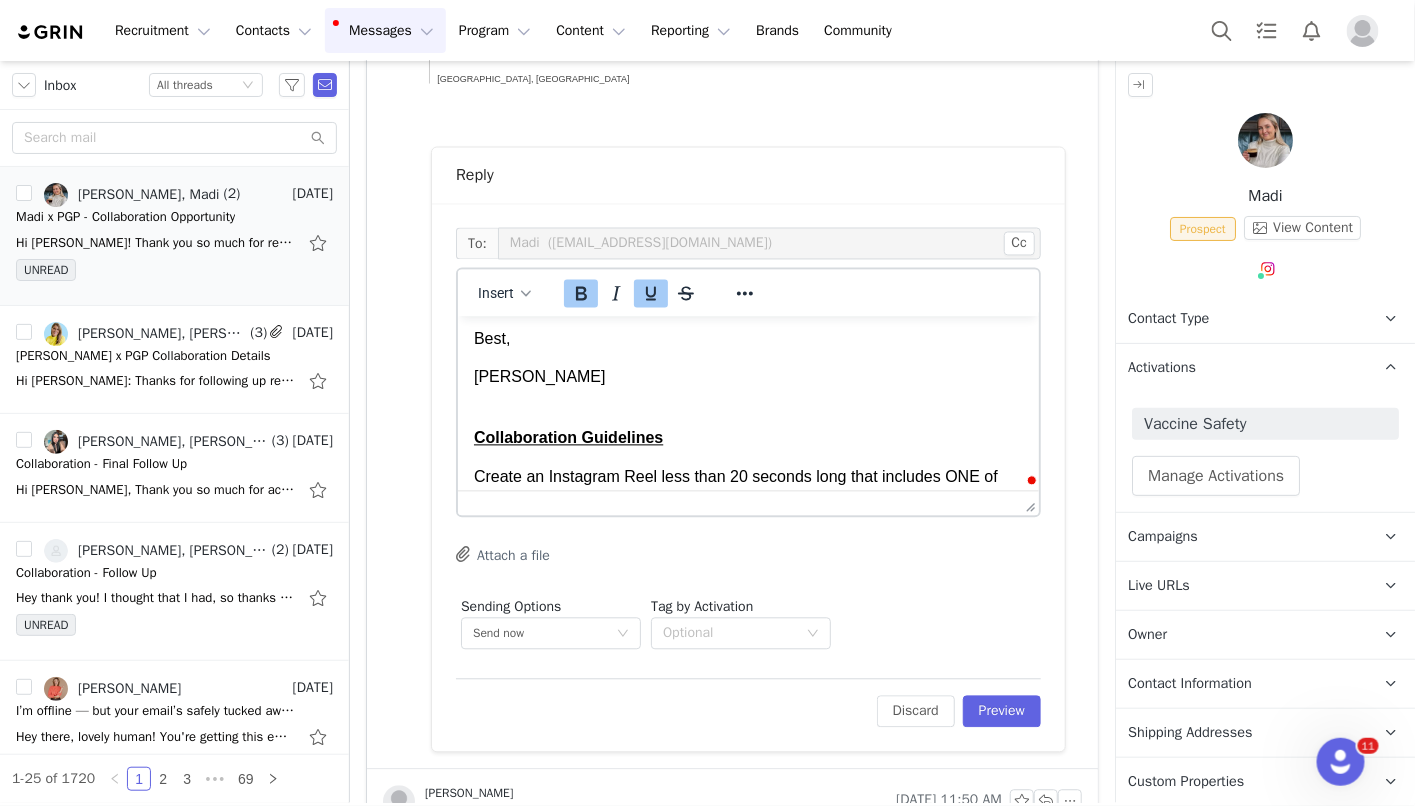 click on "I'm happy to hear you're interested in partnering with us. We love that you're interested spreading positivty around vaccines. I'm including the collaboration guidelines at the bottom of this email for your reference.  For next steps, please submit the form via here:  Live Url: thepublicgoodprojects.grin.live   Just a quick heads up:  a $350 payment will be issued within 30 days (or less) after the approved content has been posted. The payment will be sent via Grin to your PayPal account. Regarding timing, we're hoping you can submit the video and caption for review by  Friday, July 18th.  Feel free to email the draft content directly to me. Once the content has been approved, we can determine a posting date that works with your schedule. We're hoping this post can go live by the week of  July 21st  or sooner. Does that timeline work for you? Please reach out with any questions! Best, Jeffrey Collaboration Guidelines Here’s why I trust vaccines (pick at least one of these four categories)   . Specs:" at bounding box center [747, 1100] 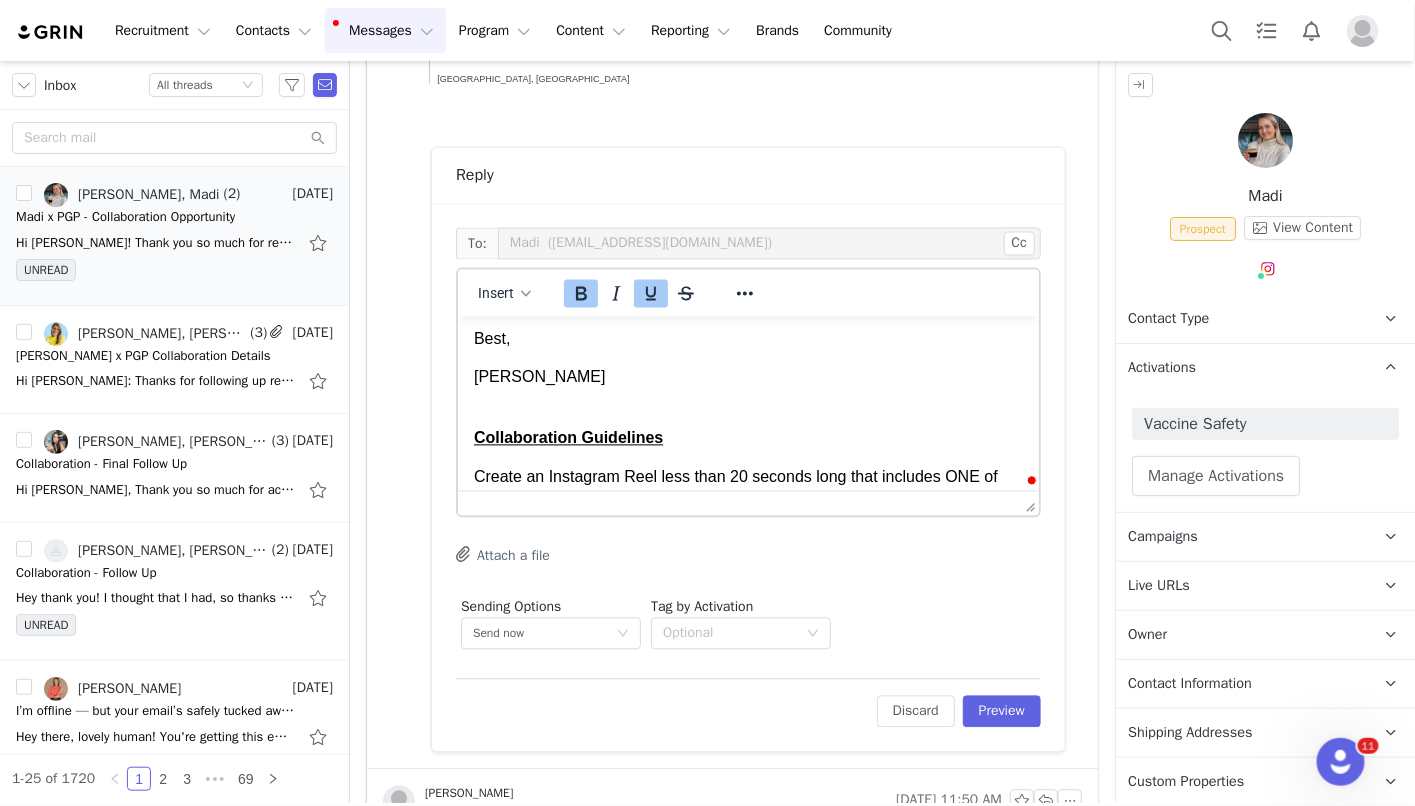 click on "[PERSON_NAME]" at bounding box center [747, 388] 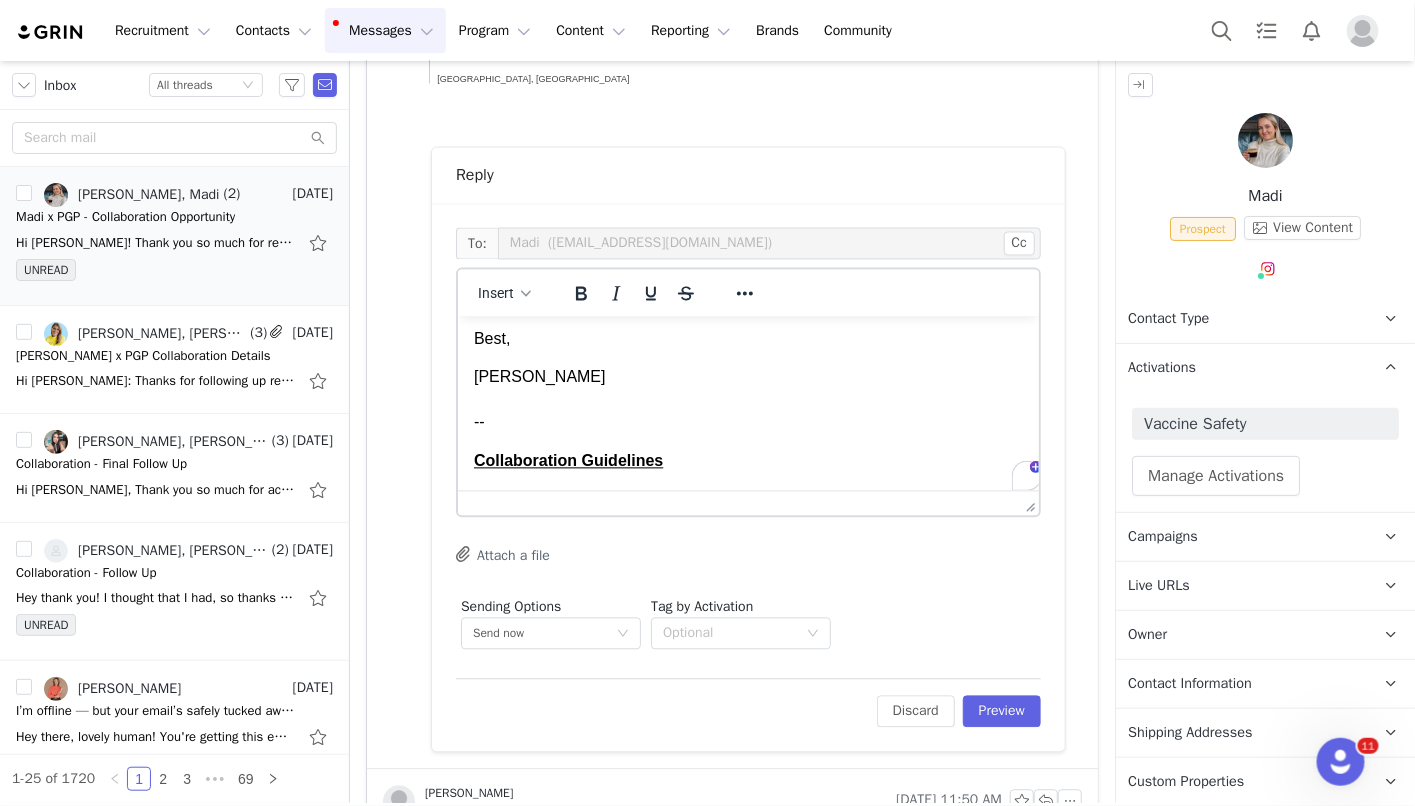 scroll, scrollTop: 312, scrollLeft: 0, axis: vertical 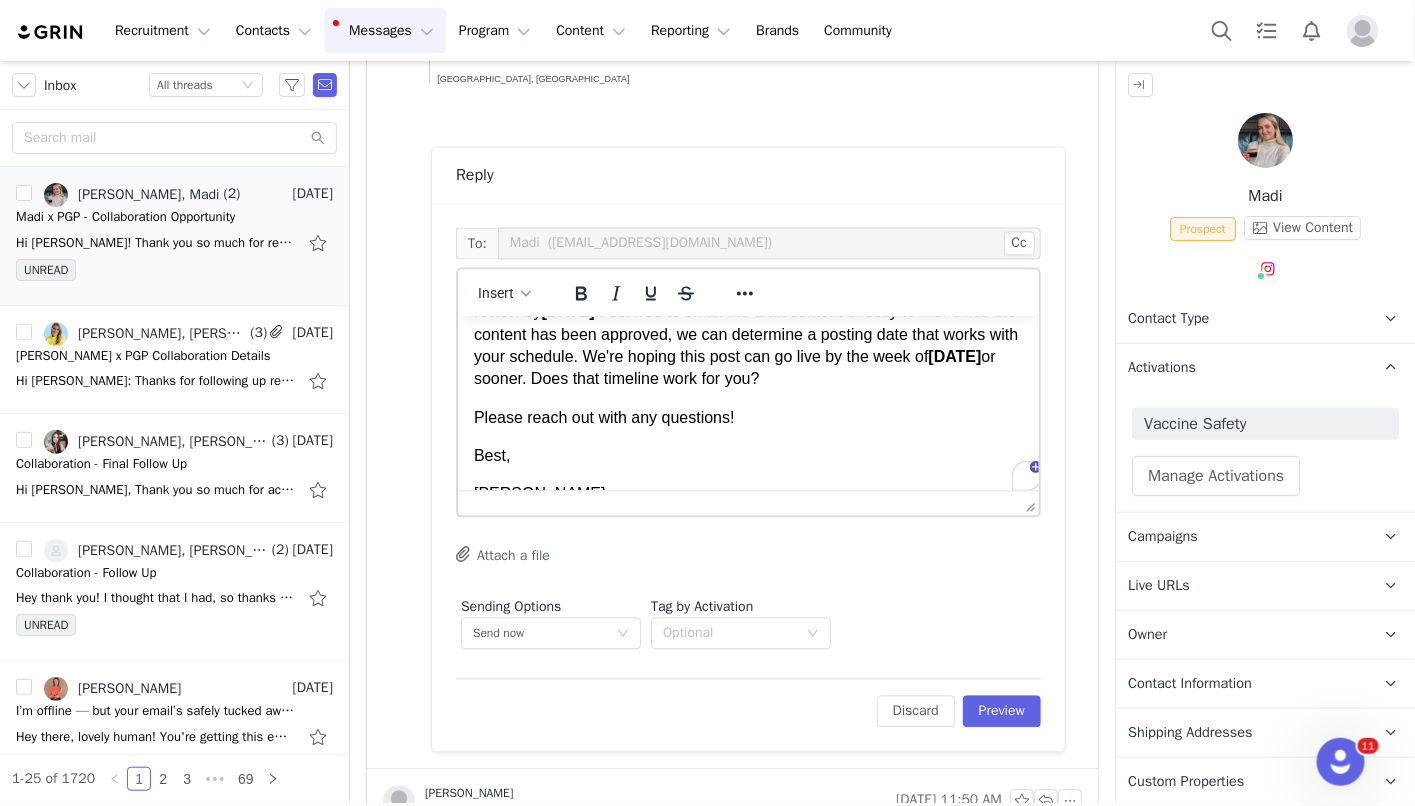 click on "Please reach out with any questions!" at bounding box center (747, 418) 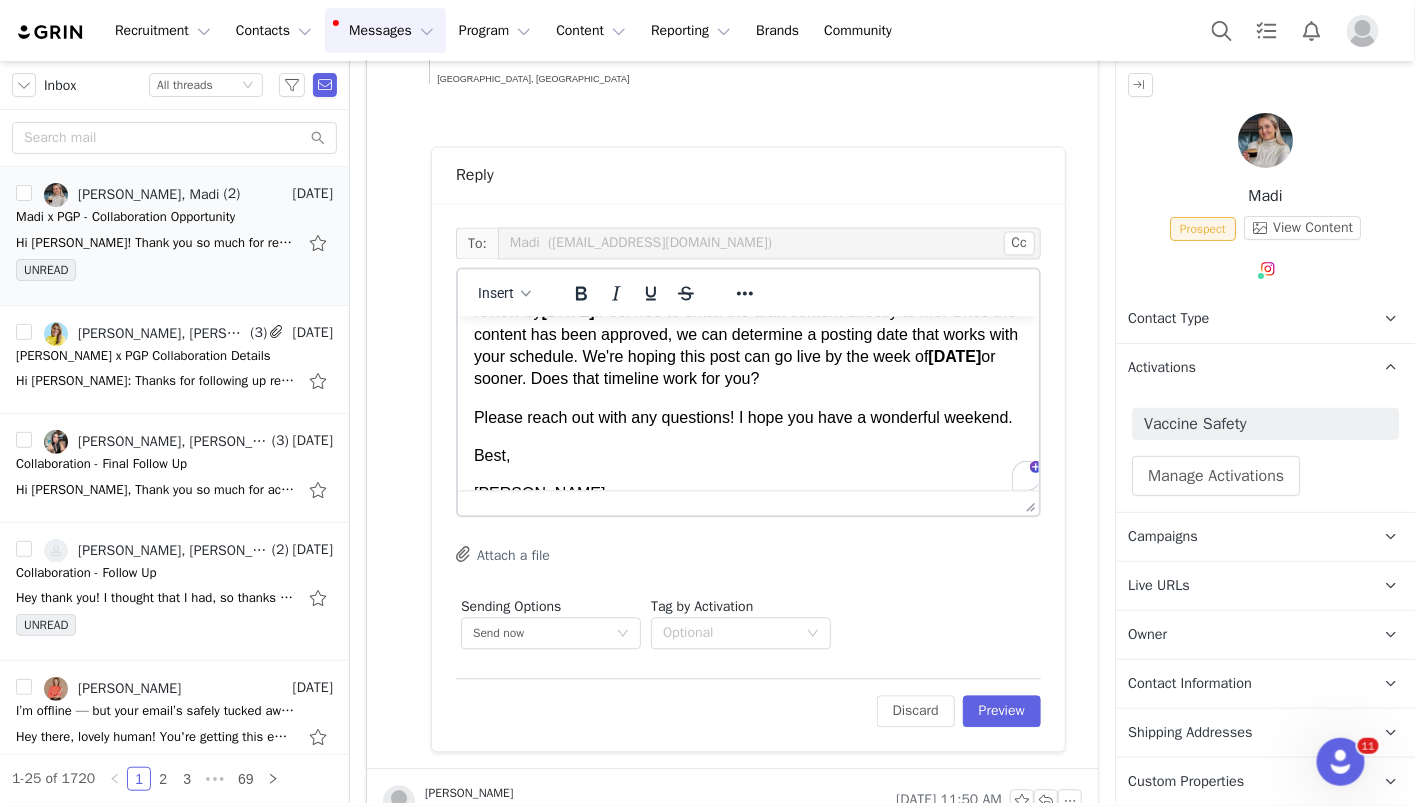 scroll, scrollTop: 87, scrollLeft: 0, axis: vertical 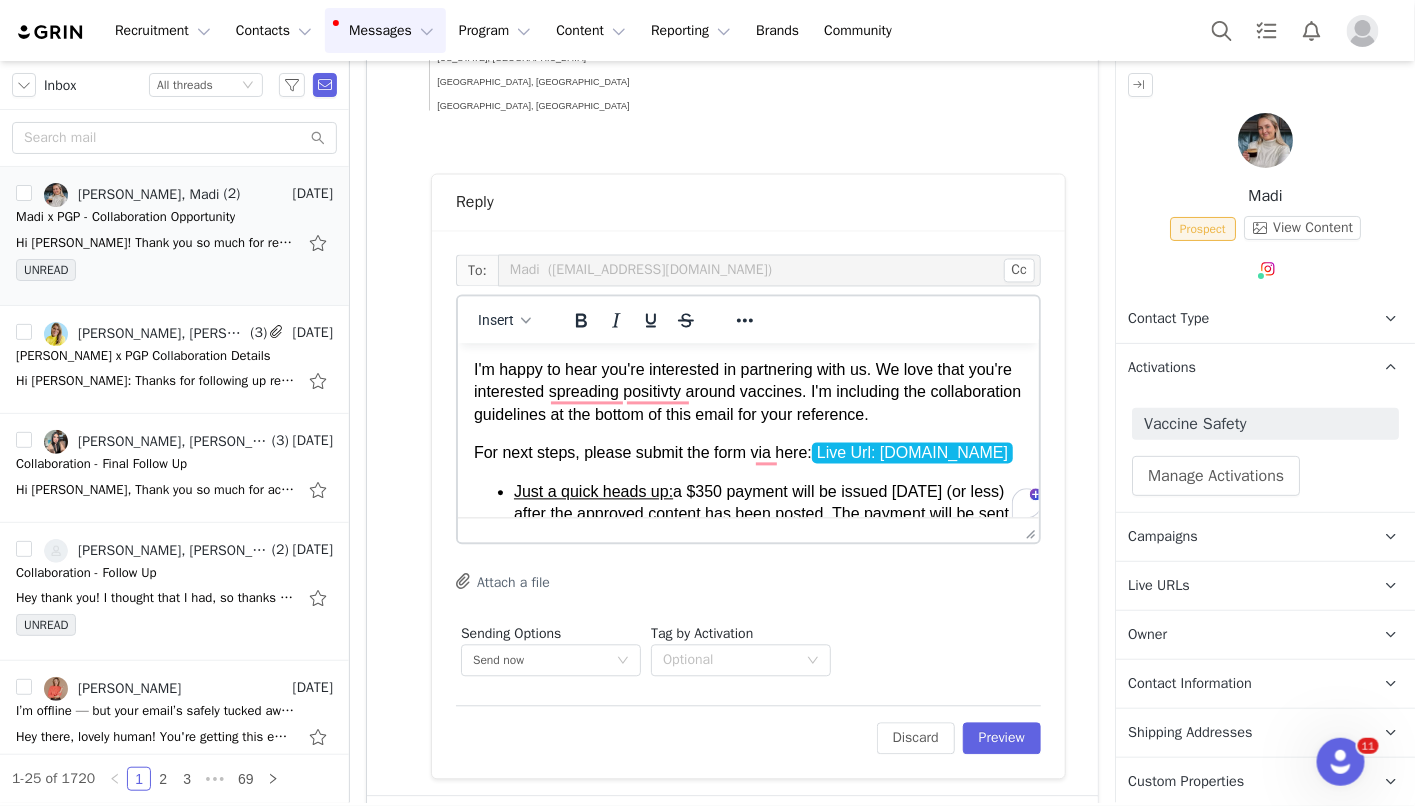 click on "I'm happy to hear you're interested in partnering with us. We love that you're interested spreading positivty around vaccines. I'm including the collaboration guidelines at the bottom of this email for your reference." at bounding box center (747, 392) 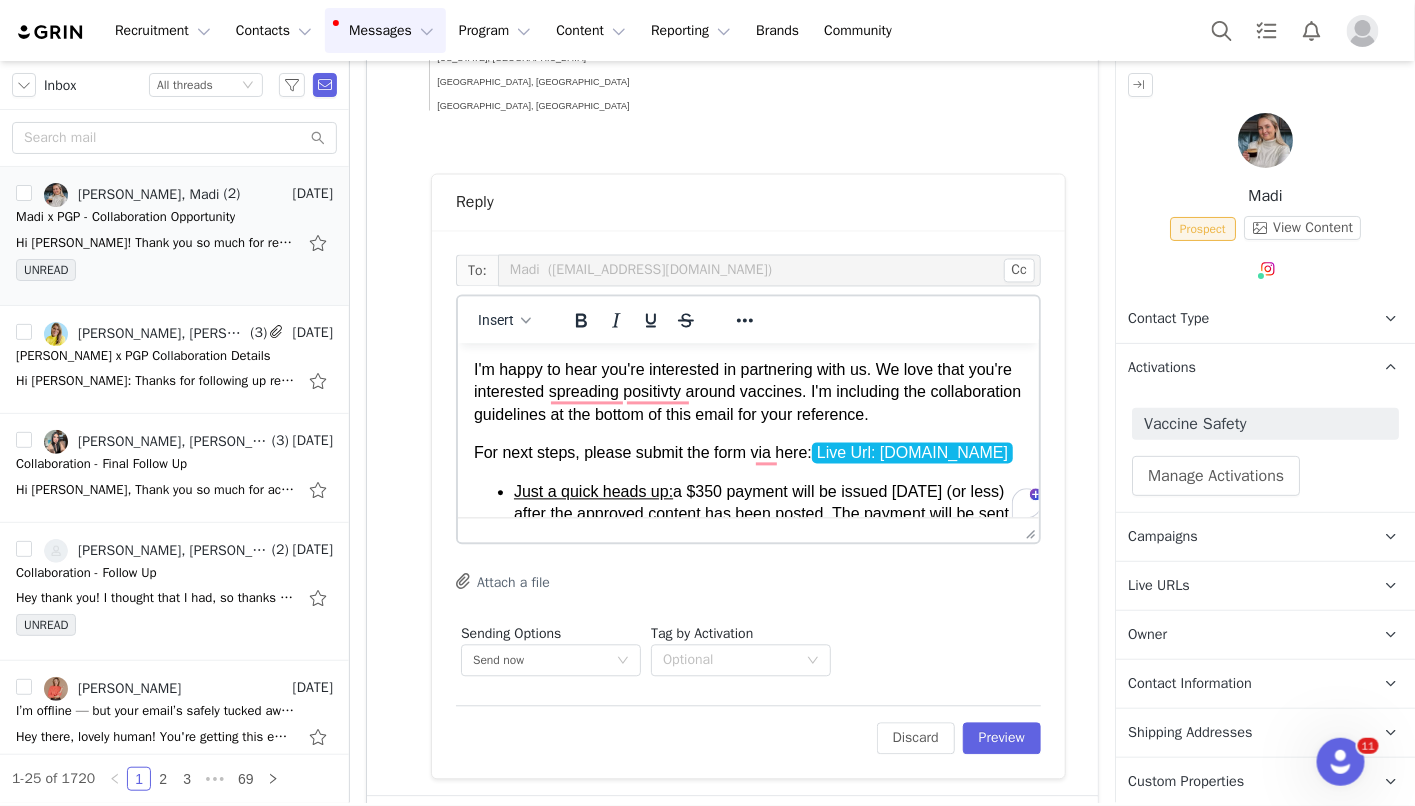 click on "I'm happy to hear you're interested in partnering with us. We love that you're interested spreading positivty around vaccines. I'm including the collaboration guidelines at the bottom of this email for your reference." at bounding box center [747, 392] 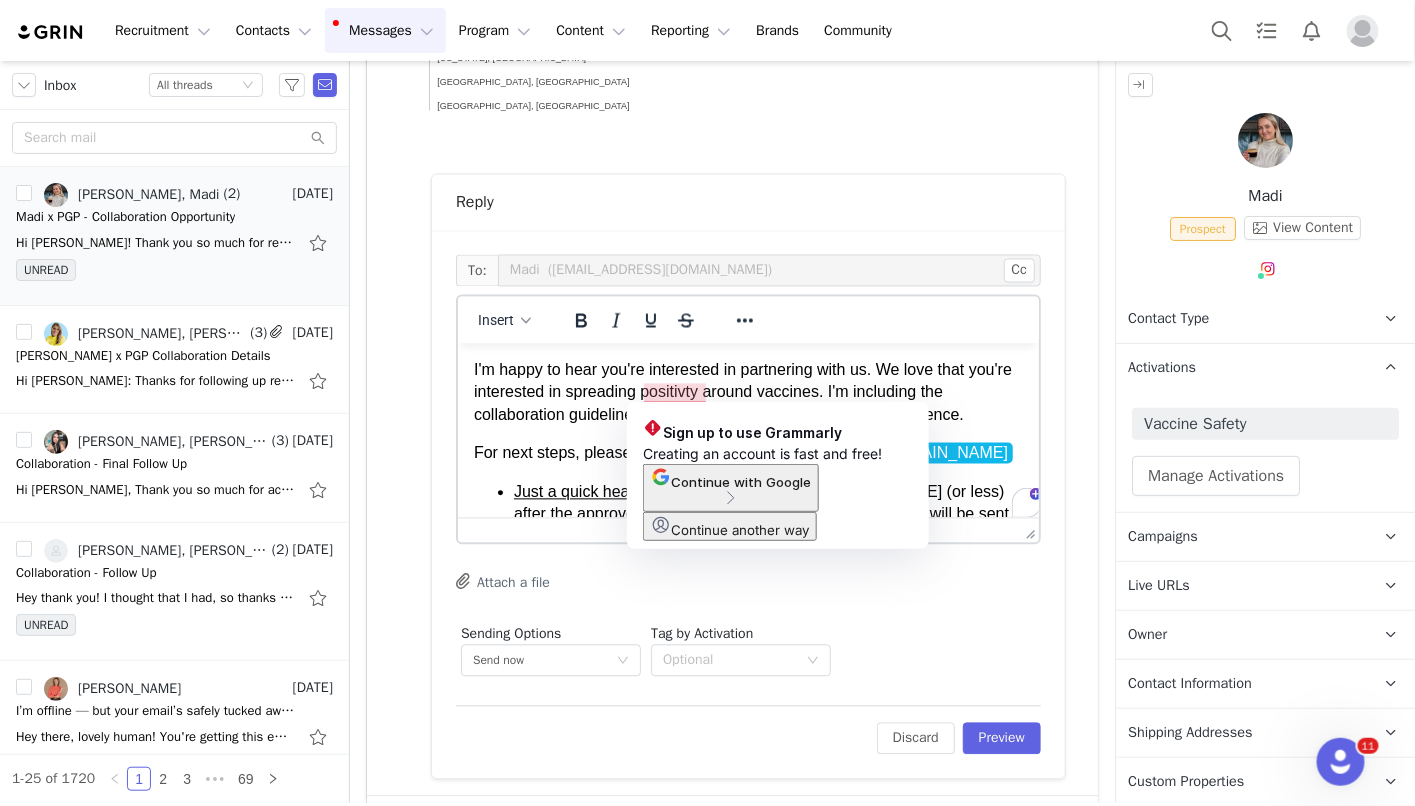 click on "I'm happy to hear you're interested in partnering with us. We love that you're interested in spreading positivty around vaccines. I'm including the collaboration guidelines at the bottom of this email for your reference." at bounding box center [747, 392] 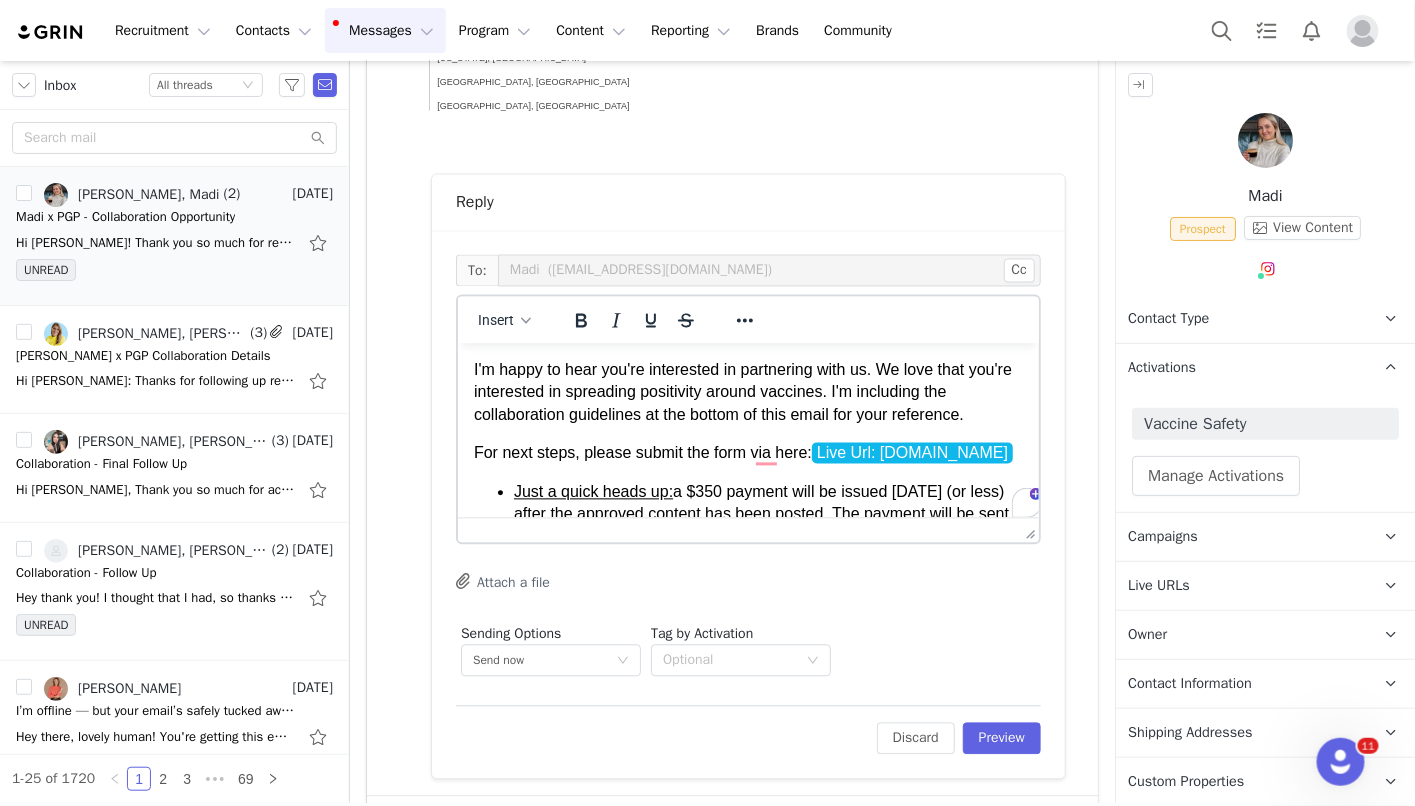 click on "For next steps, please submit the form via here:  Live Url: thepublicgoodprojects.grin.live" at bounding box center (747, 453) 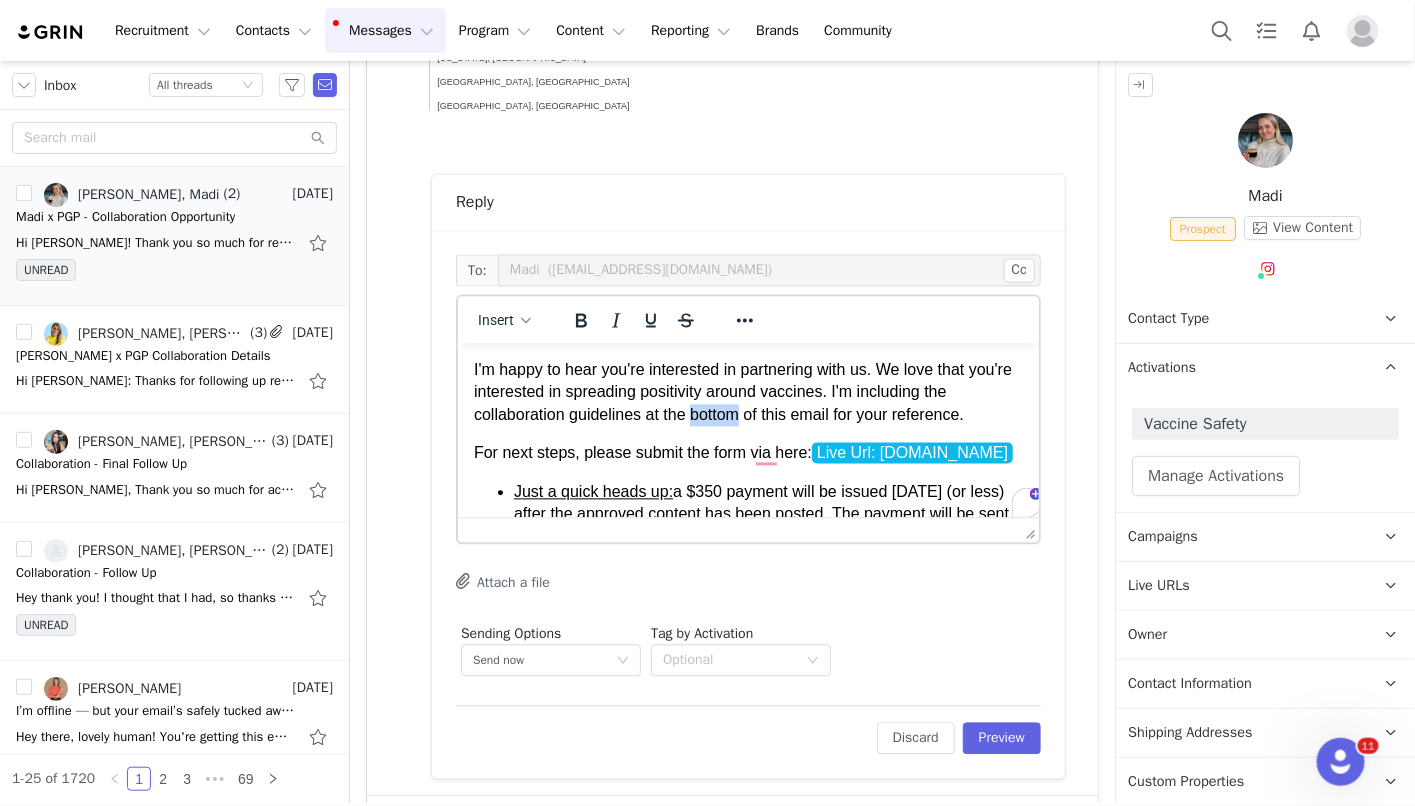 click on "I'm happy to hear you're interested in partnering with us. We love that you're interested in spreading positivity around vaccines. I'm including the collaboration guidelines at the bottom of this email for your reference." at bounding box center [747, 392] 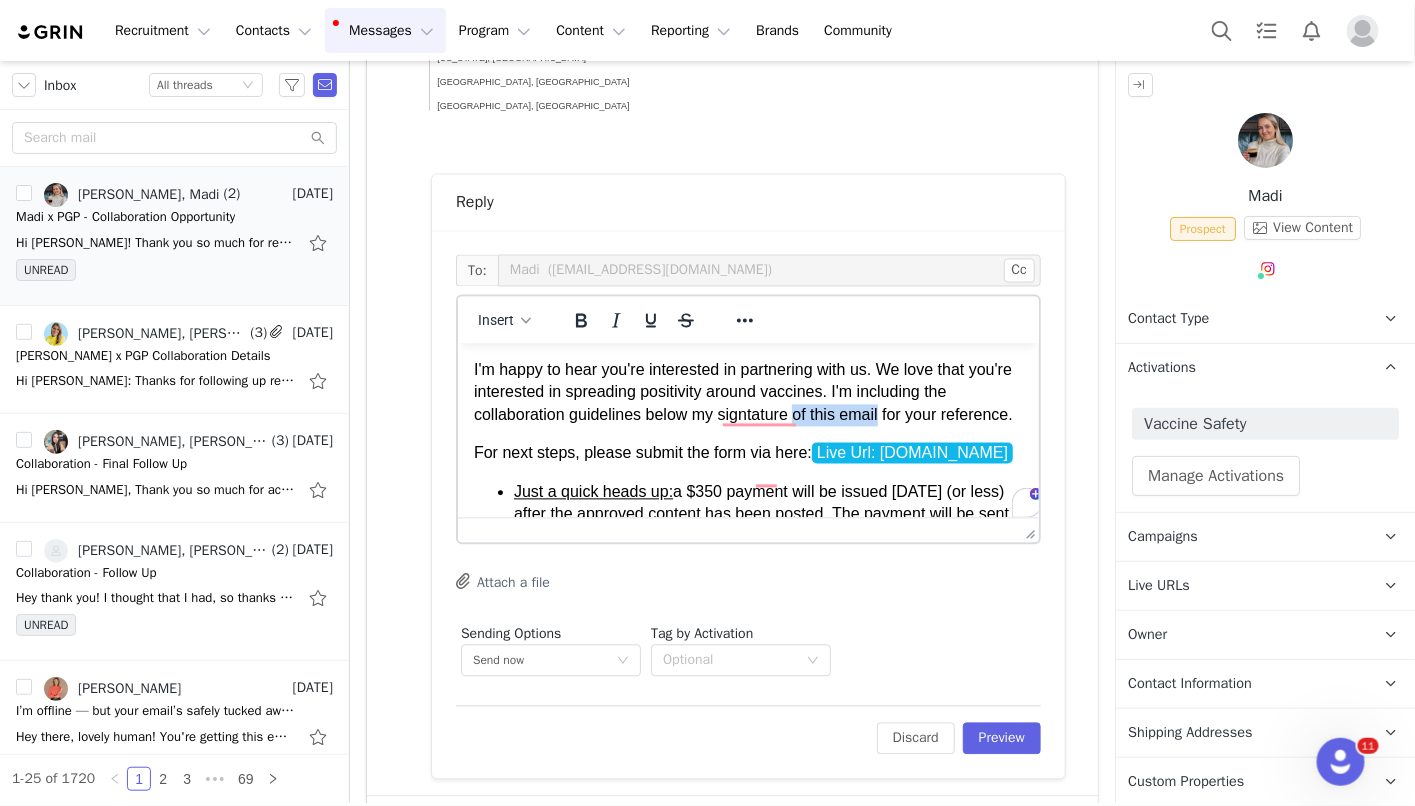 drag, startPoint x: 887, startPoint y: 421, endPoint x: 801, endPoint y: 411, distance: 86.579445 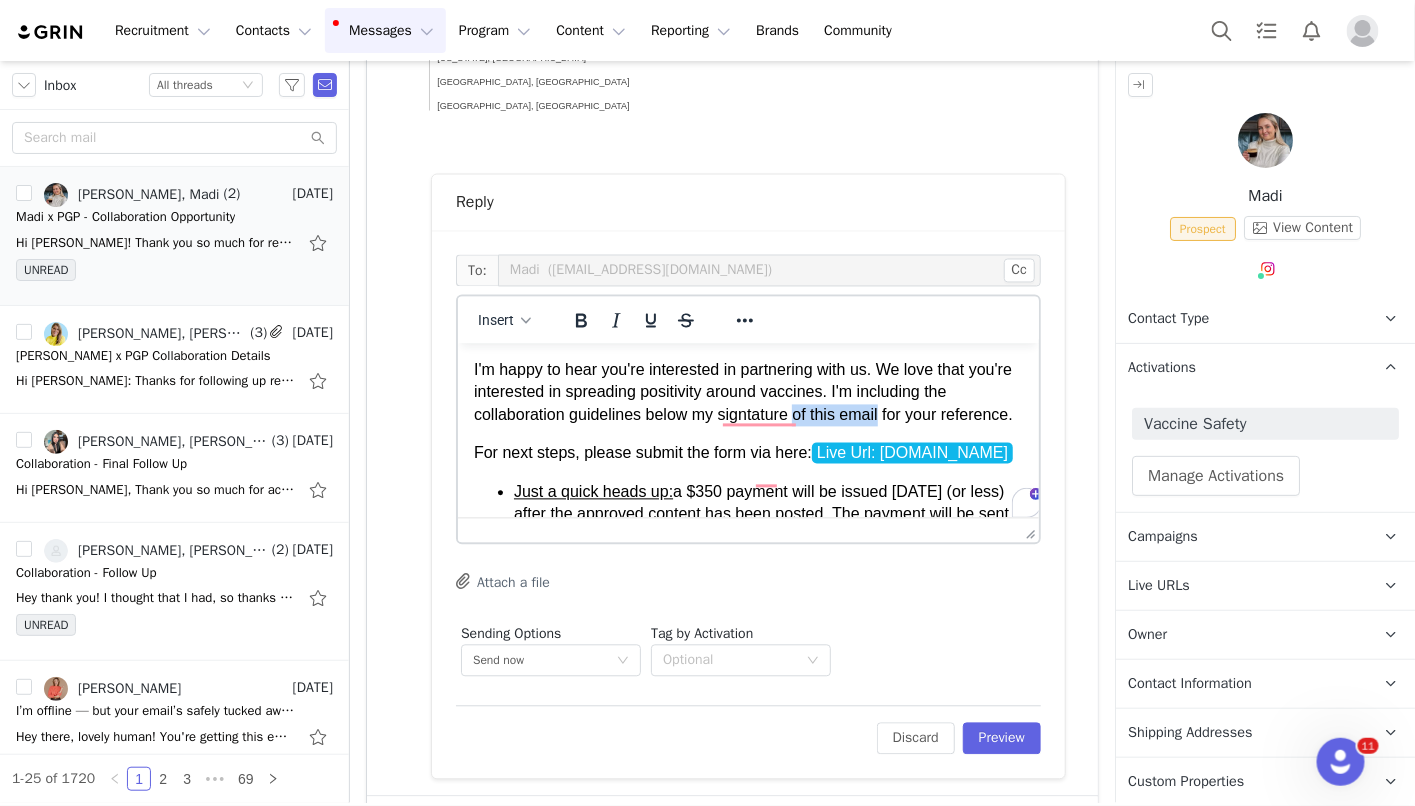 click on "I'm happy to hear you're interested in partnering with us. We love that you're interested in spreading positivity around vaccines. I'm including the collaboration guidelines below my signtature of this email for your reference." at bounding box center [747, 392] 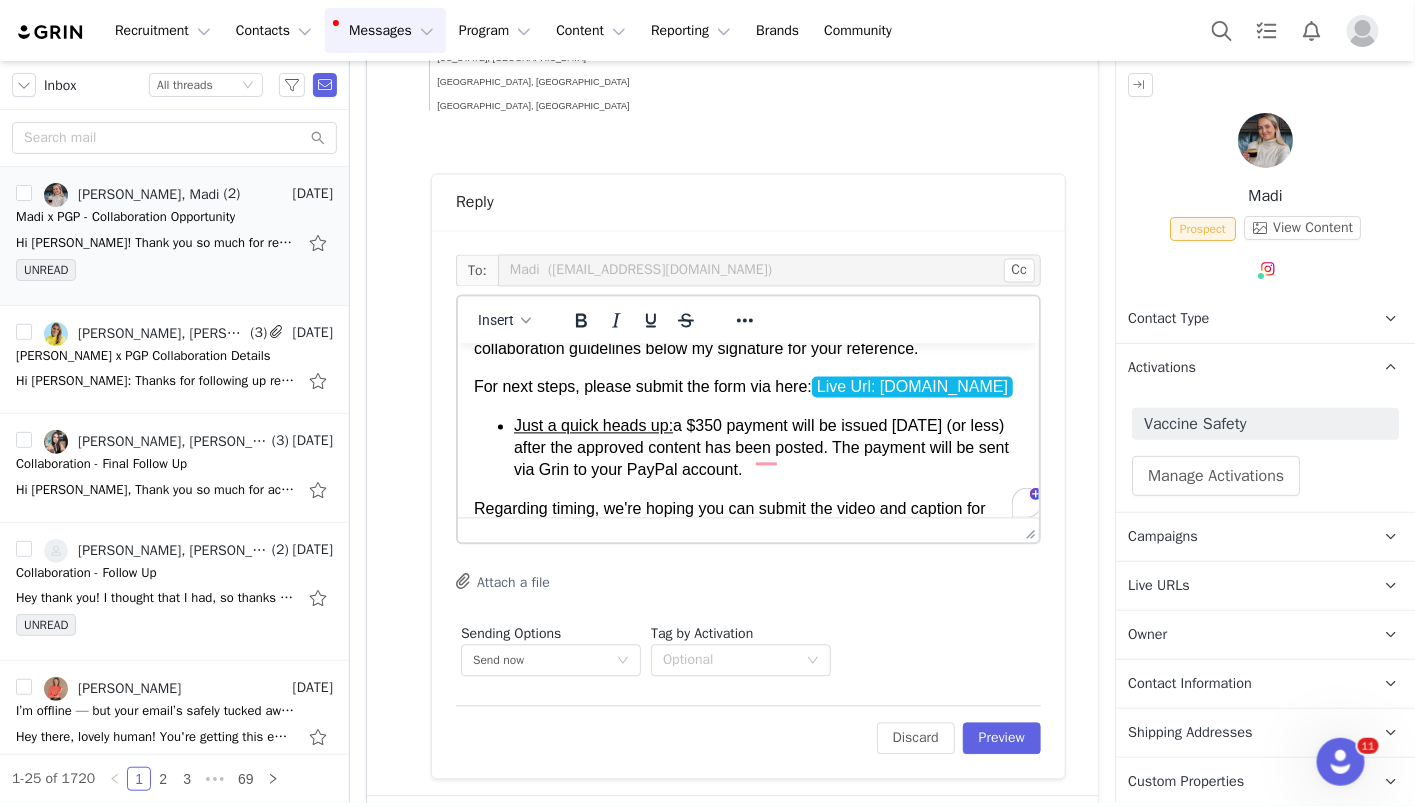 scroll, scrollTop: 66, scrollLeft: 0, axis: vertical 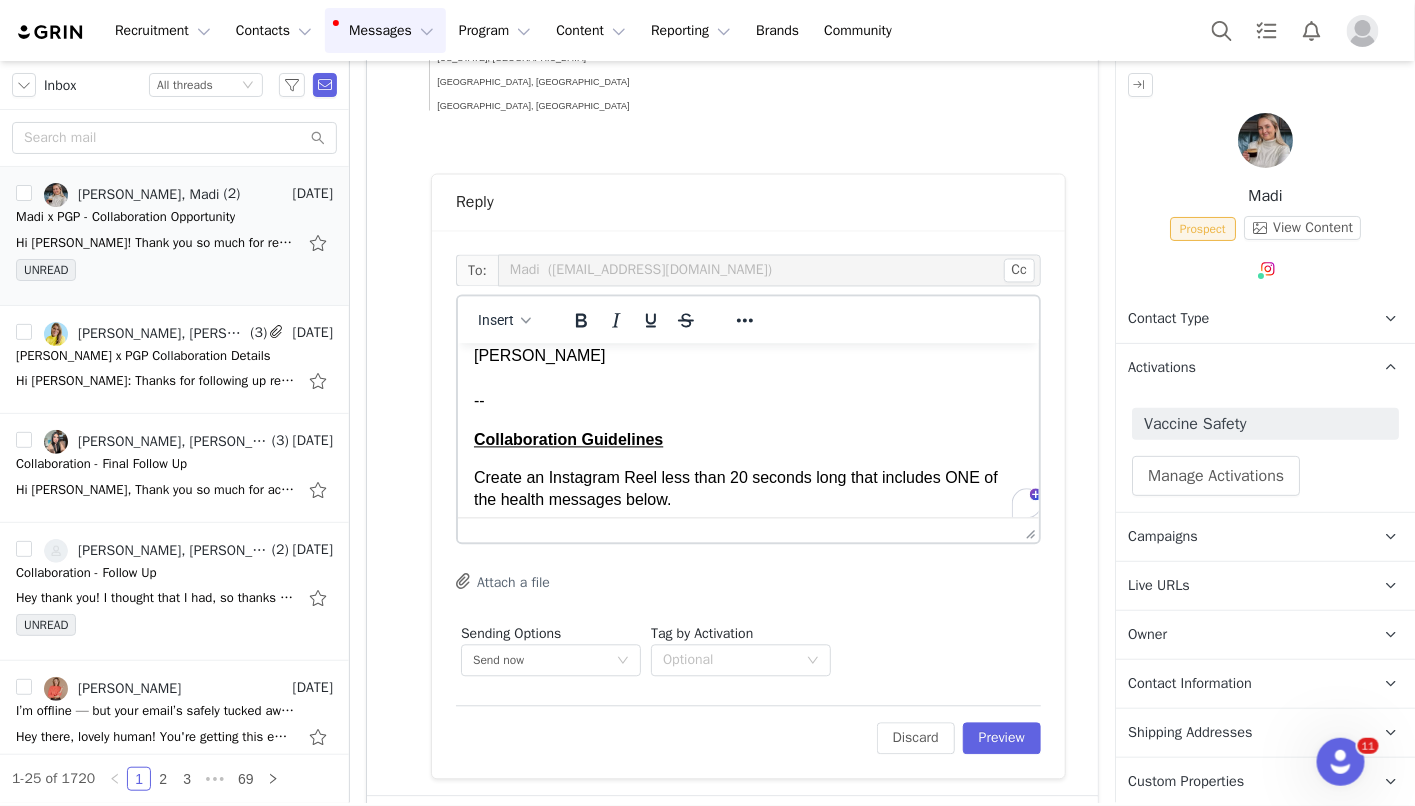 click on "Jeffrey --" at bounding box center [747, 378] 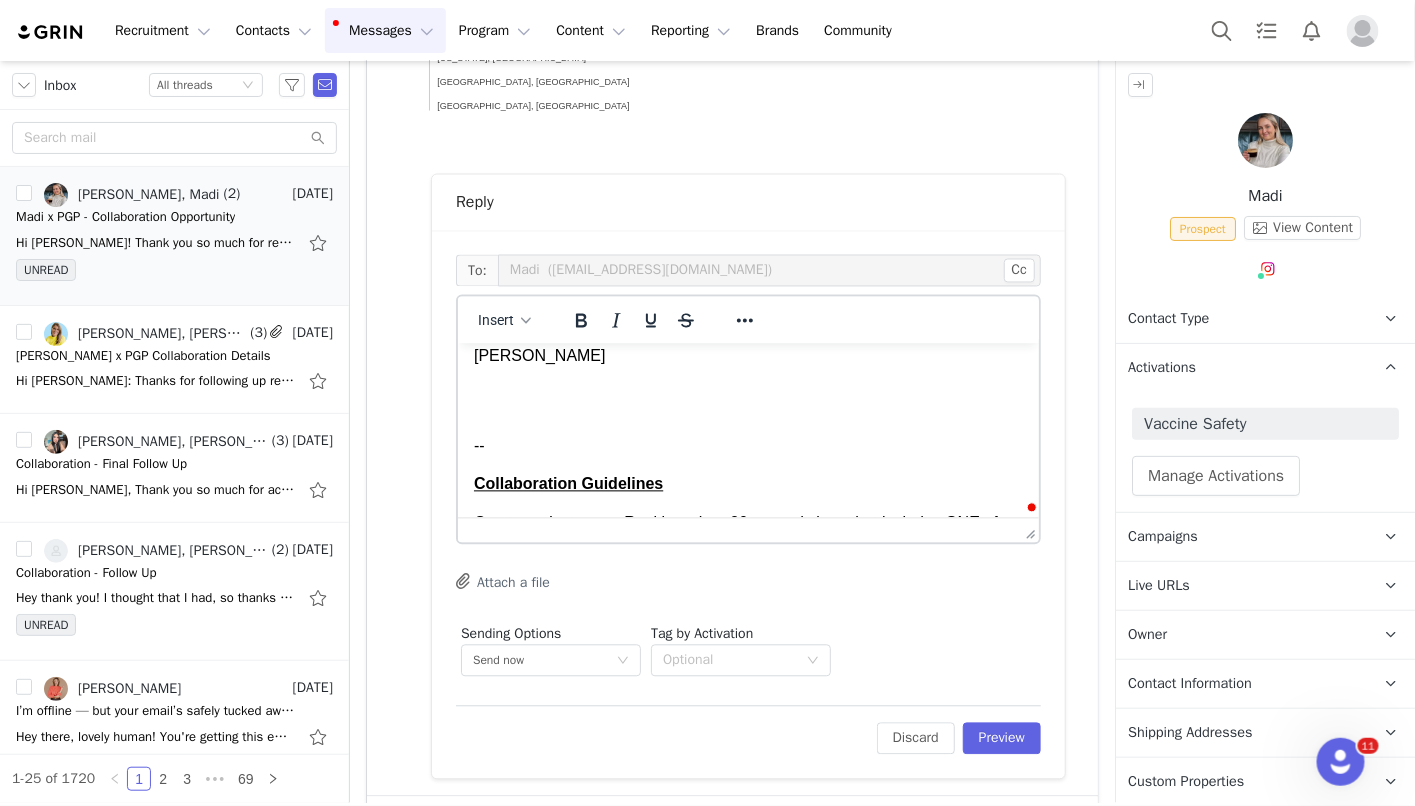 click on "Jeffrey --" at bounding box center [747, 401] 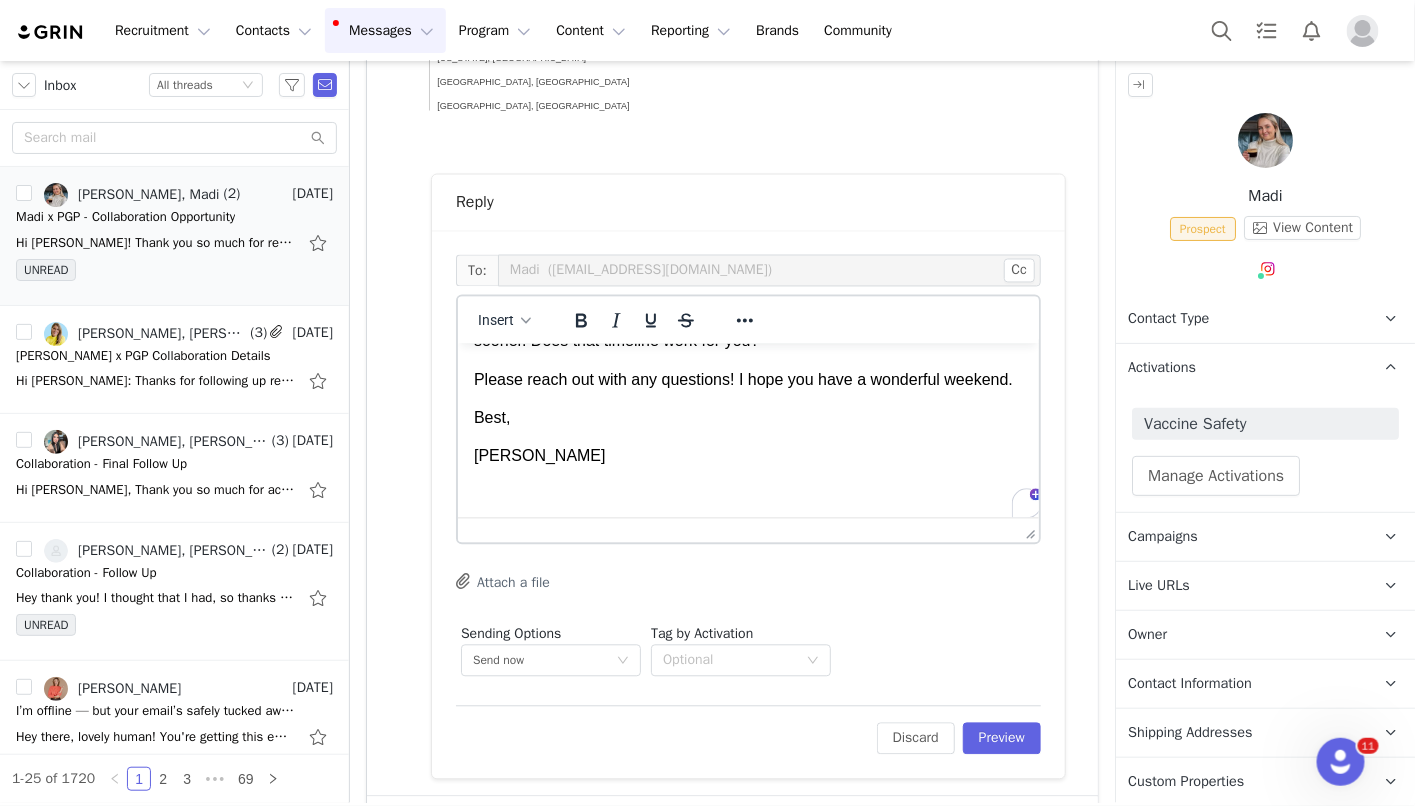 click on "Please reach out with any questions! I hope you have a wonderful weekend." at bounding box center (747, 380) 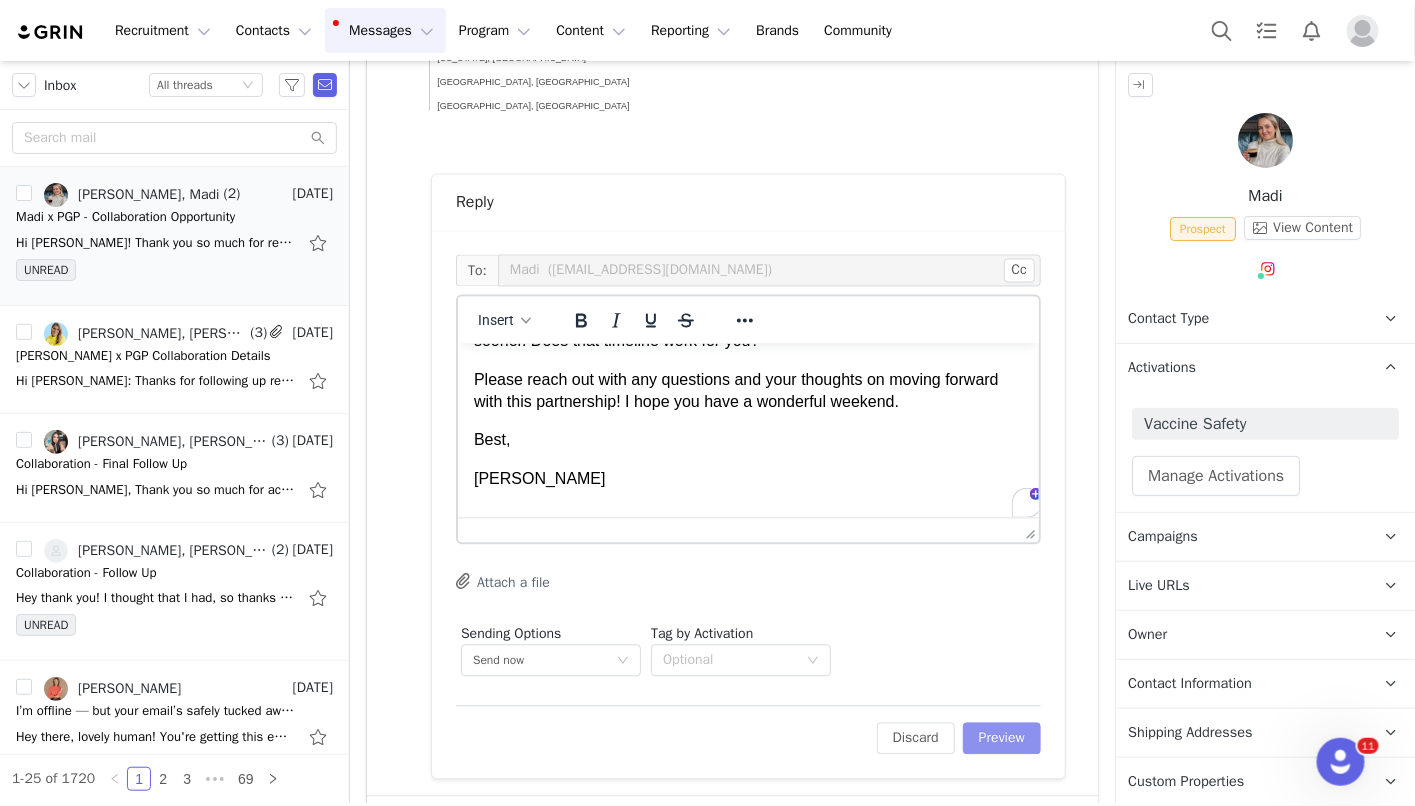 click on "Preview" at bounding box center [1002, 739] 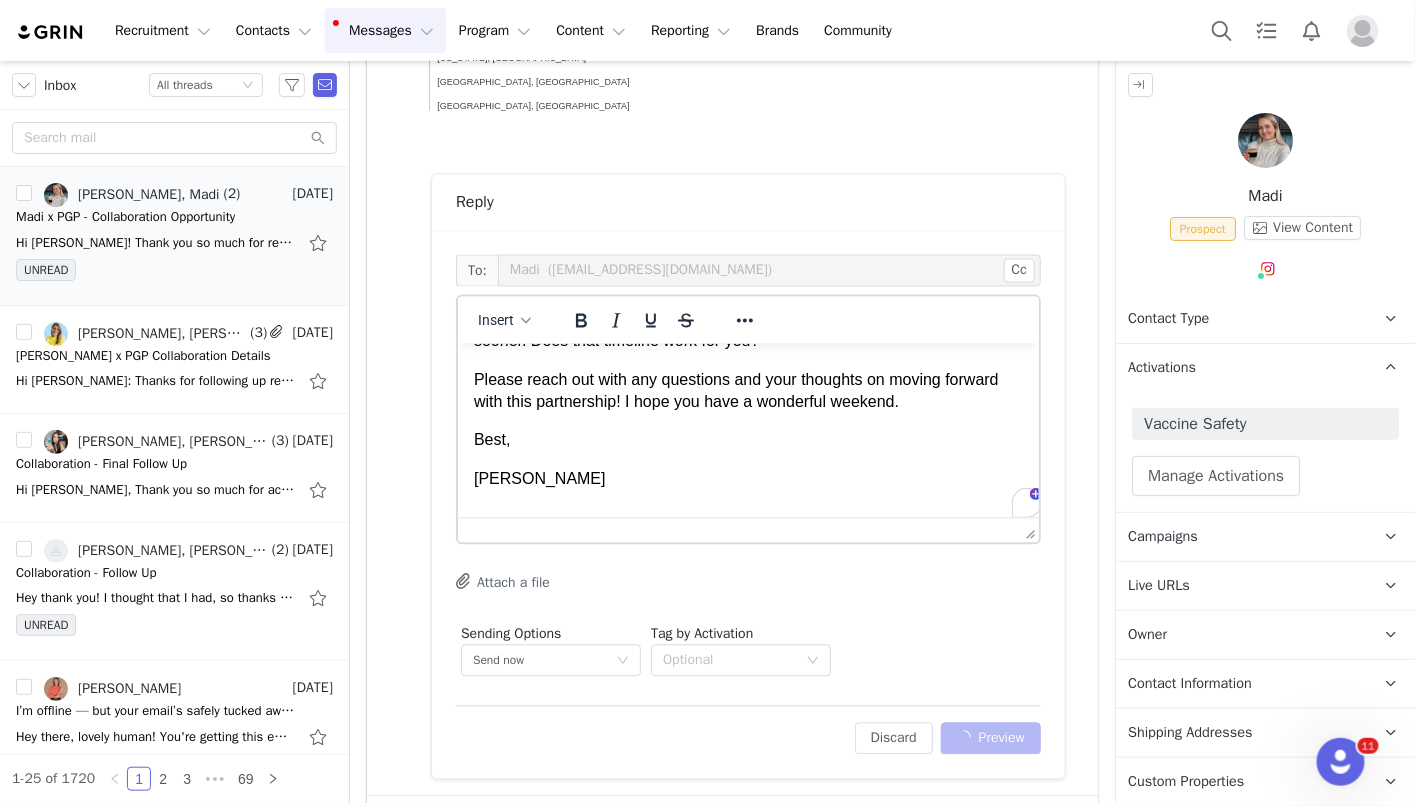 scroll, scrollTop: 1178, scrollLeft: 0, axis: vertical 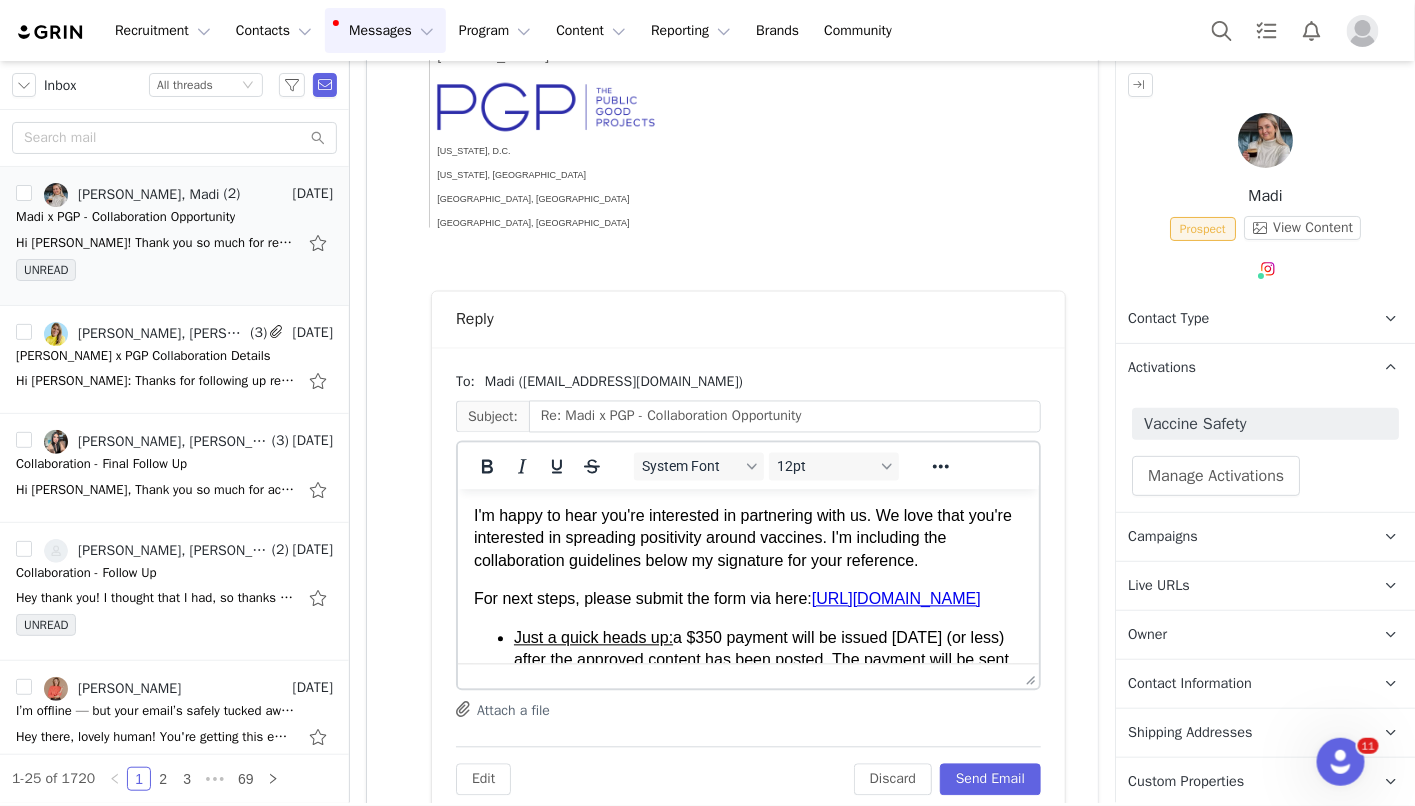 click on "I'm happy to hear you're interested in partnering with us. We love that you're interested in spreading positivity around vaccines. I'm including the collaboration guidelines below my signature for your reference." at bounding box center (747, 538) 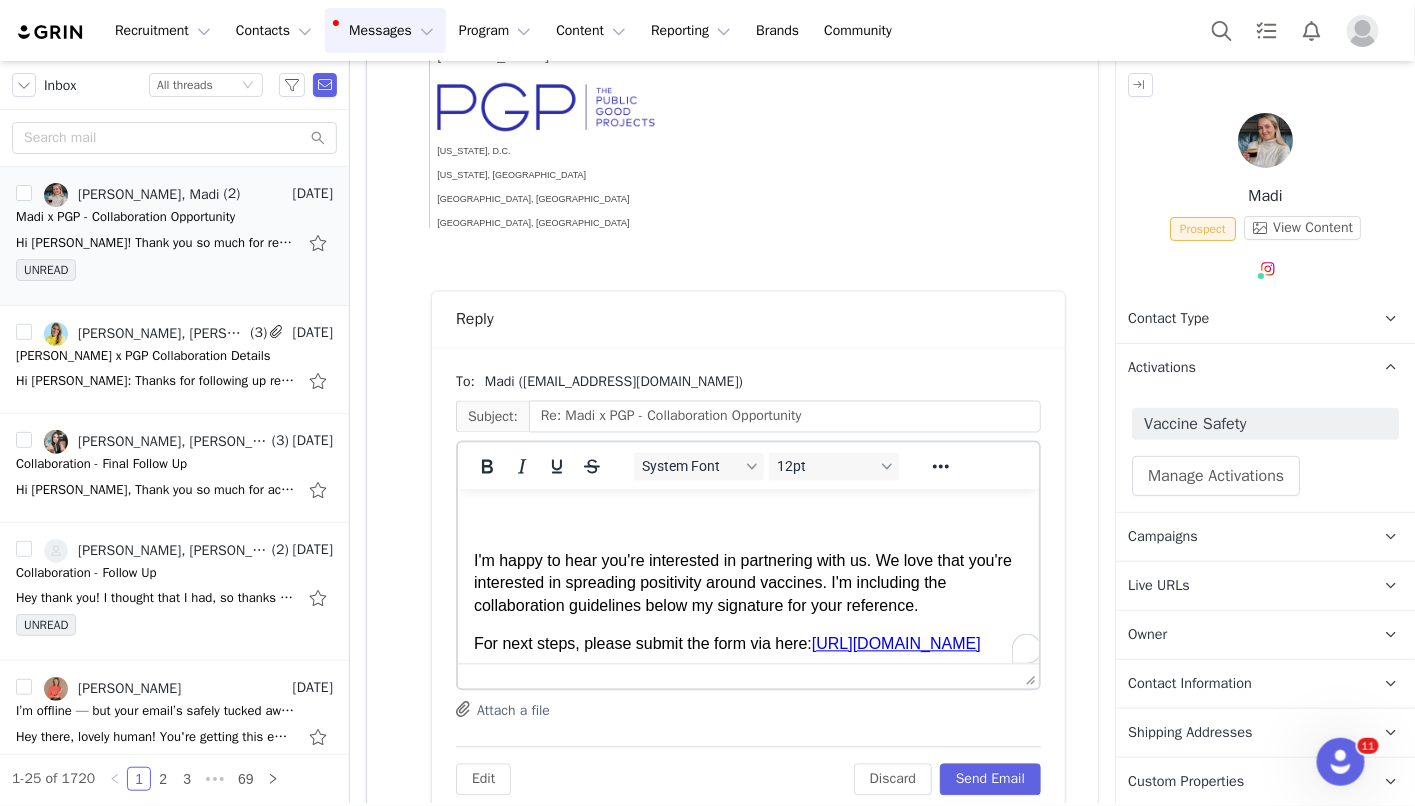 type 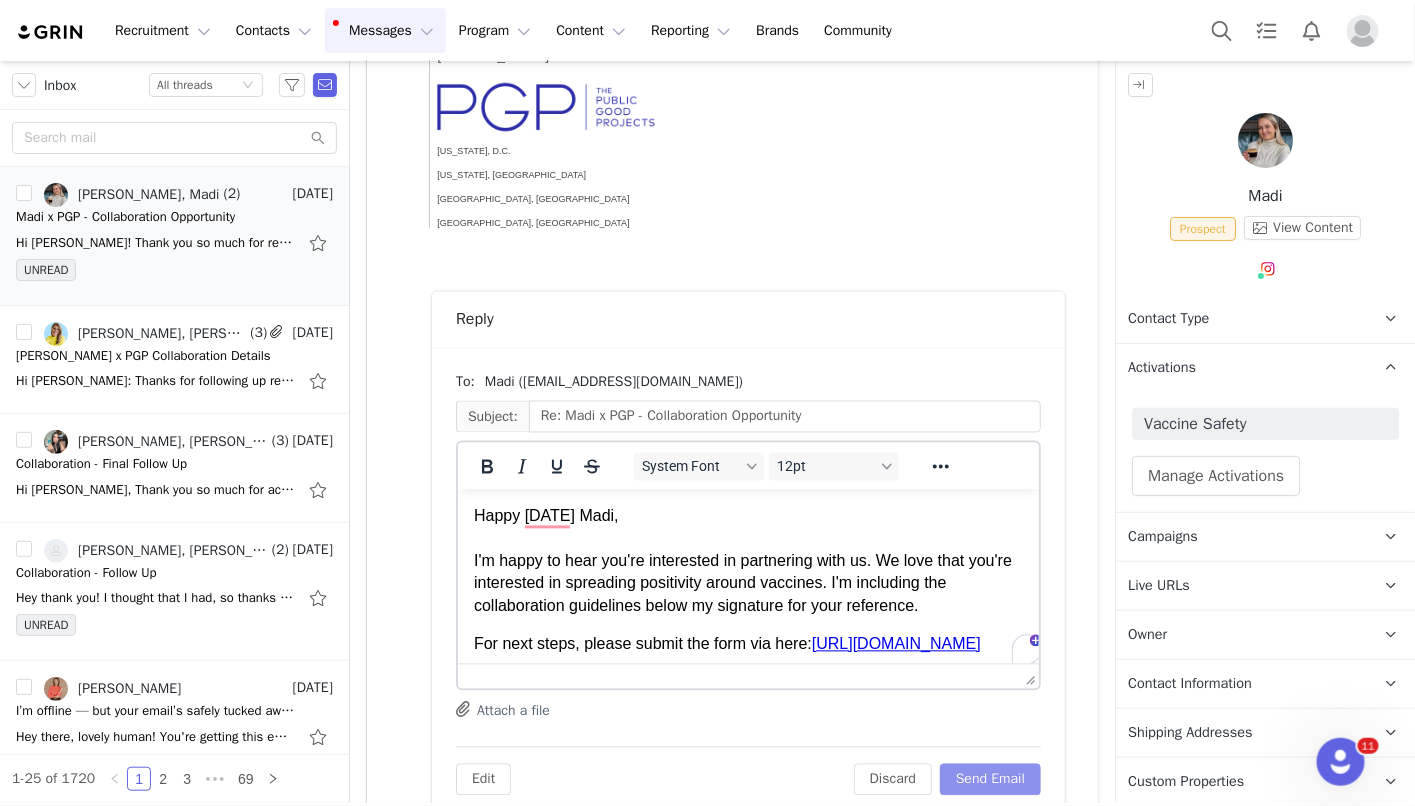 click on "Send Email" at bounding box center (990, 780) 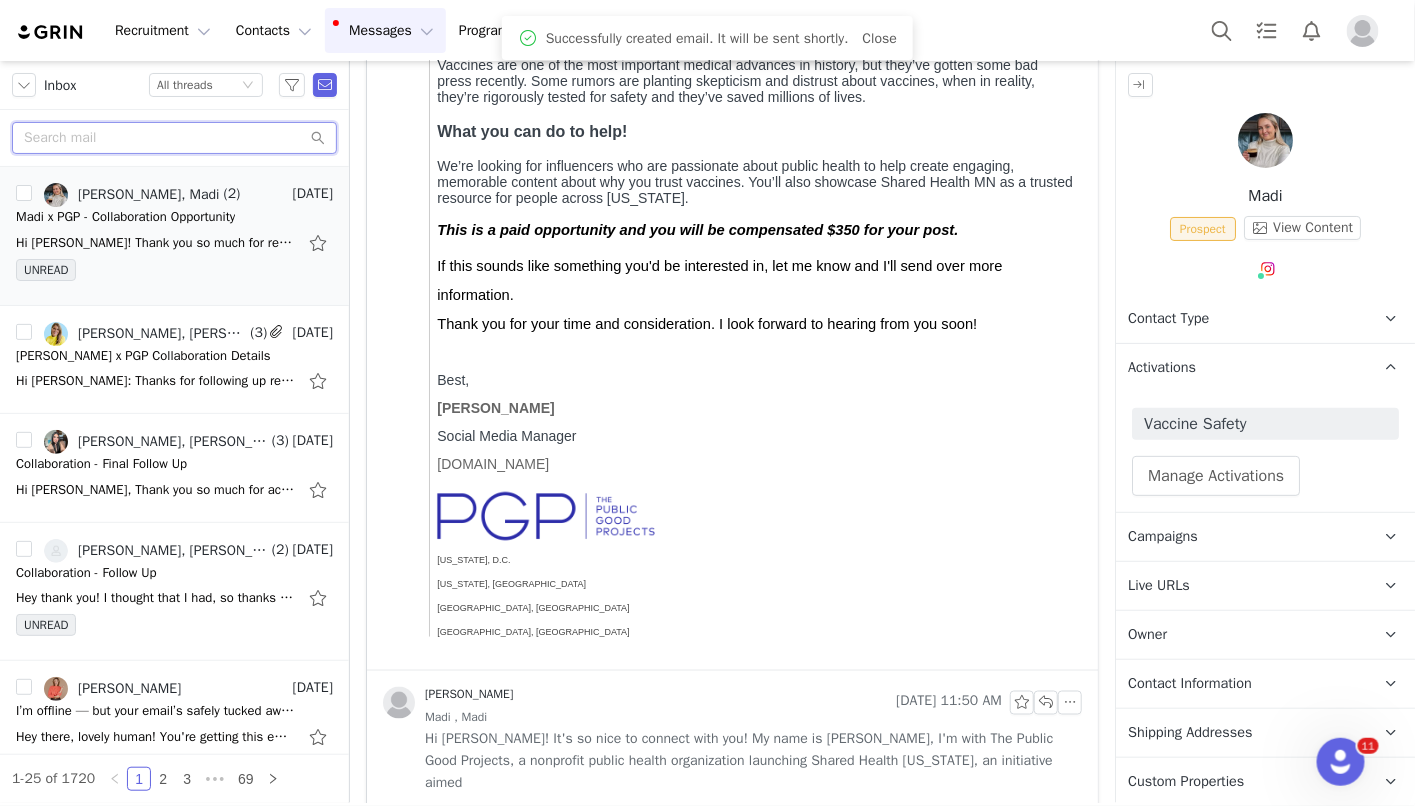 click at bounding box center (174, 138) 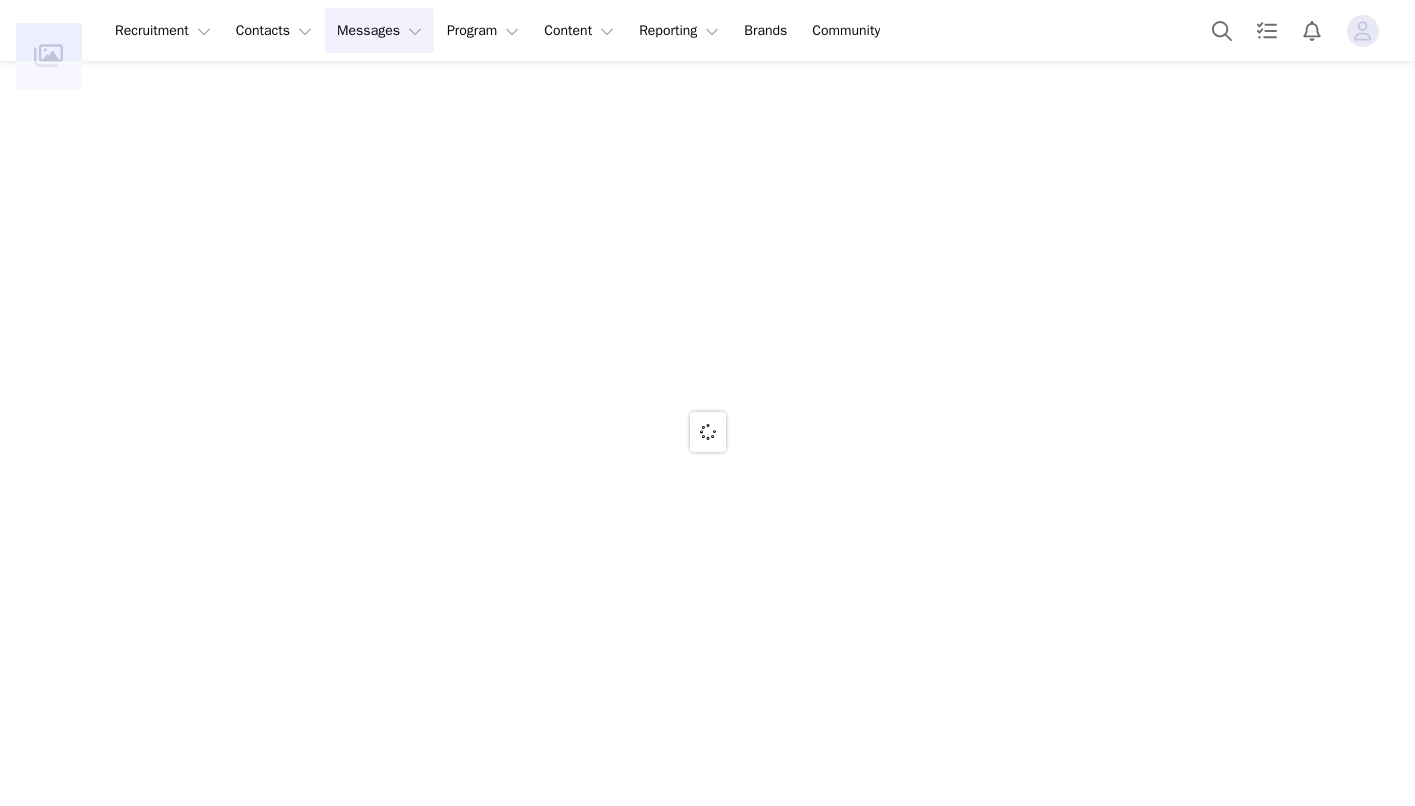 scroll, scrollTop: 0, scrollLeft: 0, axis: both 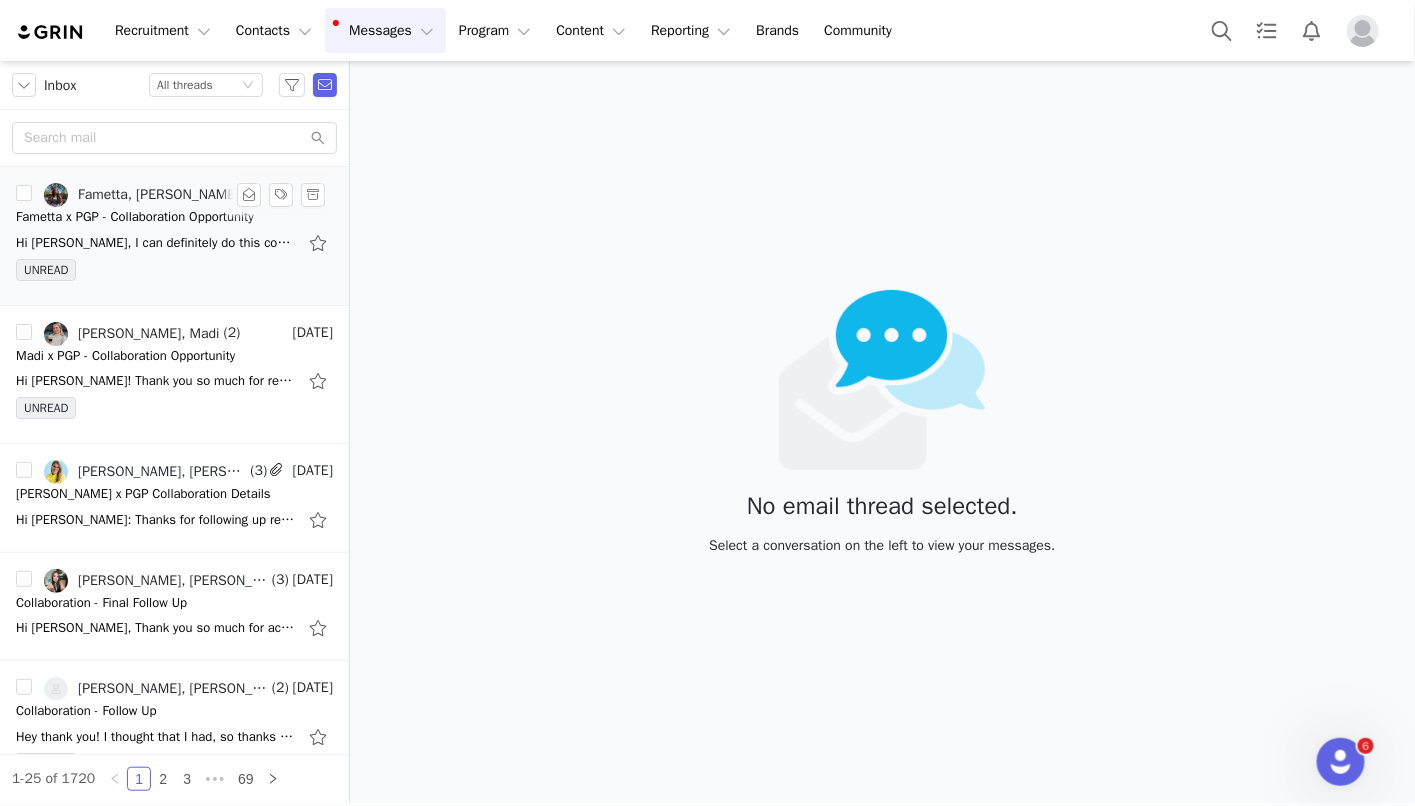 click on "Fametta x PGP - Collaboration Opportunity" at bounding box center [135, 217] 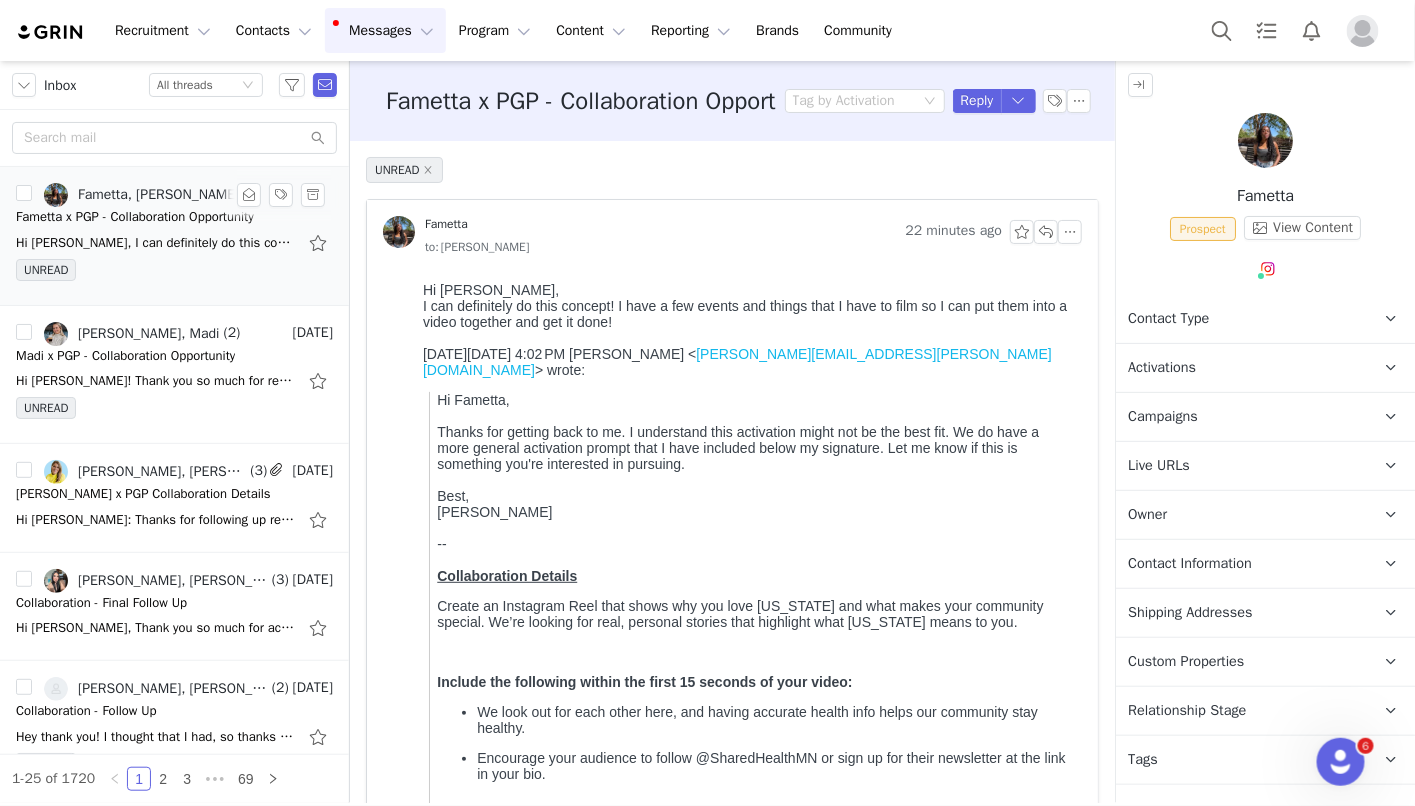 scroll, scrollTop: 0, scrollLeft: 0, axis: both 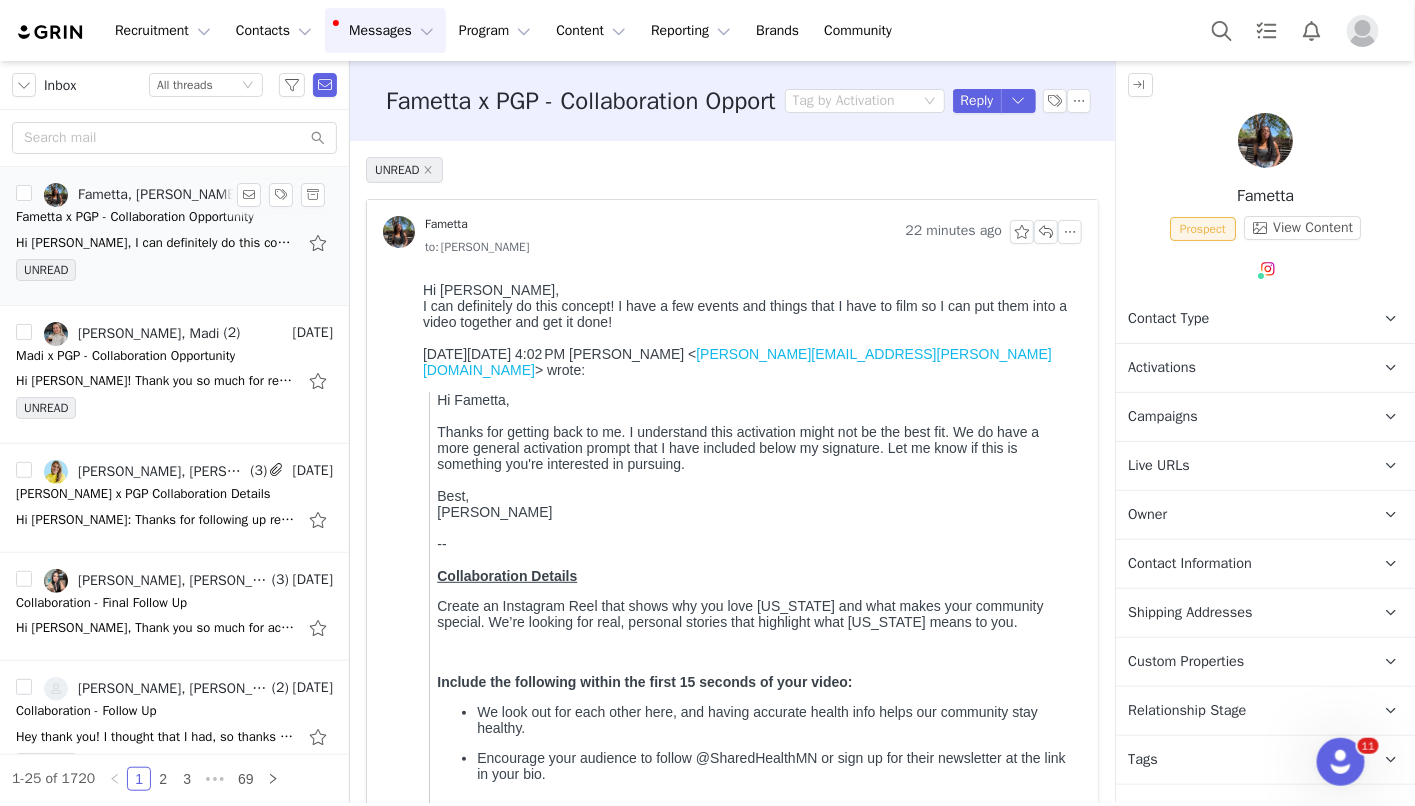 click on "Fametta, [PERSON_NAME]" at bounding box center [158, 195] 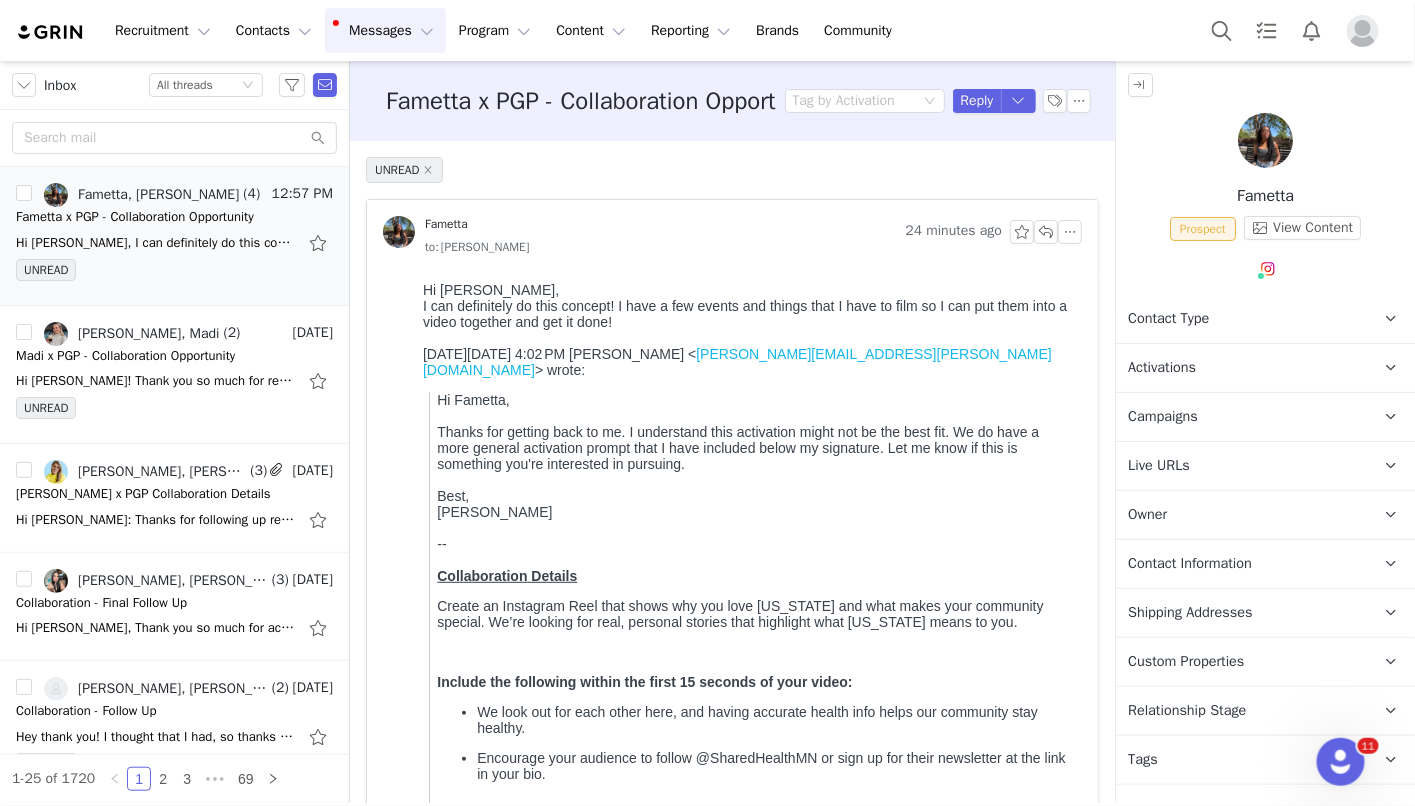 click on "Activations" at bounding box center [1241, 368] 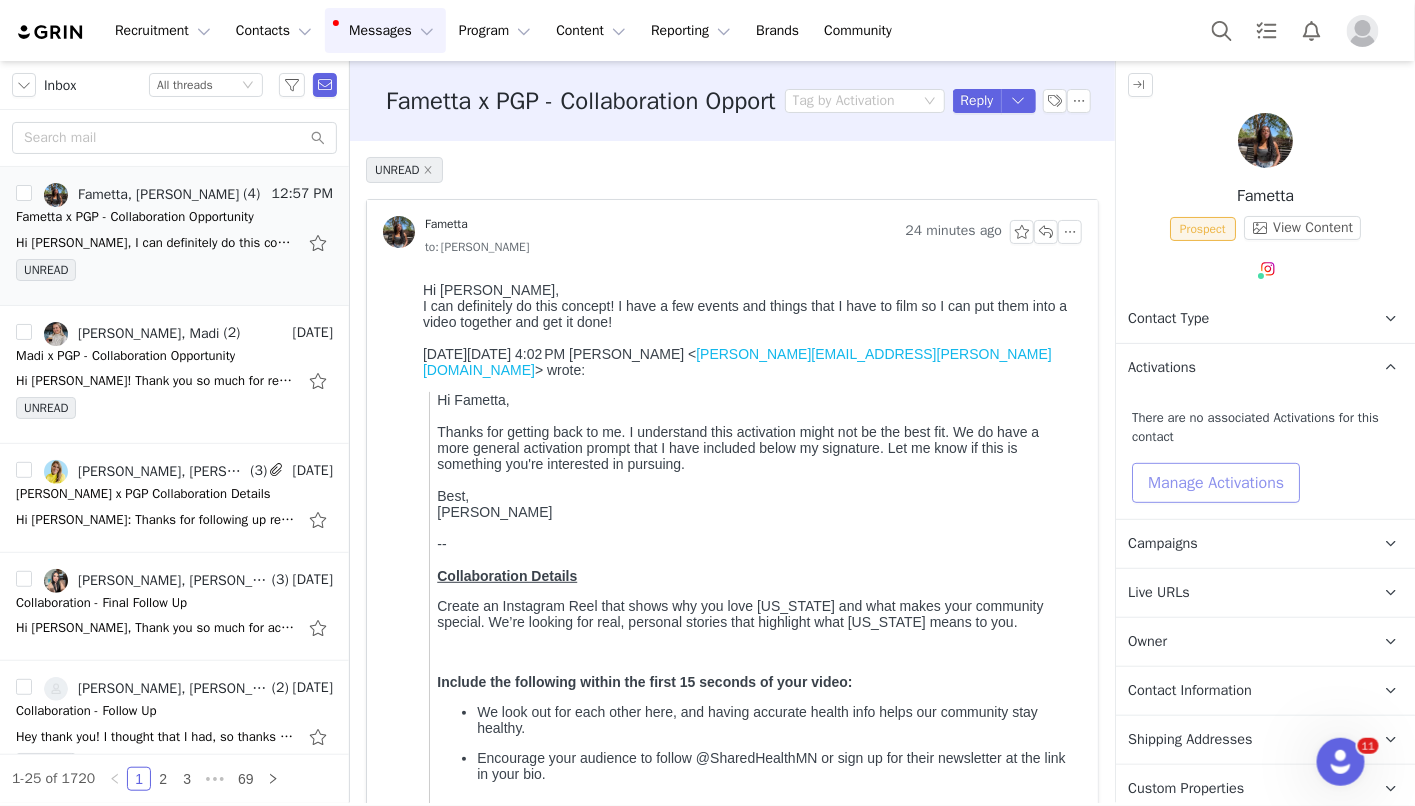 click on "Manage Activations" at bounding box center [1216, 483] 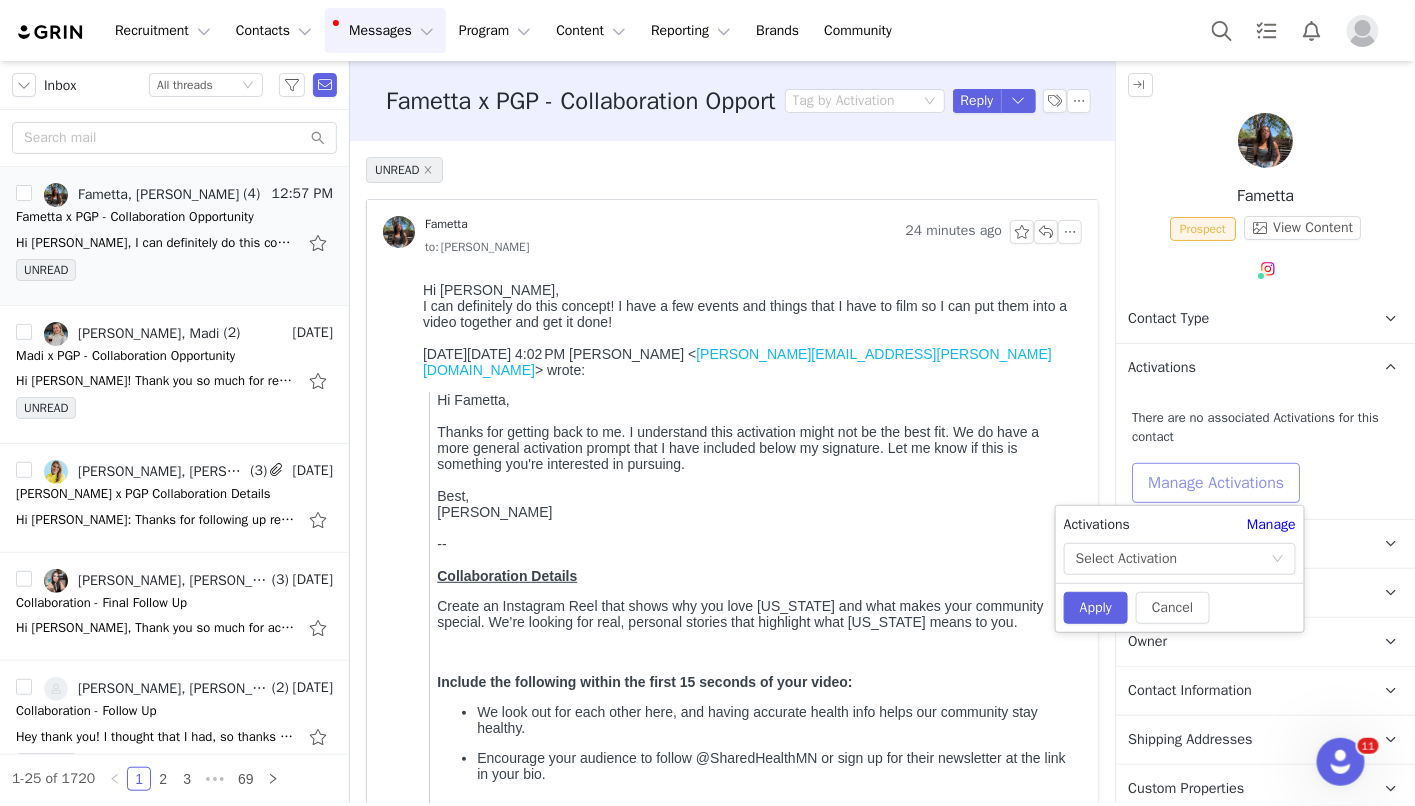 type on "true" 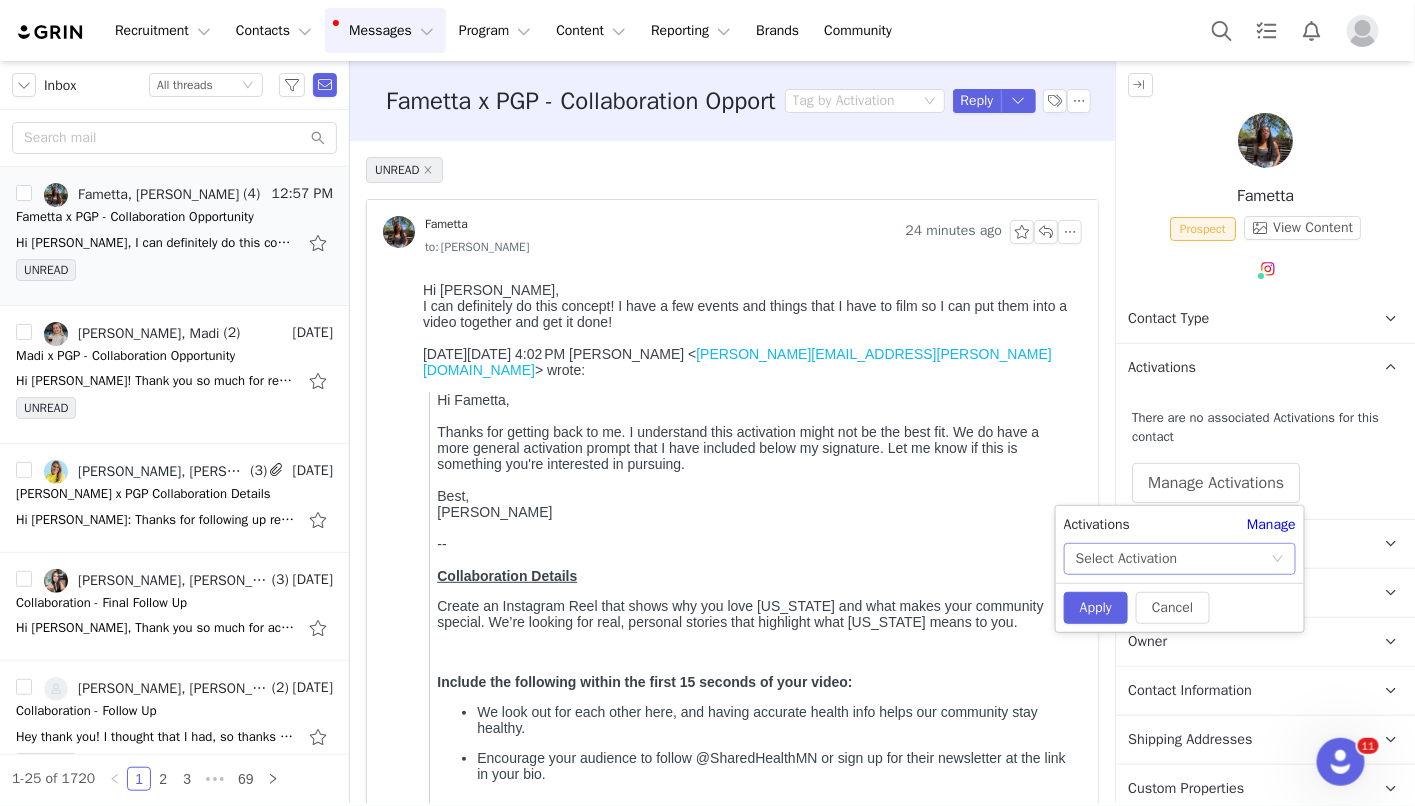 click on "Select Activation" at bounding box center (1126, 559) 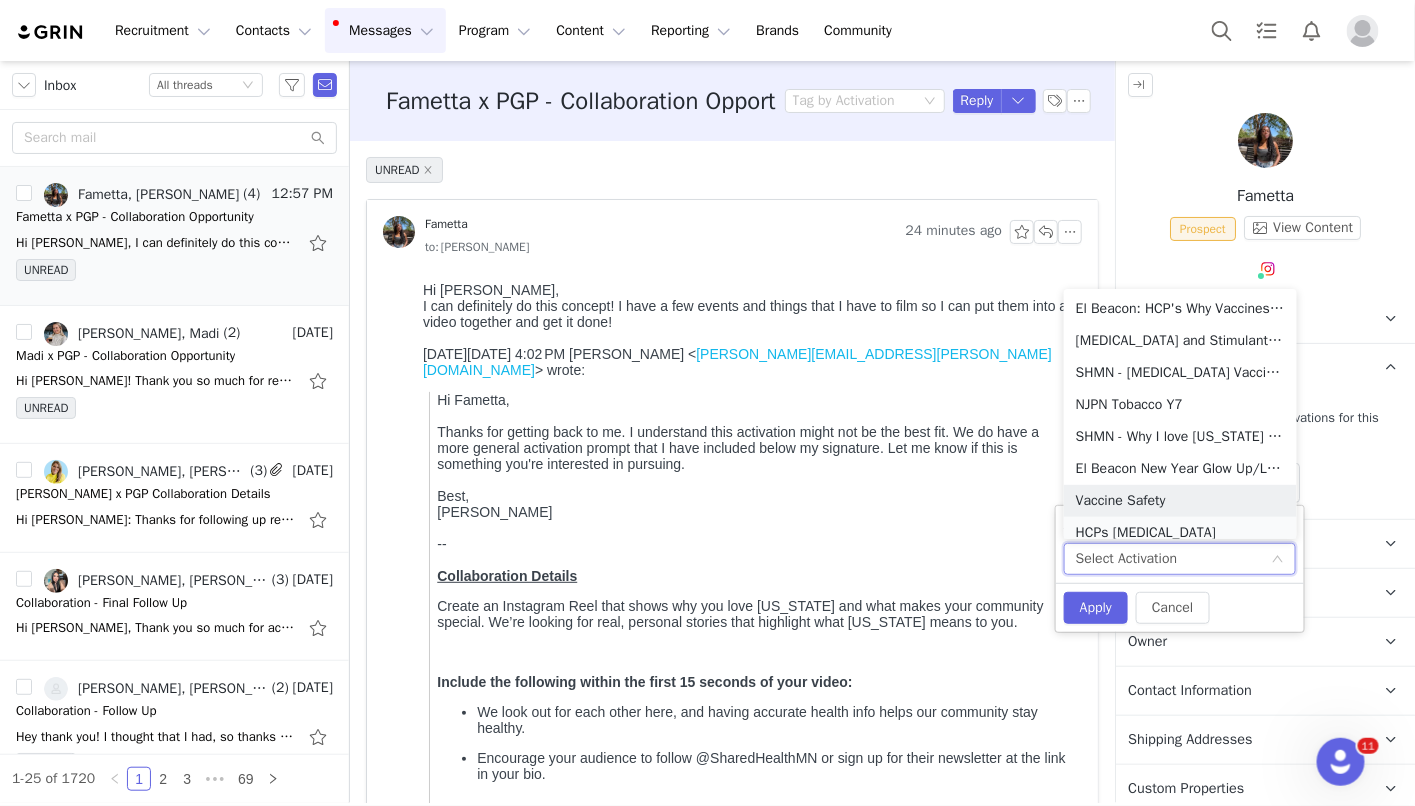 scroll, scrollTop: 10, scrollLeft: 0, axis: vertical 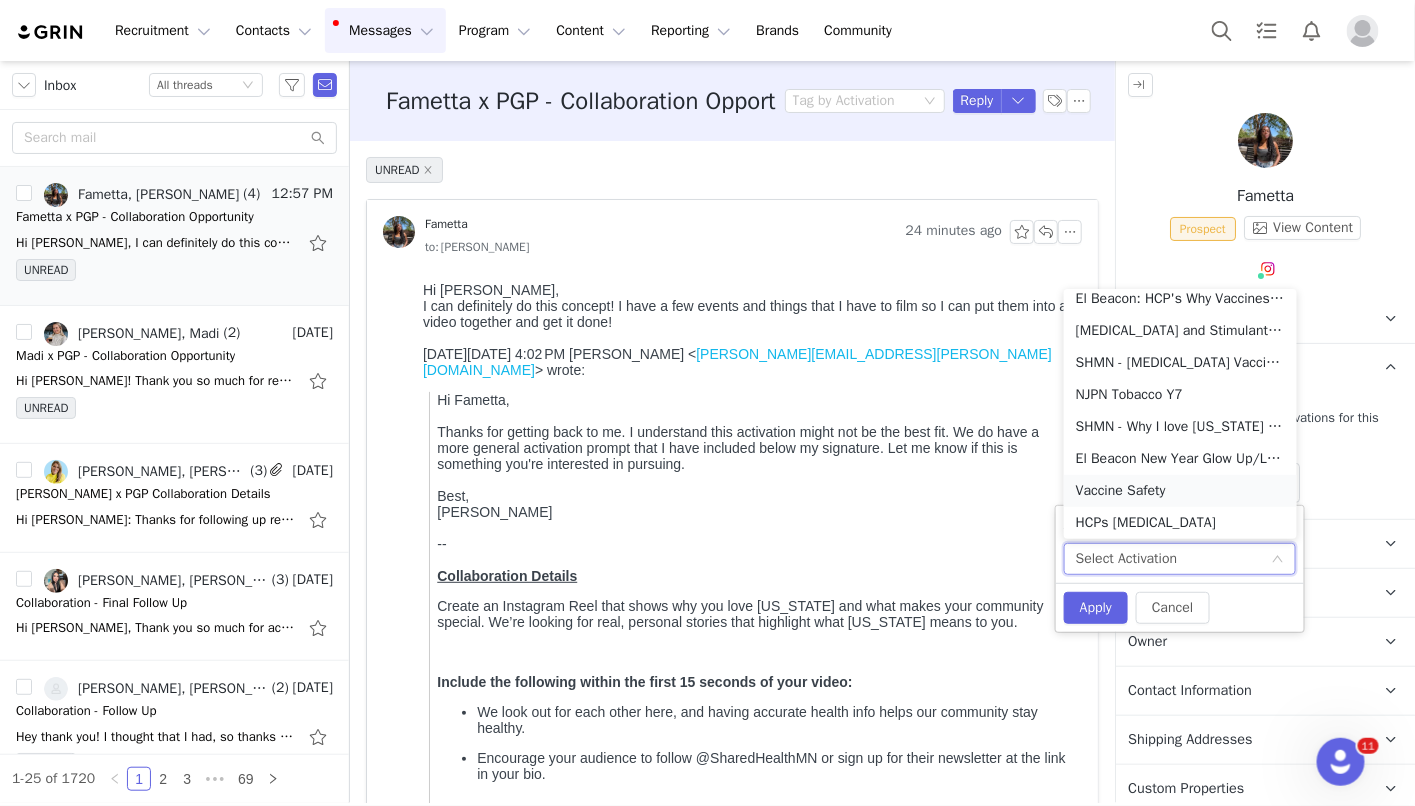 click on "Vaccine Safety" at bounding box center (1180, 491) 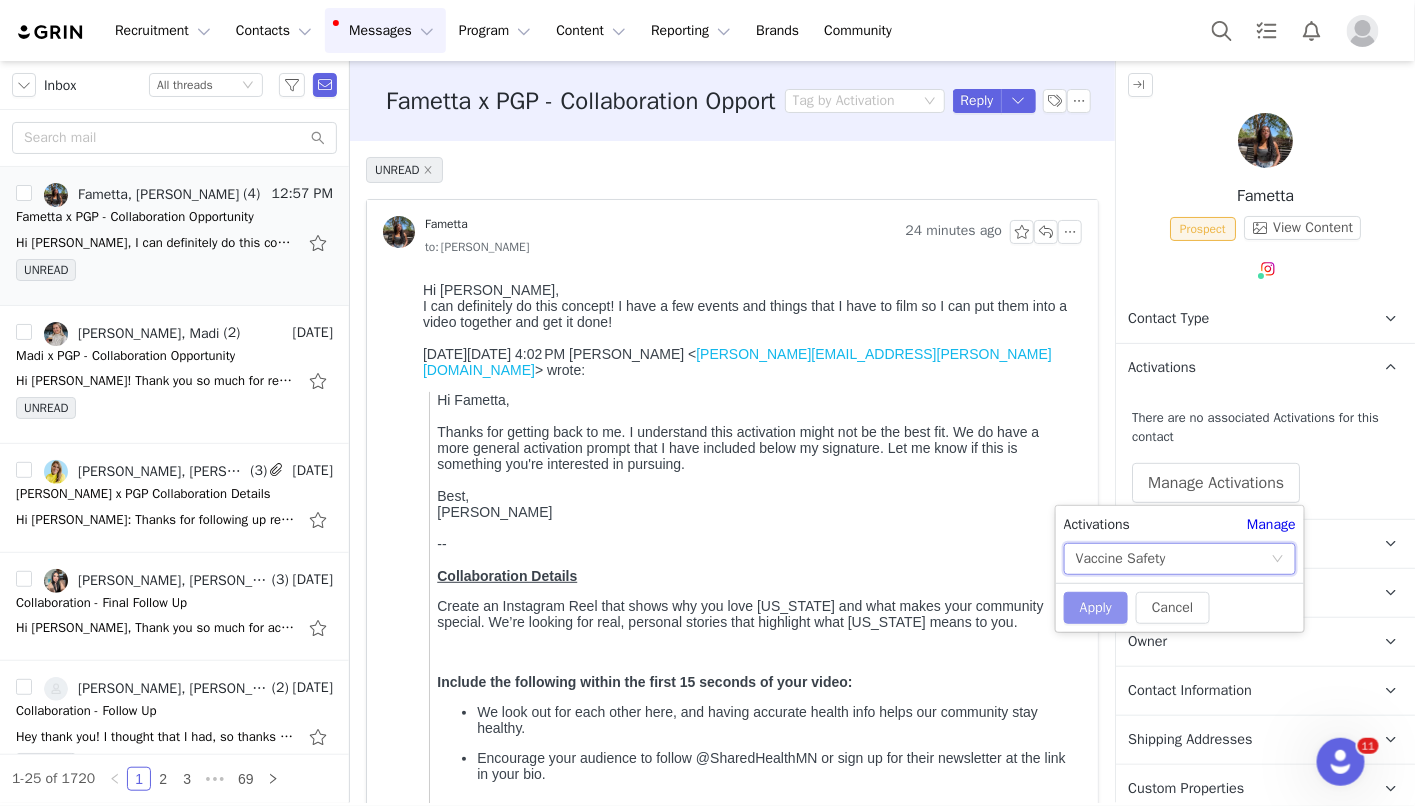click on "Apply" at bounding box center (1096, 608) 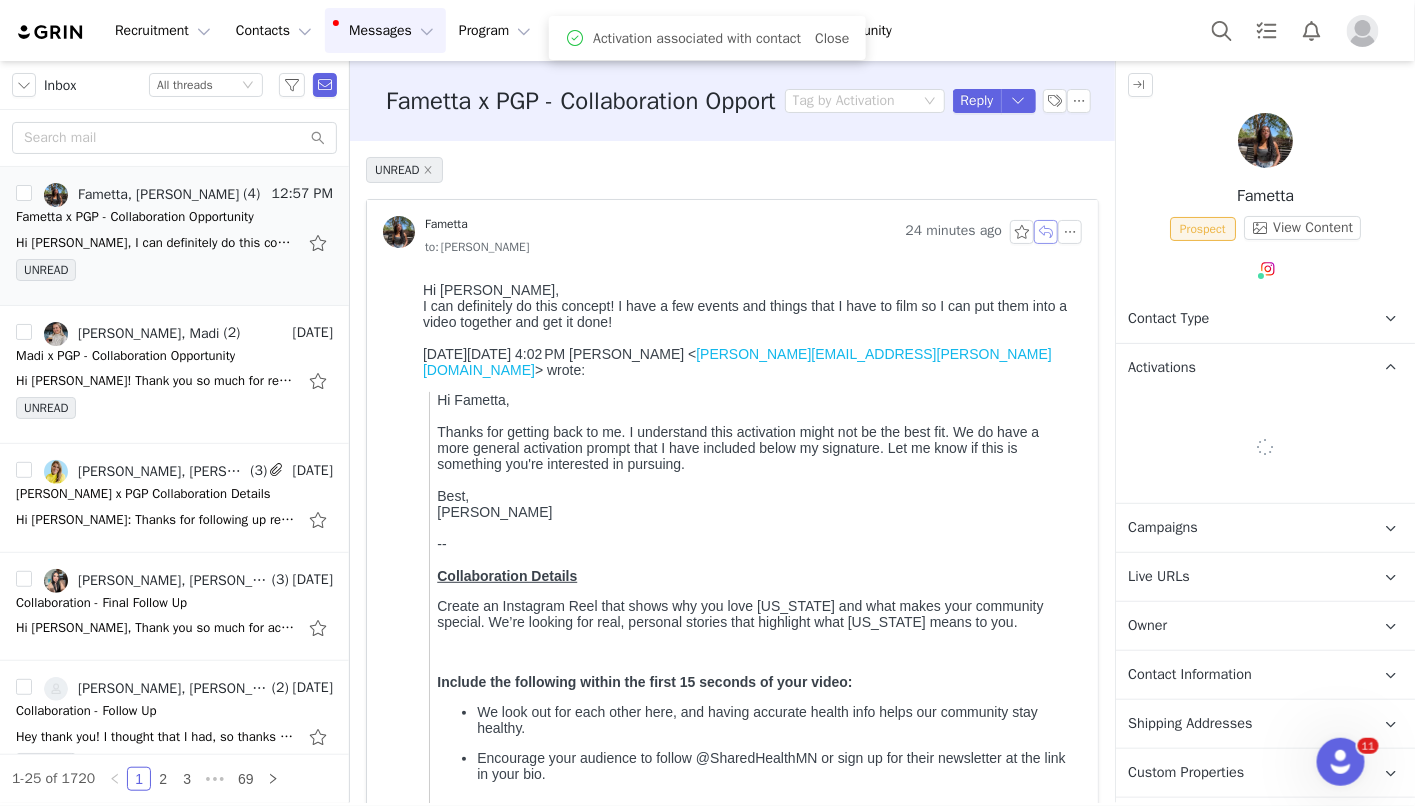click at bounding box center (1046, 232) 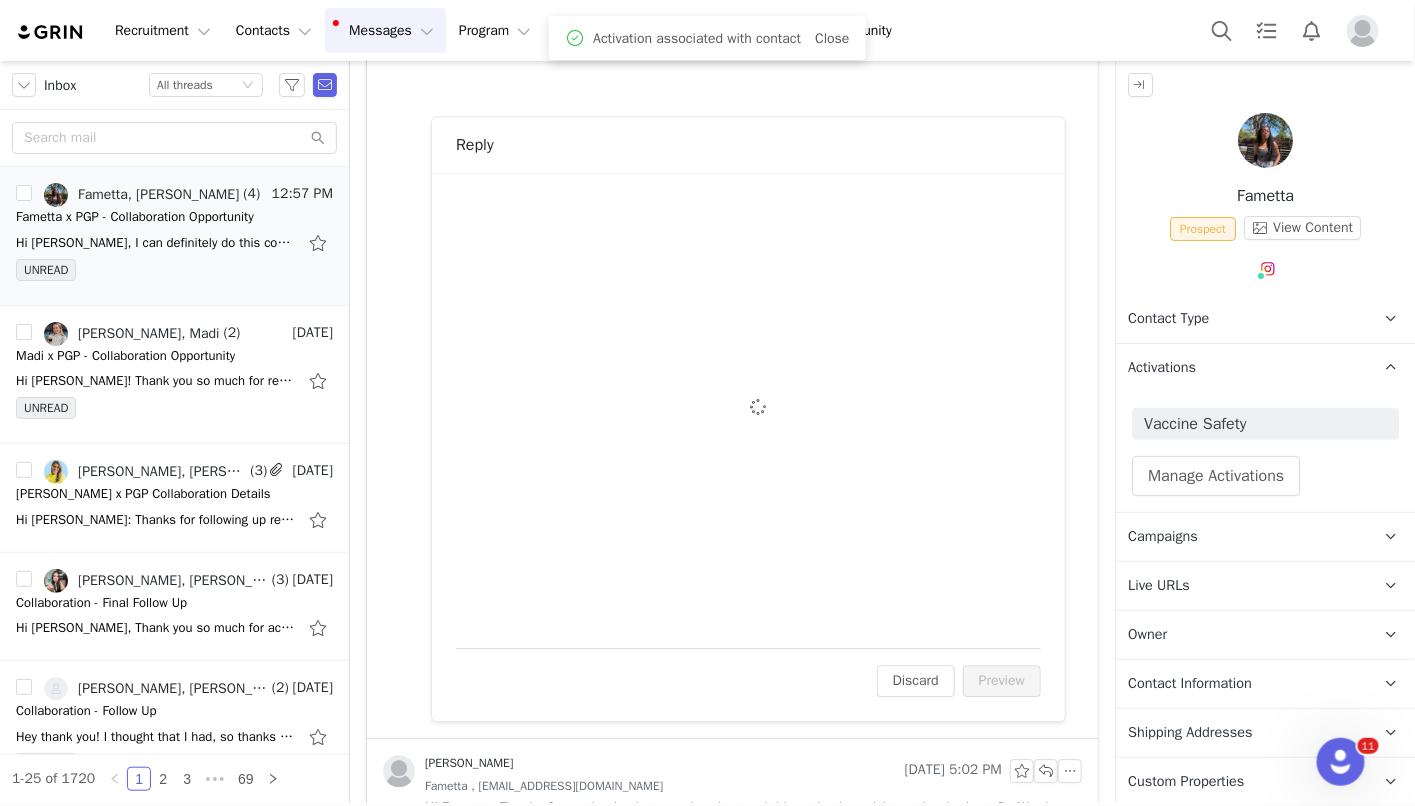 scroll, scrollTop: 0, scrollLeft: 0, axis: both 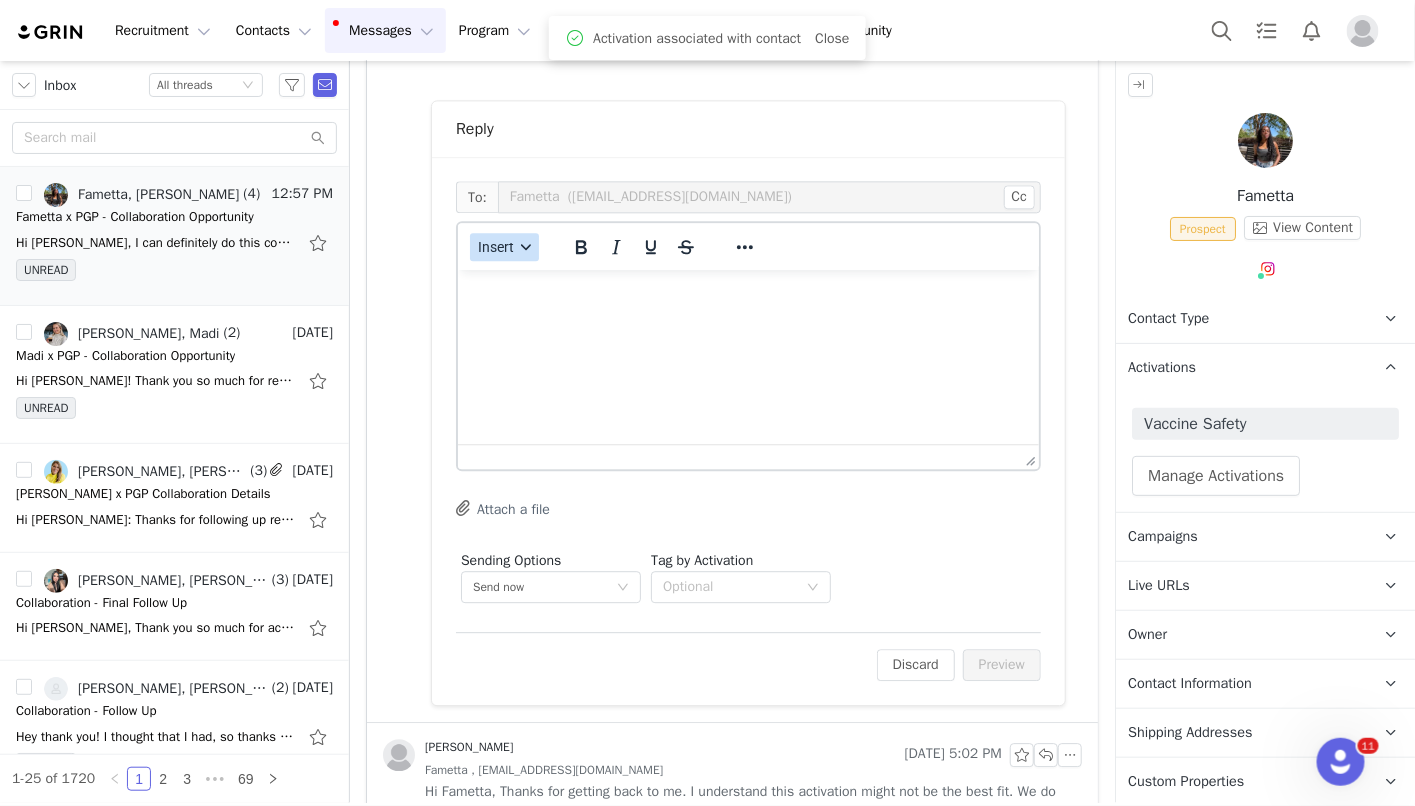 click on "Insert" at bounding box center (504, 247) 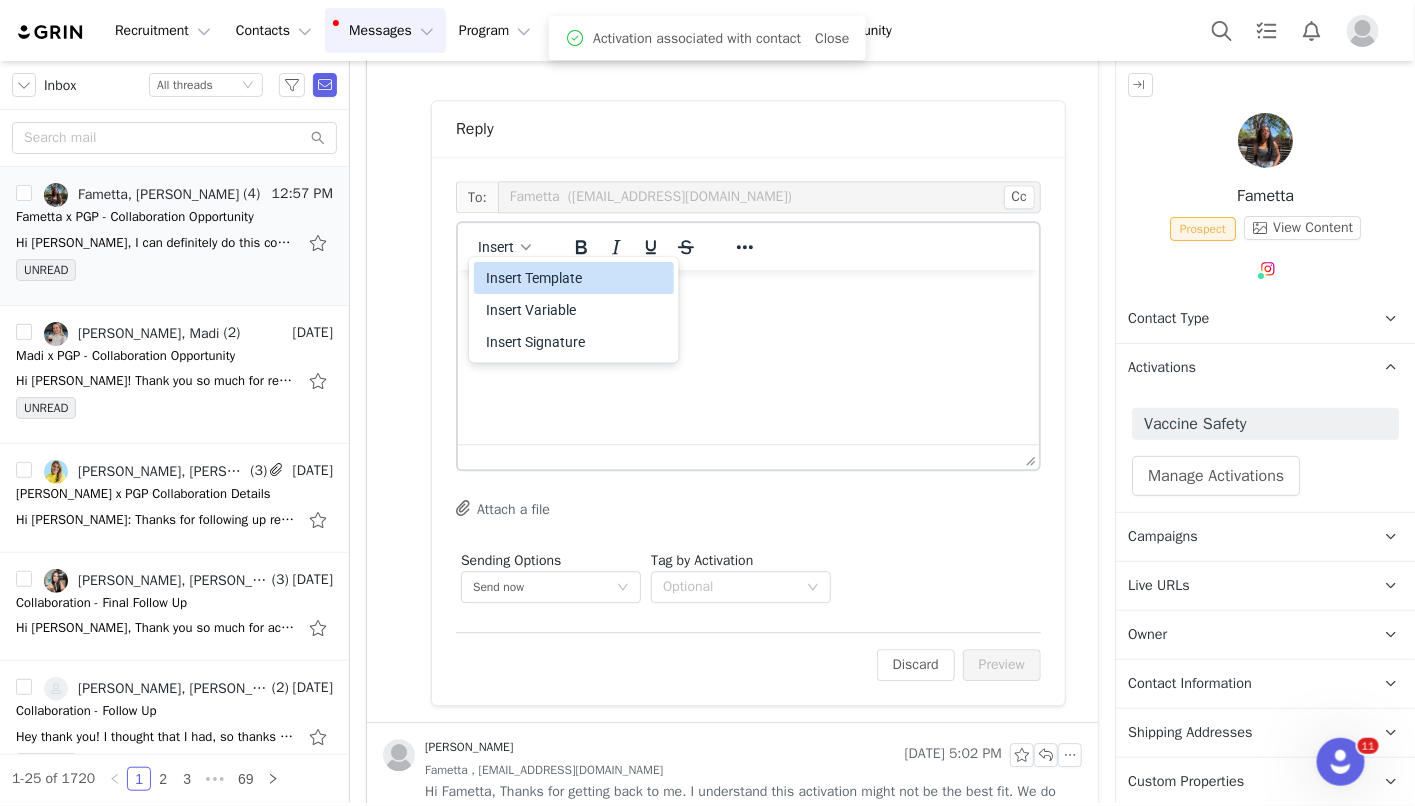 click on "Insert Template" at bounding box center [576, 278] 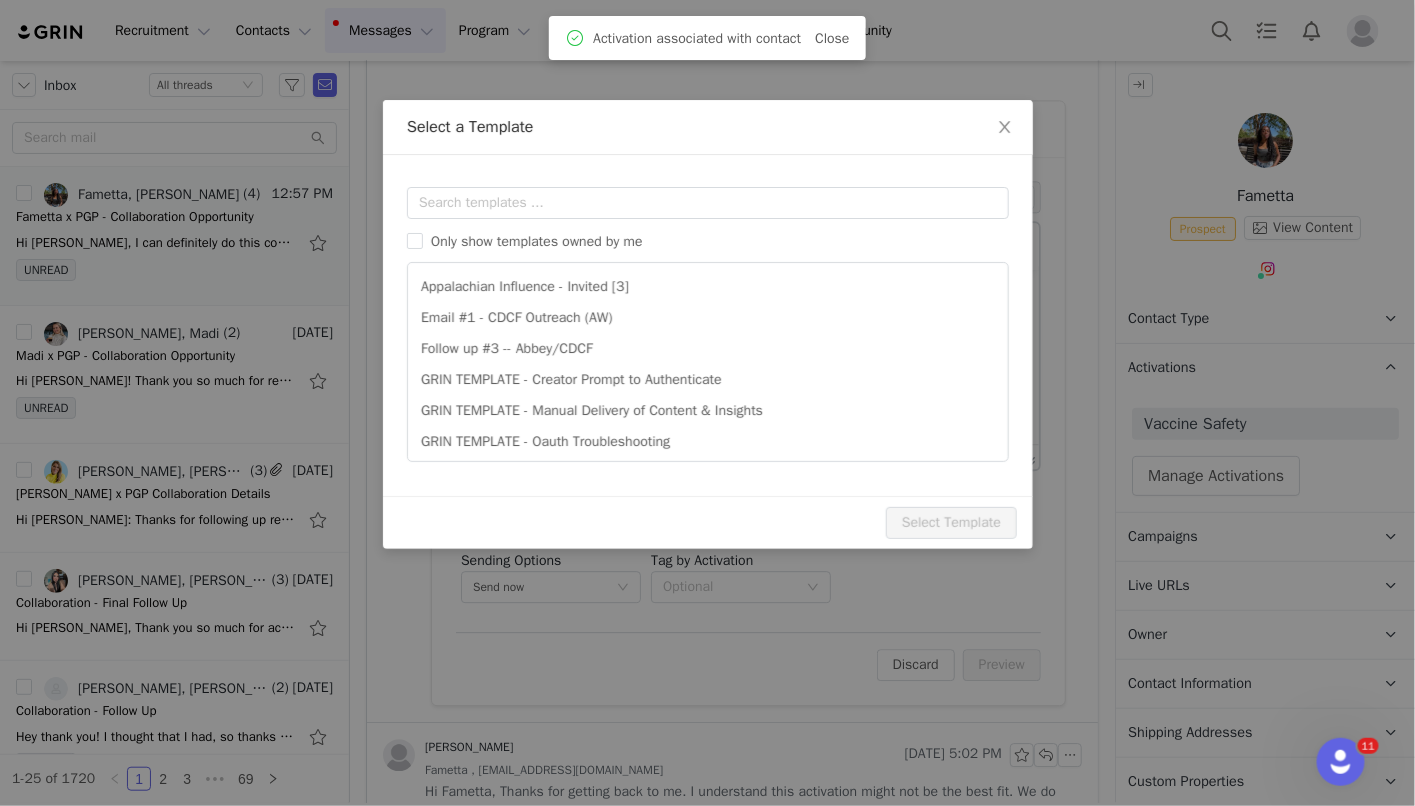 scroll, scrollTop: 0, scrollLeft: 0, axis: both 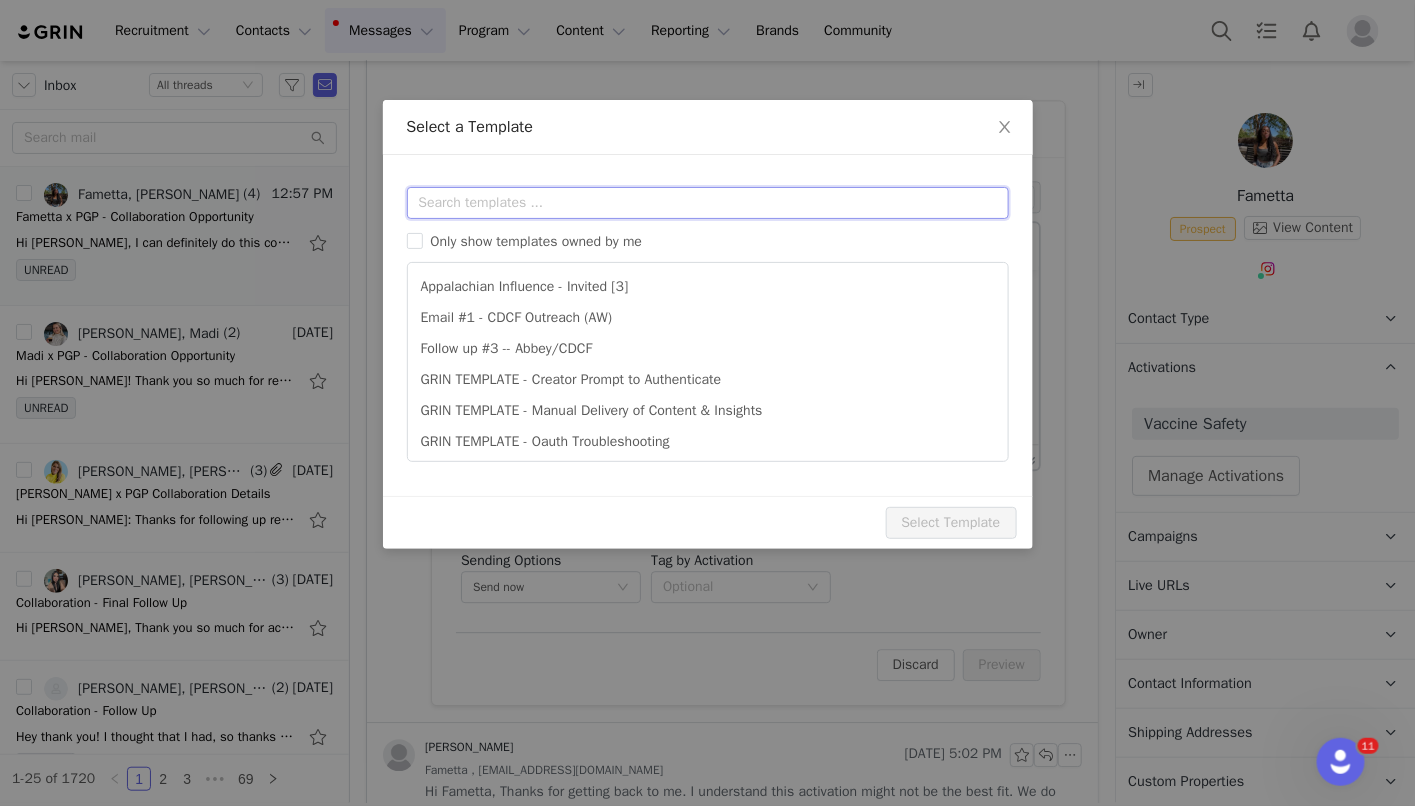 click at bounding box center (708, 203) 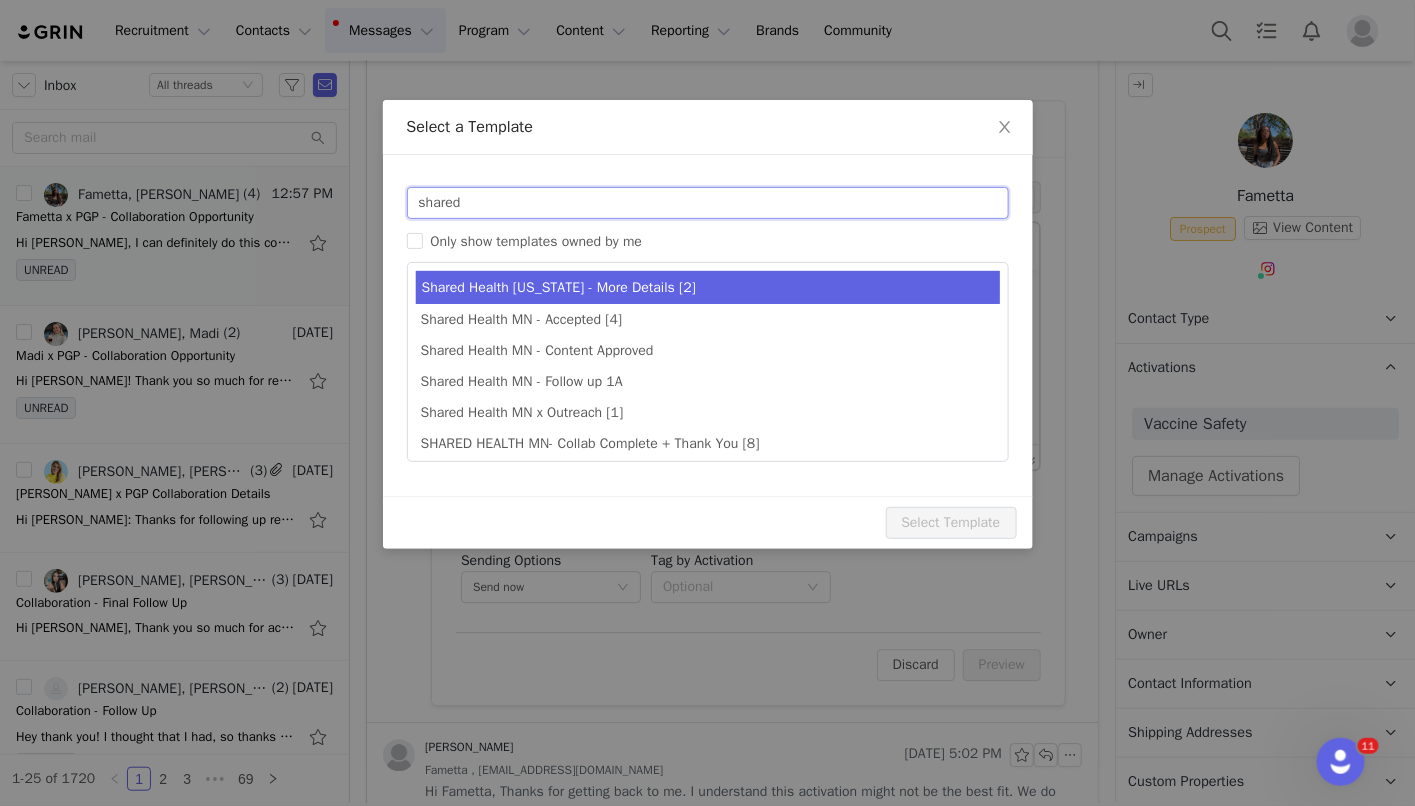 type on "shared" 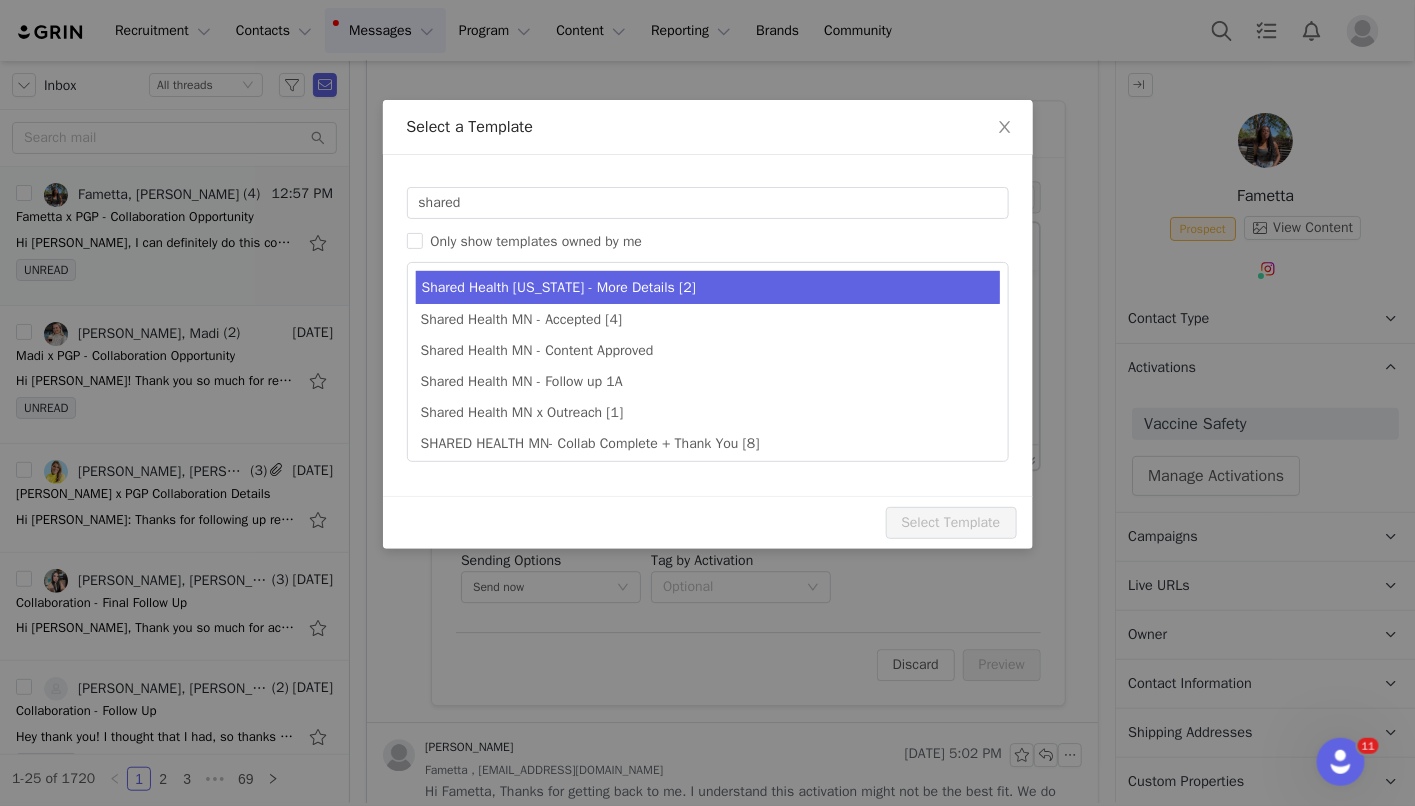 type on "[first_name] x PGP Collaboration Details" 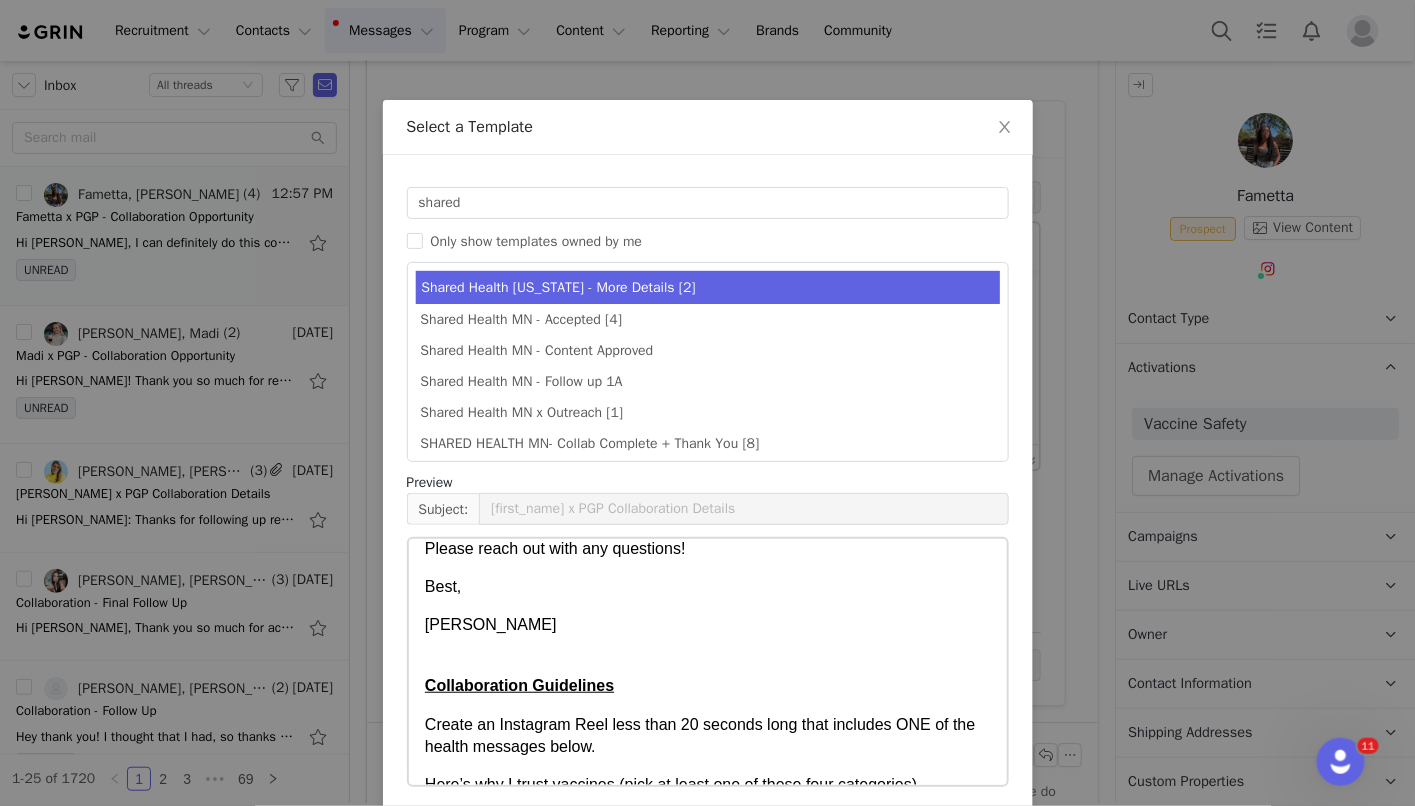 scroll, scrollTop: 406, scrollLeft: 0, axis: vertical 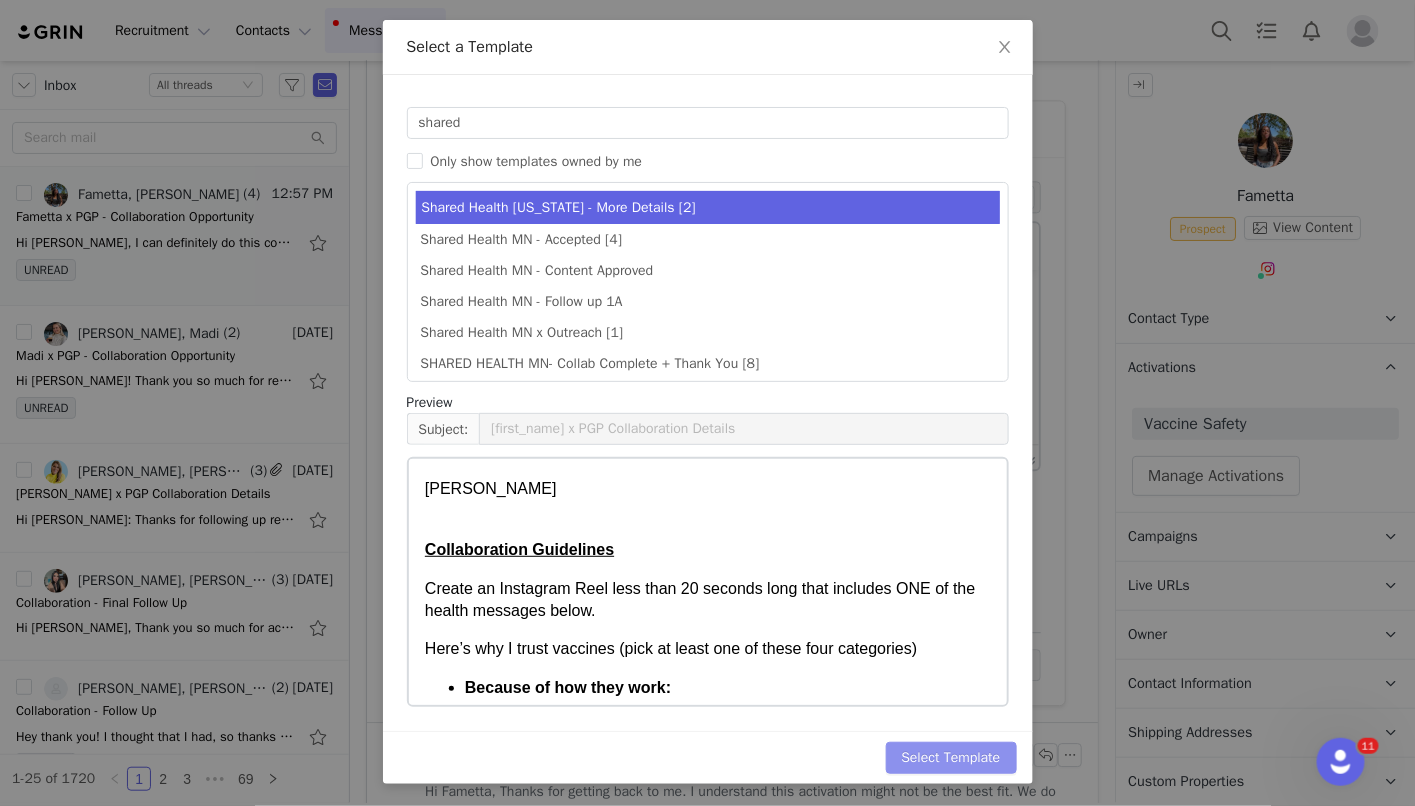 click on "Select Template" at bounding box center [951, 758] 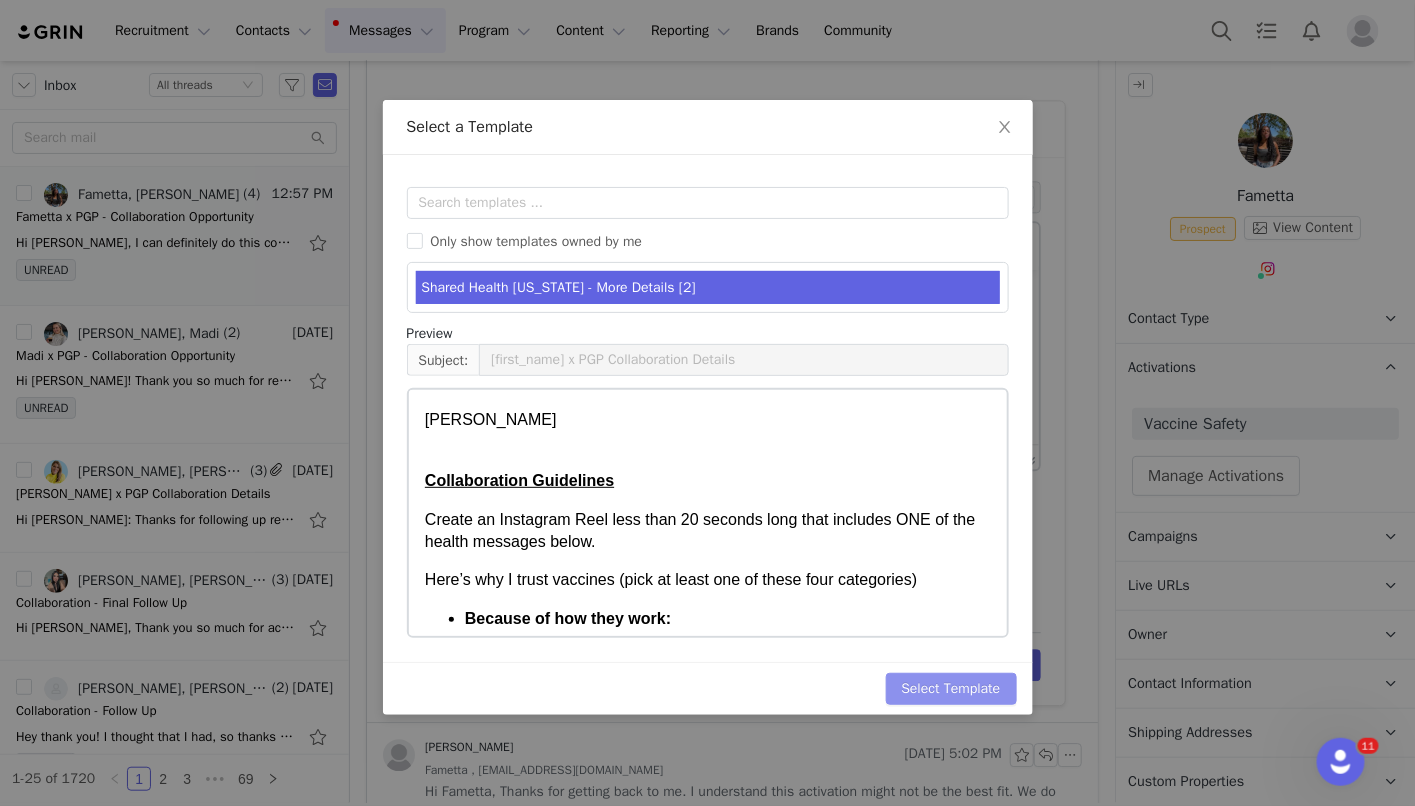 scroll, scrollTop: 0, scrollLeft: 0, axis: both 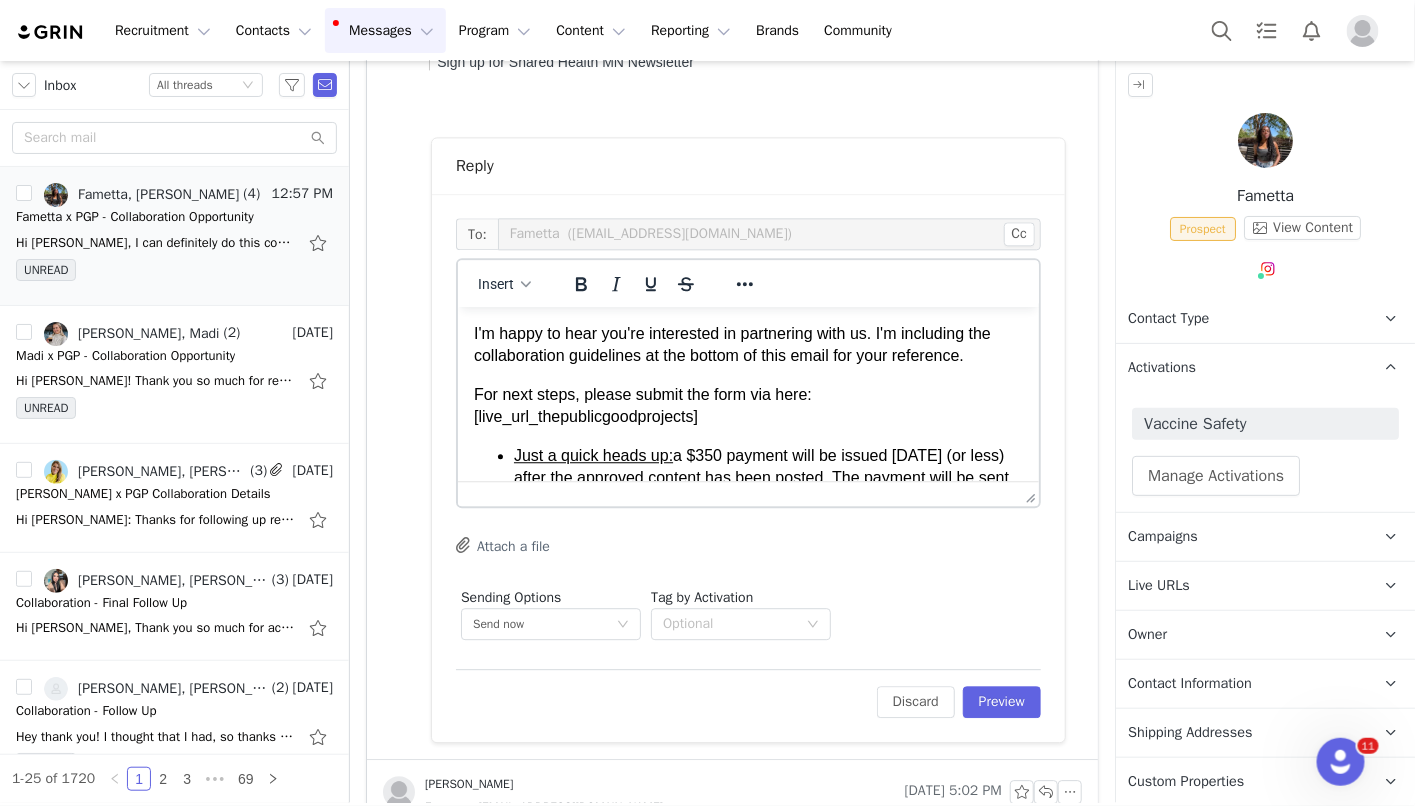 click on "I'm happy to hear you're interested in partnering with us. I'm including the collaboration guidelines at the bottom of this email for your reference.  For next steps, please submit the form via here: [live_url_thepublicgoodprojects]  Just a quick heads up:  a $350 payment will be issued [DATE] (or less) after the approved content has been posted. The payment will be sent via Grin to your PayPal account. Regarding timing, we're hoping you can submit the video and caption for review by  Day, Month xx.  Feel free to email the draft content directly to me. Once the content has been approved, we can determine a posting date that works with your schedule. We're hoping this post can go live by the week of  Month xx  or sooner. Does that timeline work for you? Please reach out with any questions! Best, [PERSON_NAME] Collaboration Guidelines Create an Instagram Reel less than 20 seconds long that includes ONE of the health messages below.  Because of how they work:  Because the numbers are clear:  . Specs:" at bounding box center (747, 1465) 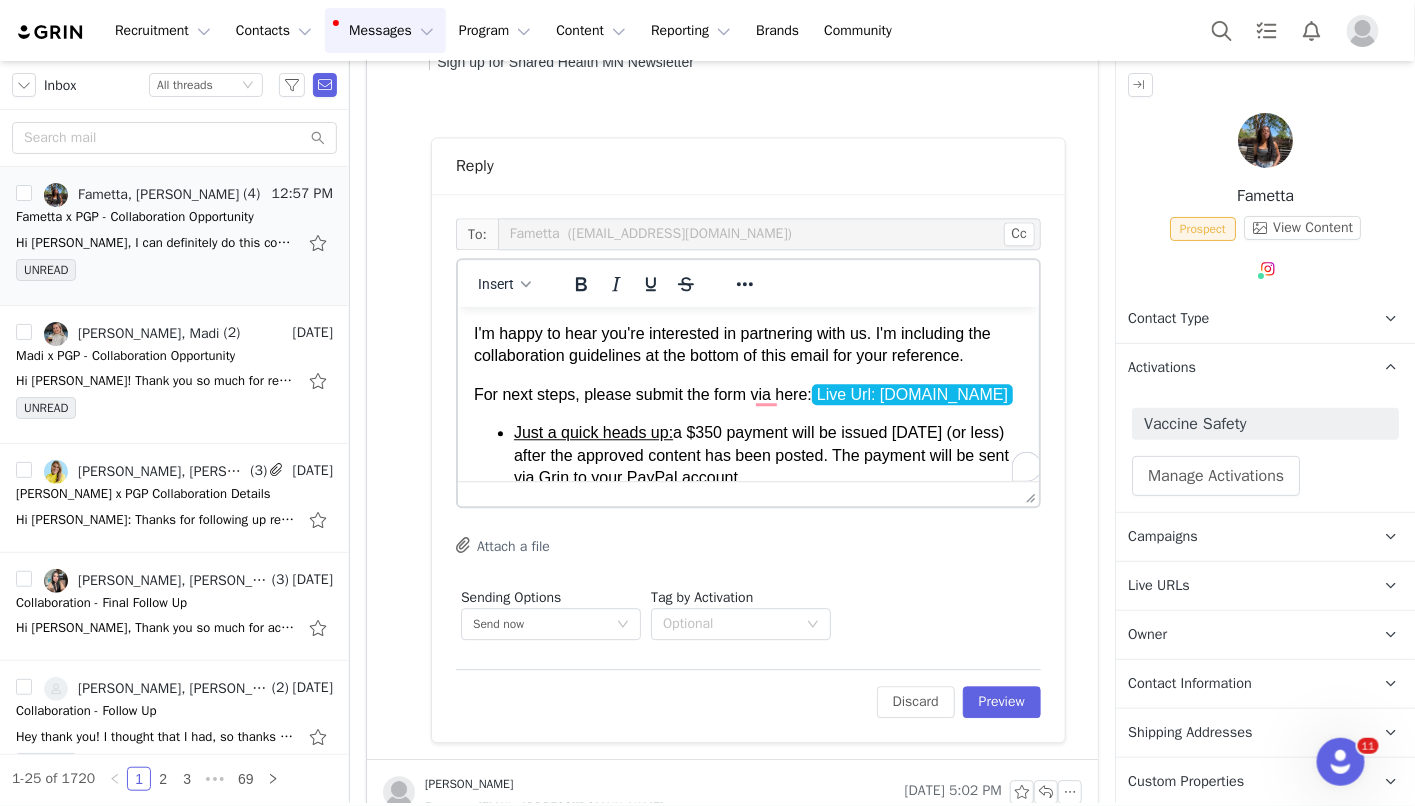 click on "I'm happy to hear you're interested in partnering with us. I'm including the collaboration guidelines at the bottom of this email for your reference." at bounding box center (747, 344) 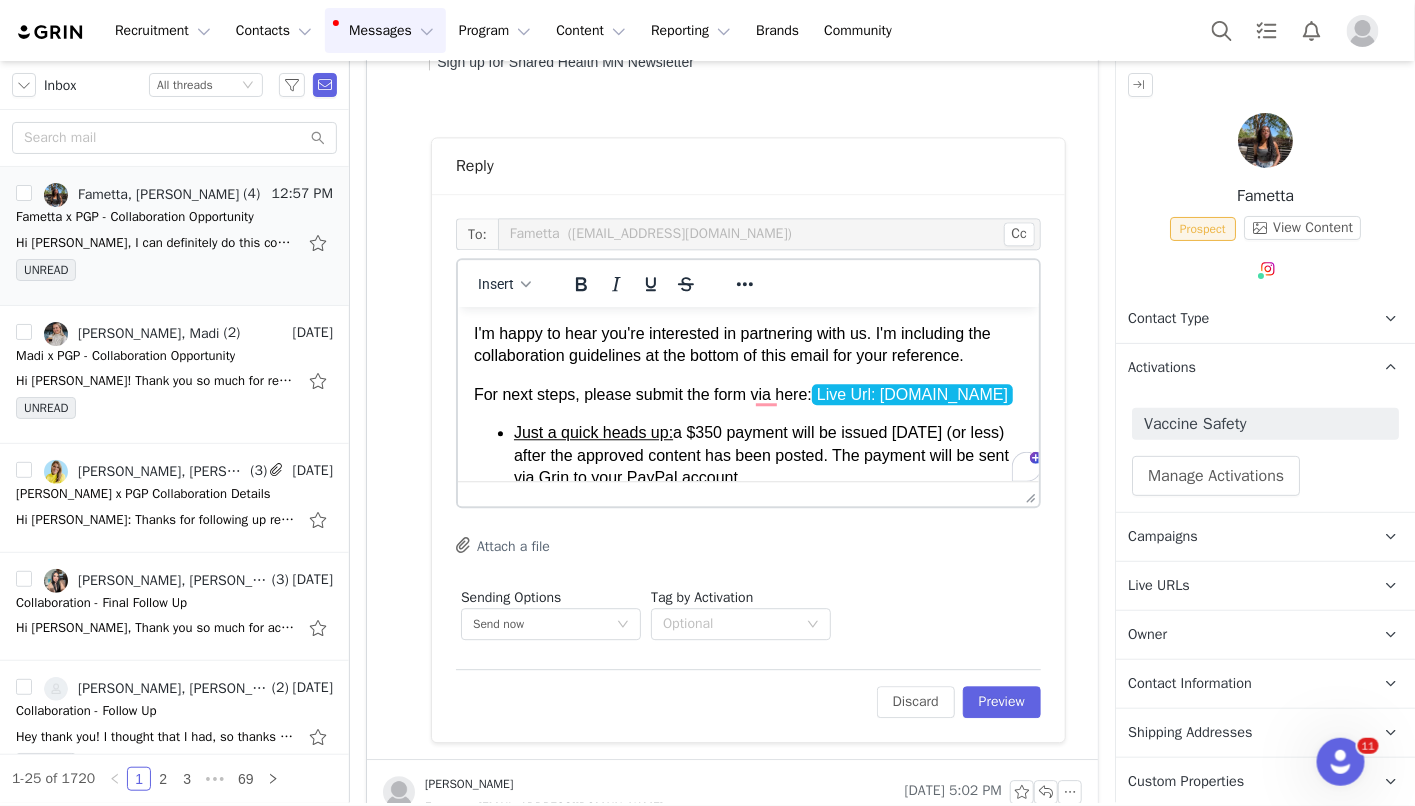 click on "I'm happy to hear you're interested in partnering with us. I'm including the collaboration guidelines at the bottom of this email for your reference." at bounding box center (747, 344) 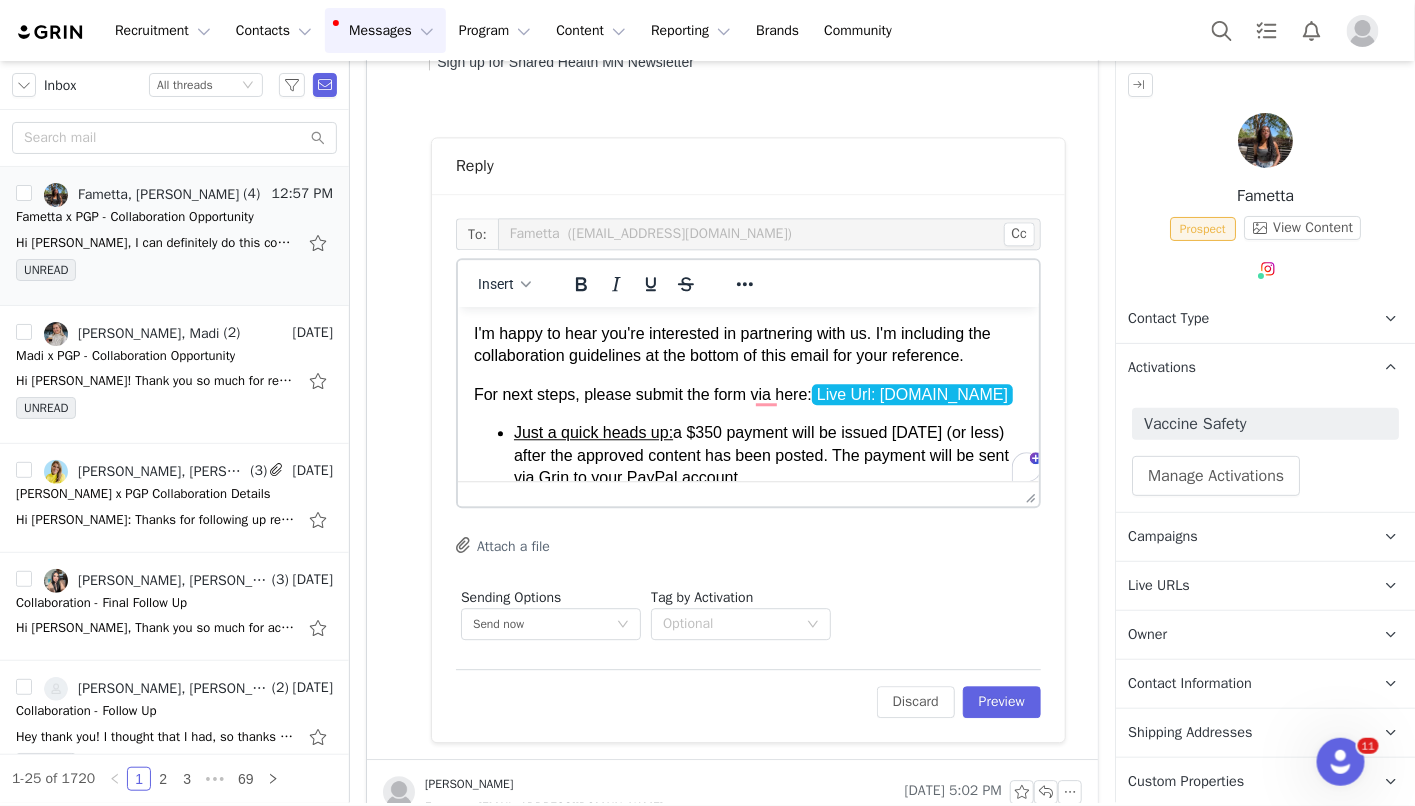 type 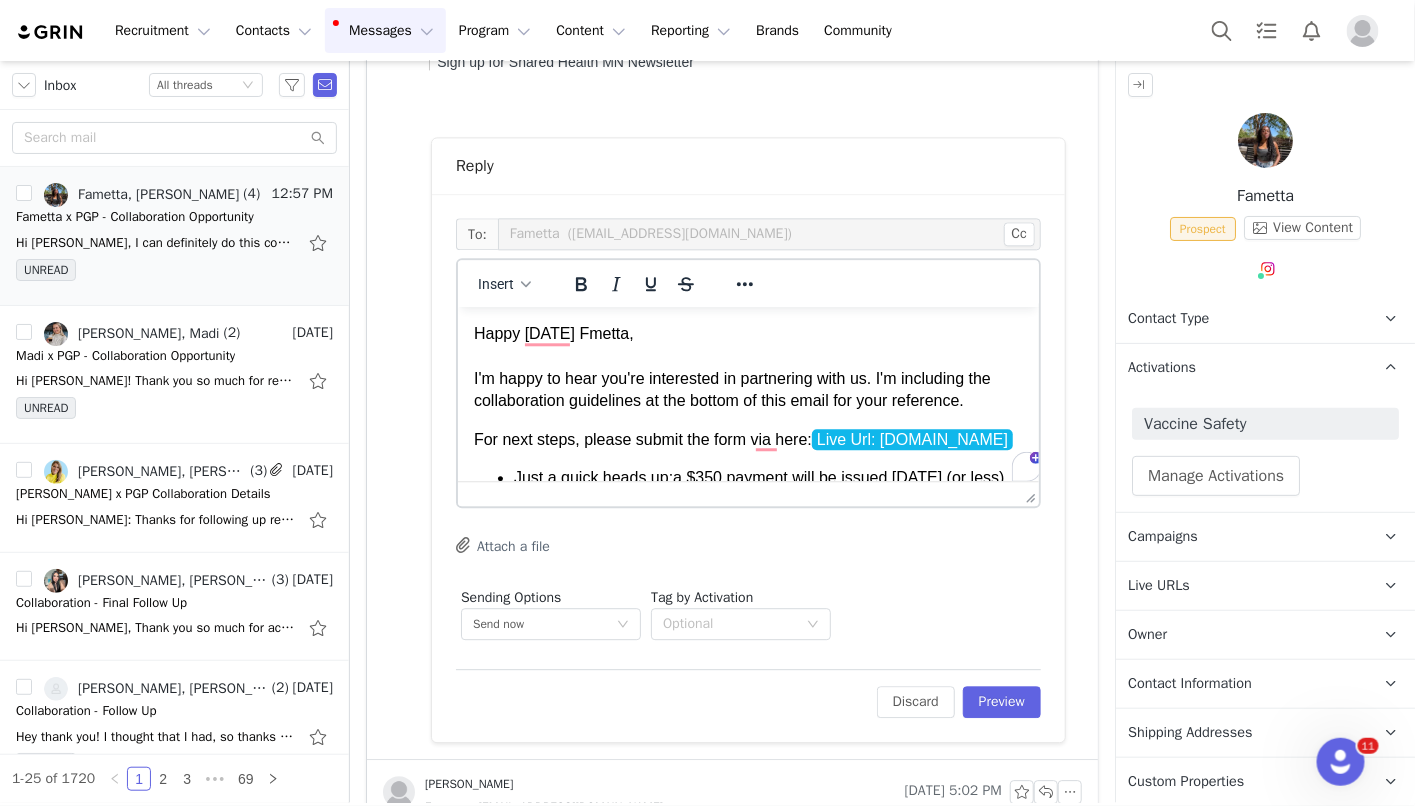 click on "Happy [DATE] Fmetta, I'm happy to hear you're interested in partnering with [PERSON_NAME]. I'm including the collaboration guidelines at the bottom of this email for your reference." at bounding box center (747, 367) 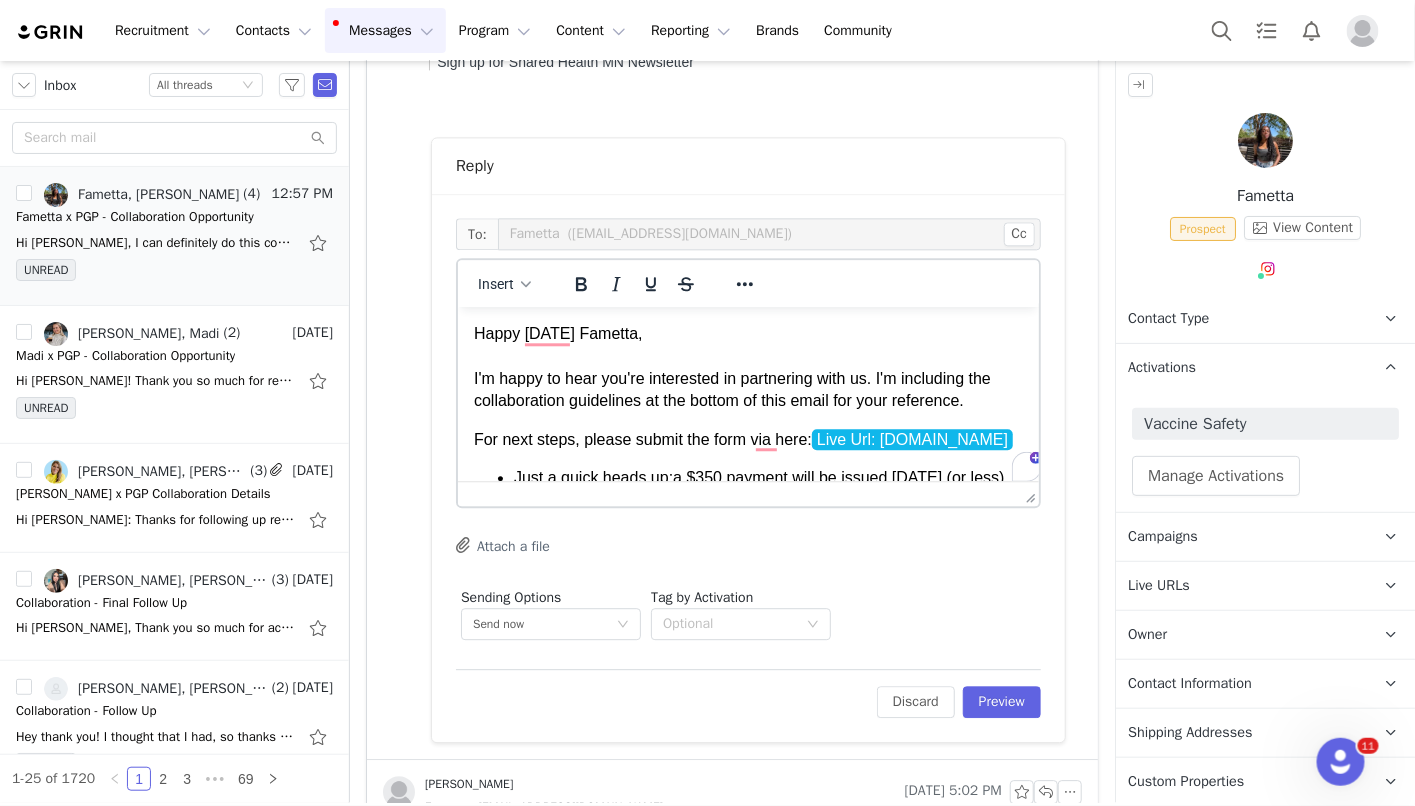 scroll, scrollTop: 118, scrollLeft: 0, axis: vertical 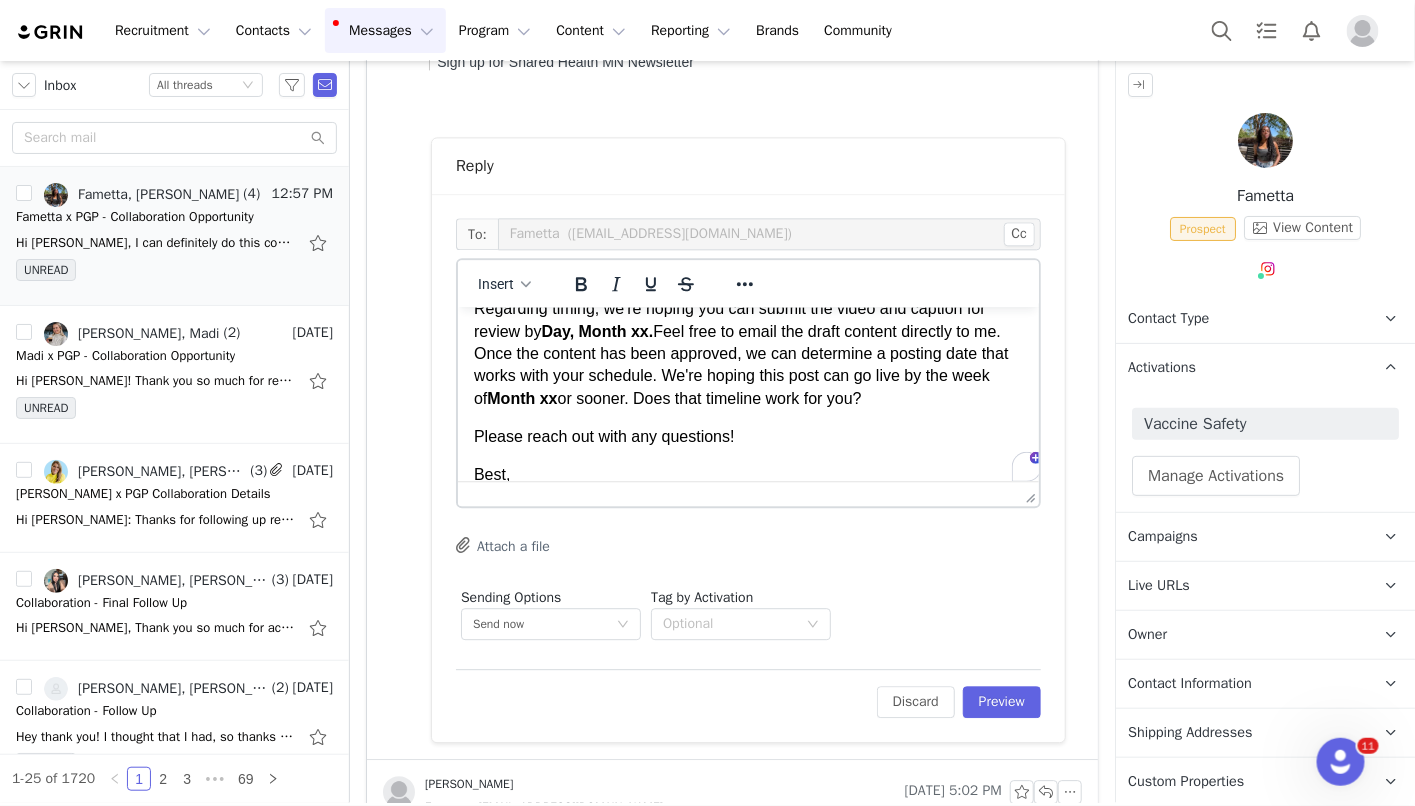click on "Day, Month xx." at bounding box center [597, 330] 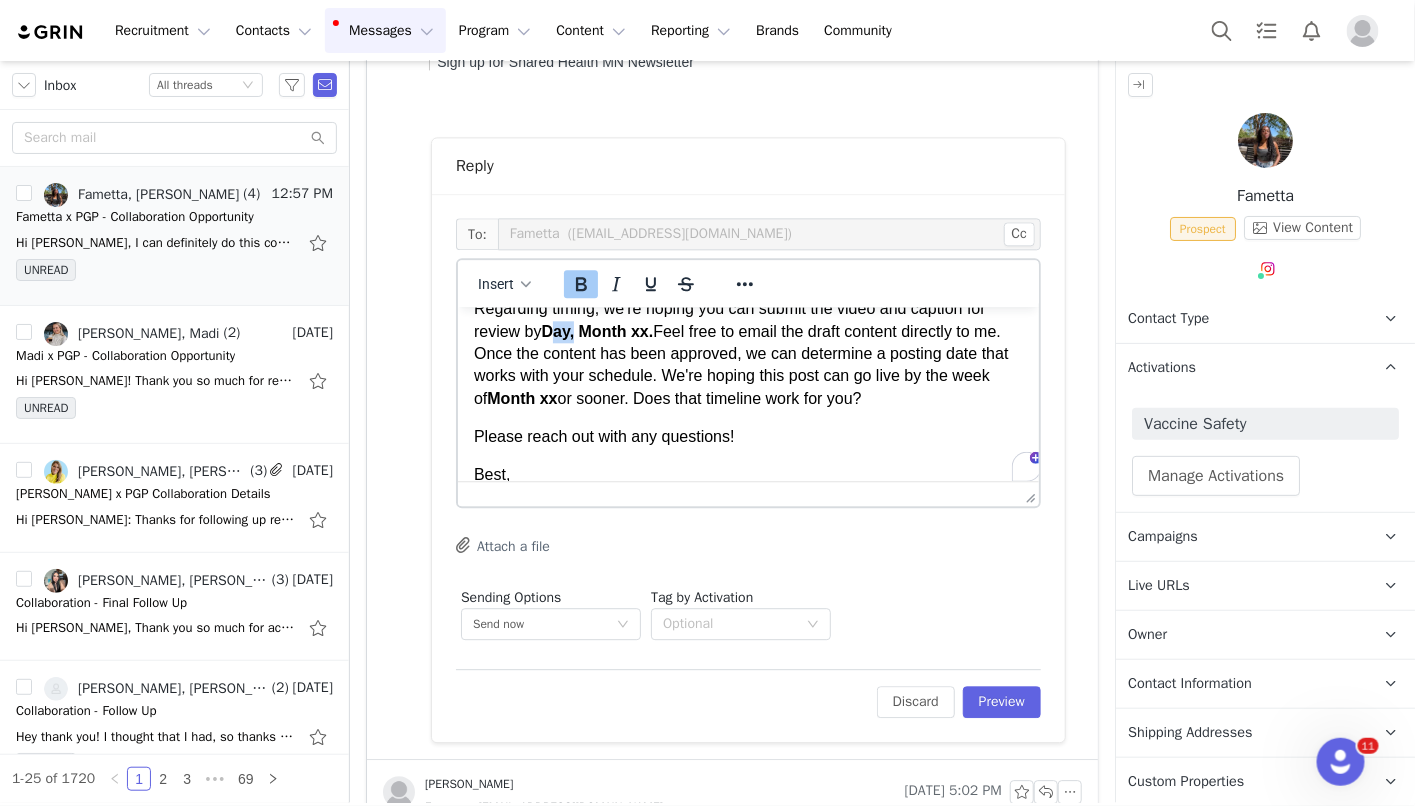click on "Day, Month xx." at bounding box center (597, 330) 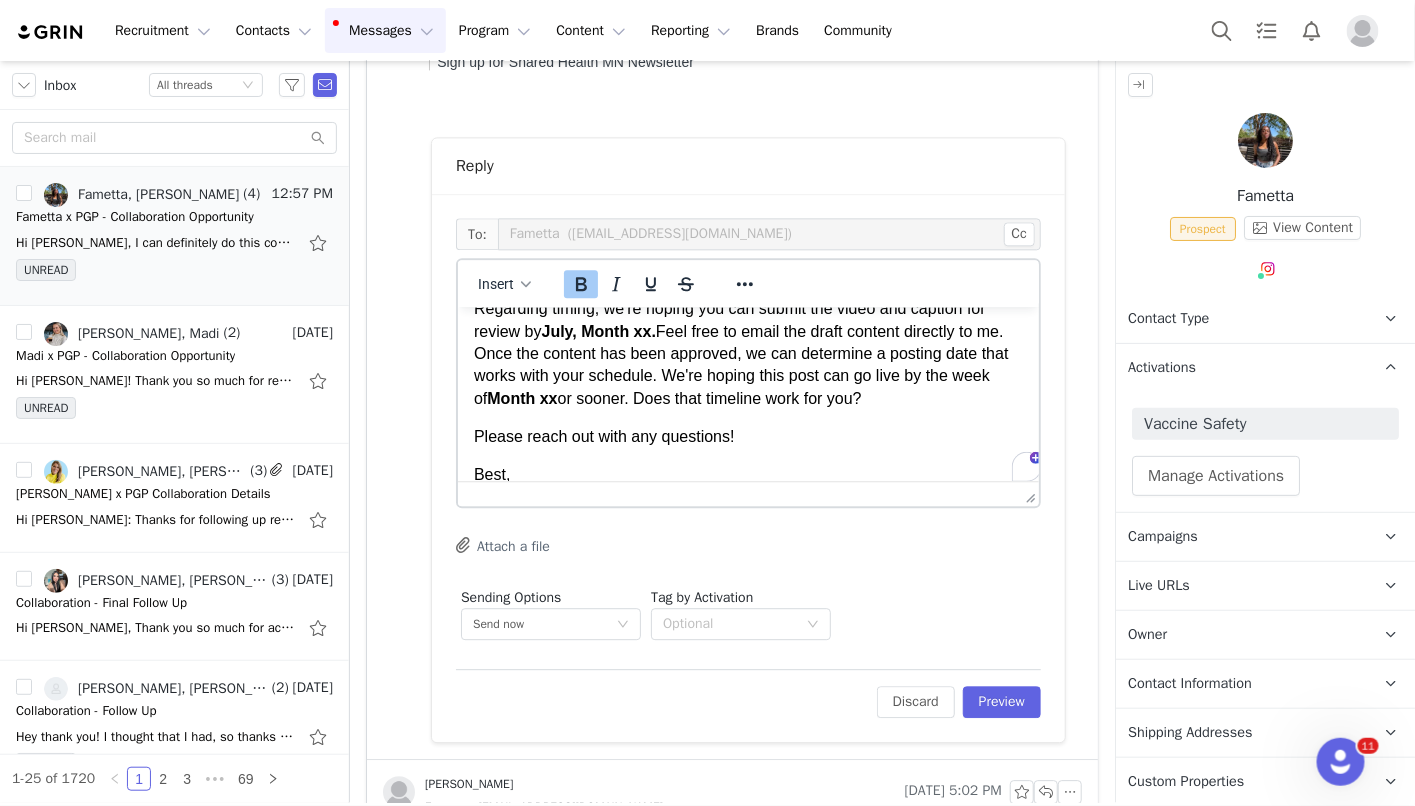 click on "July, Month xx." at bounding box center [598, 330] 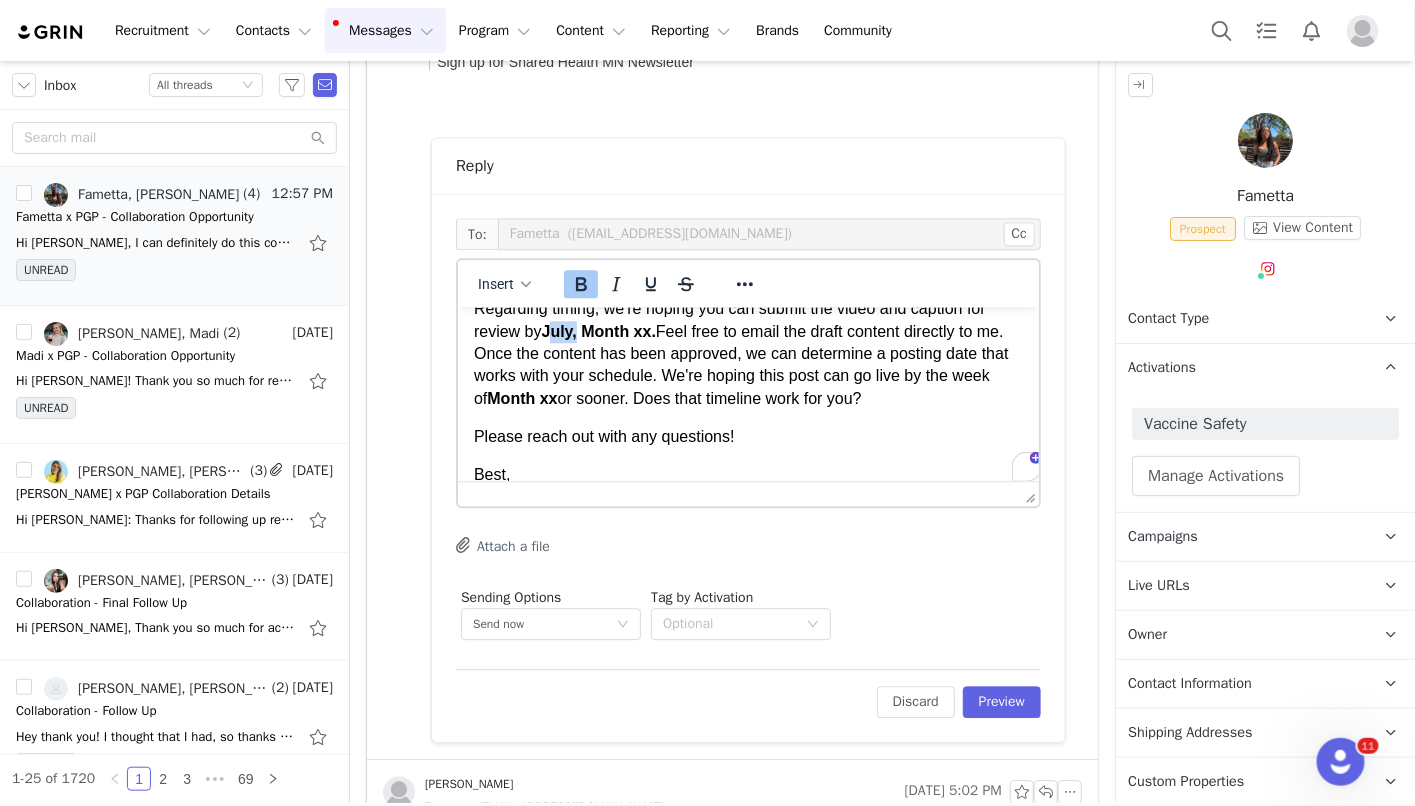 click on "July, Month xx." at bounding box center [598, 330] 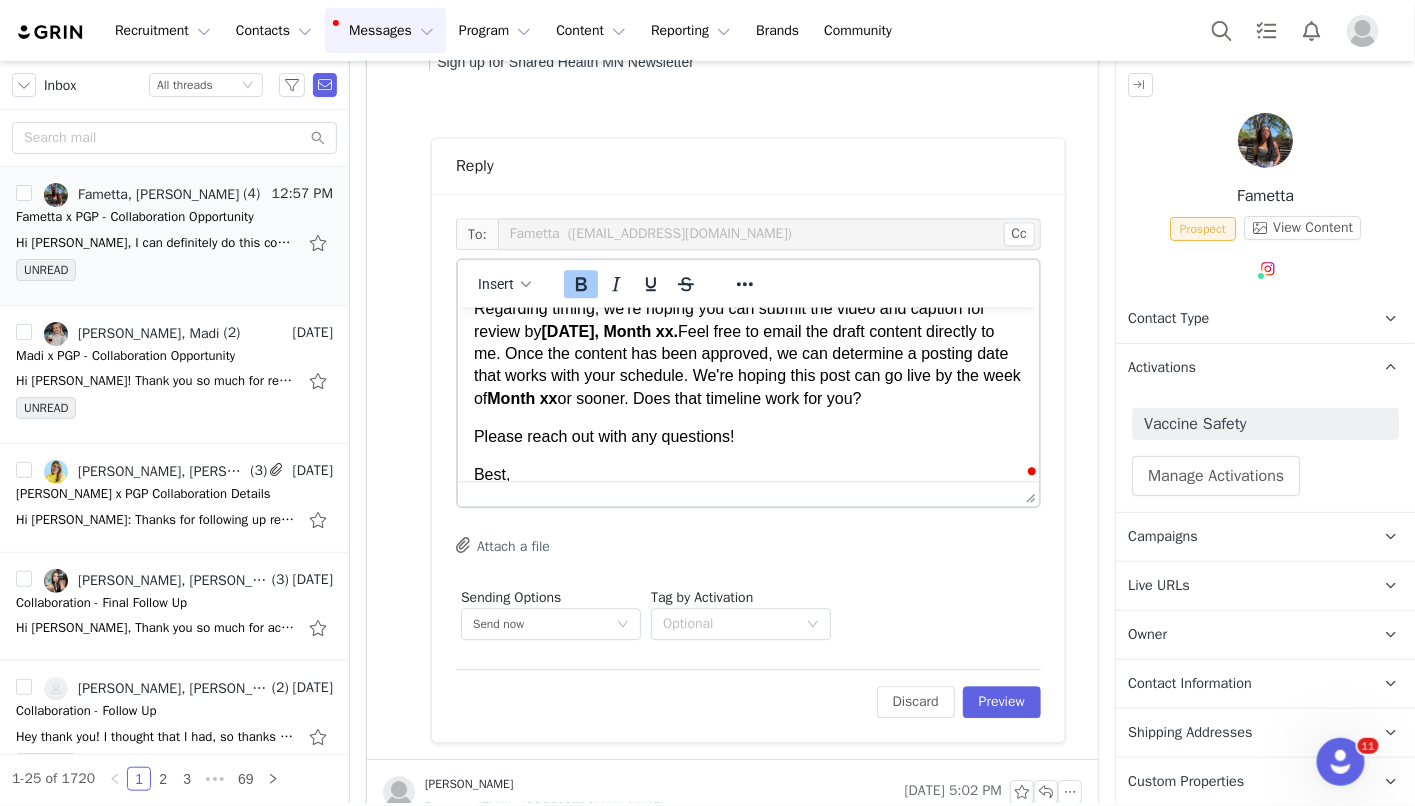 click on "[DATE], Month xx." at bounding box center (609, 330) 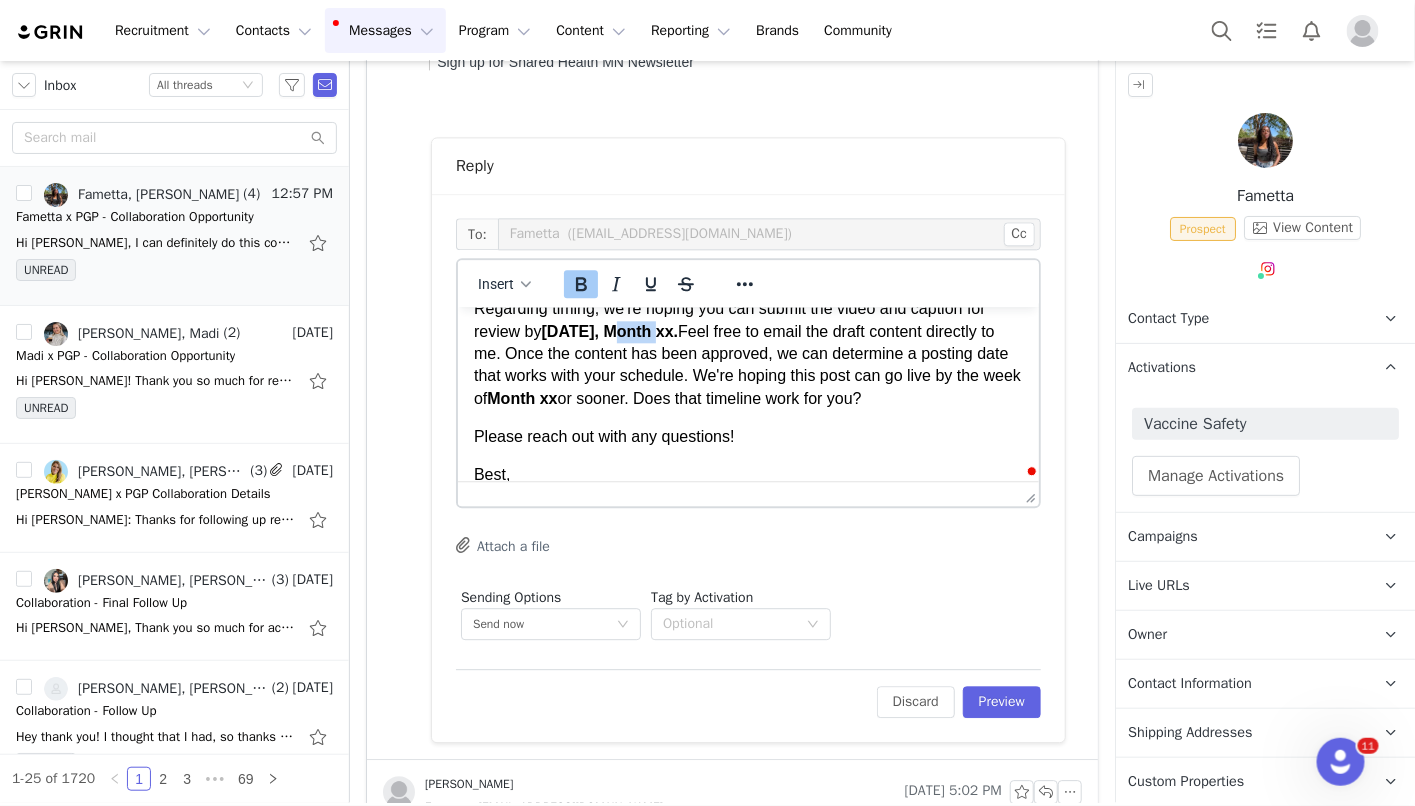 click on "[DATE], Month xx." at bounding box center (609, 330) 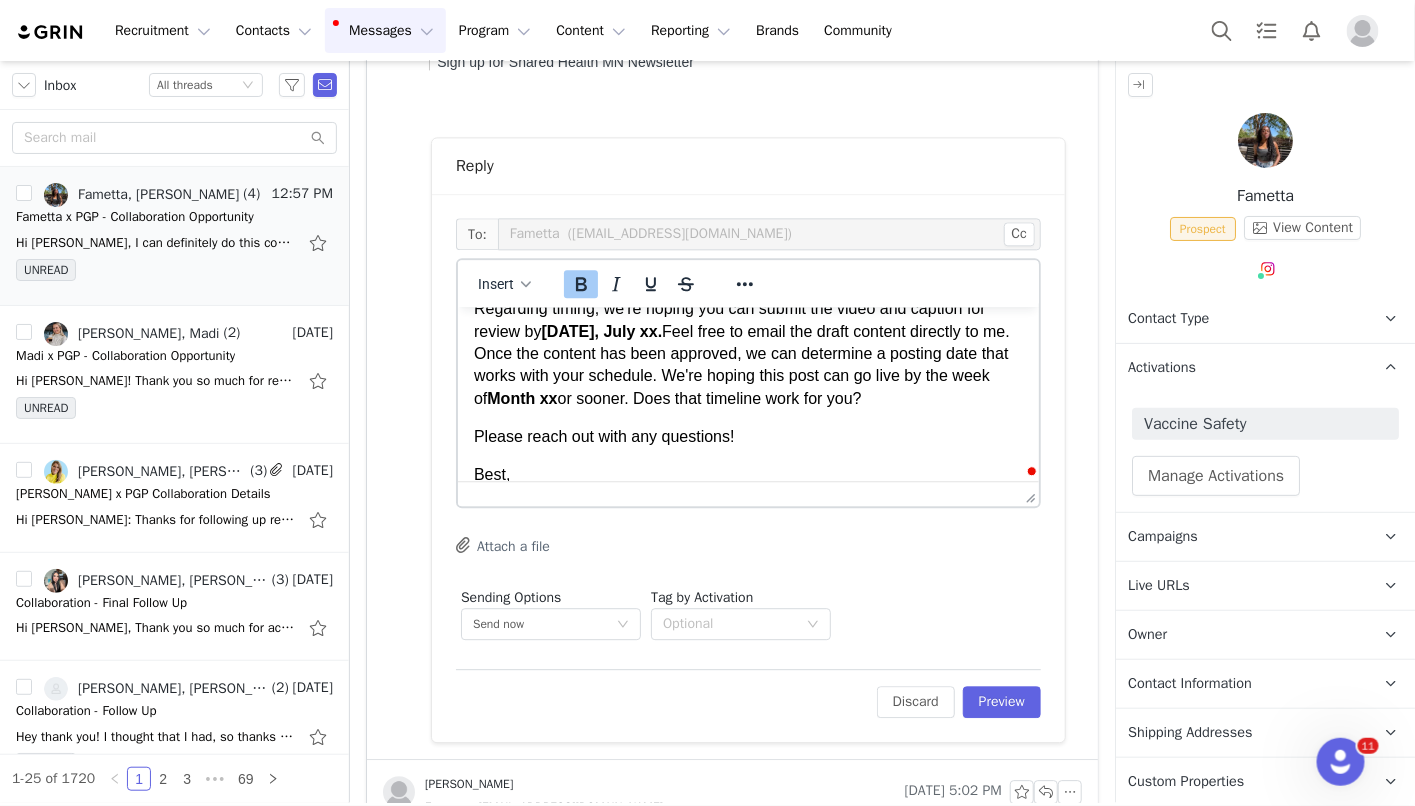 click on "[DATE], July xx." at bounding box center [601, 330] 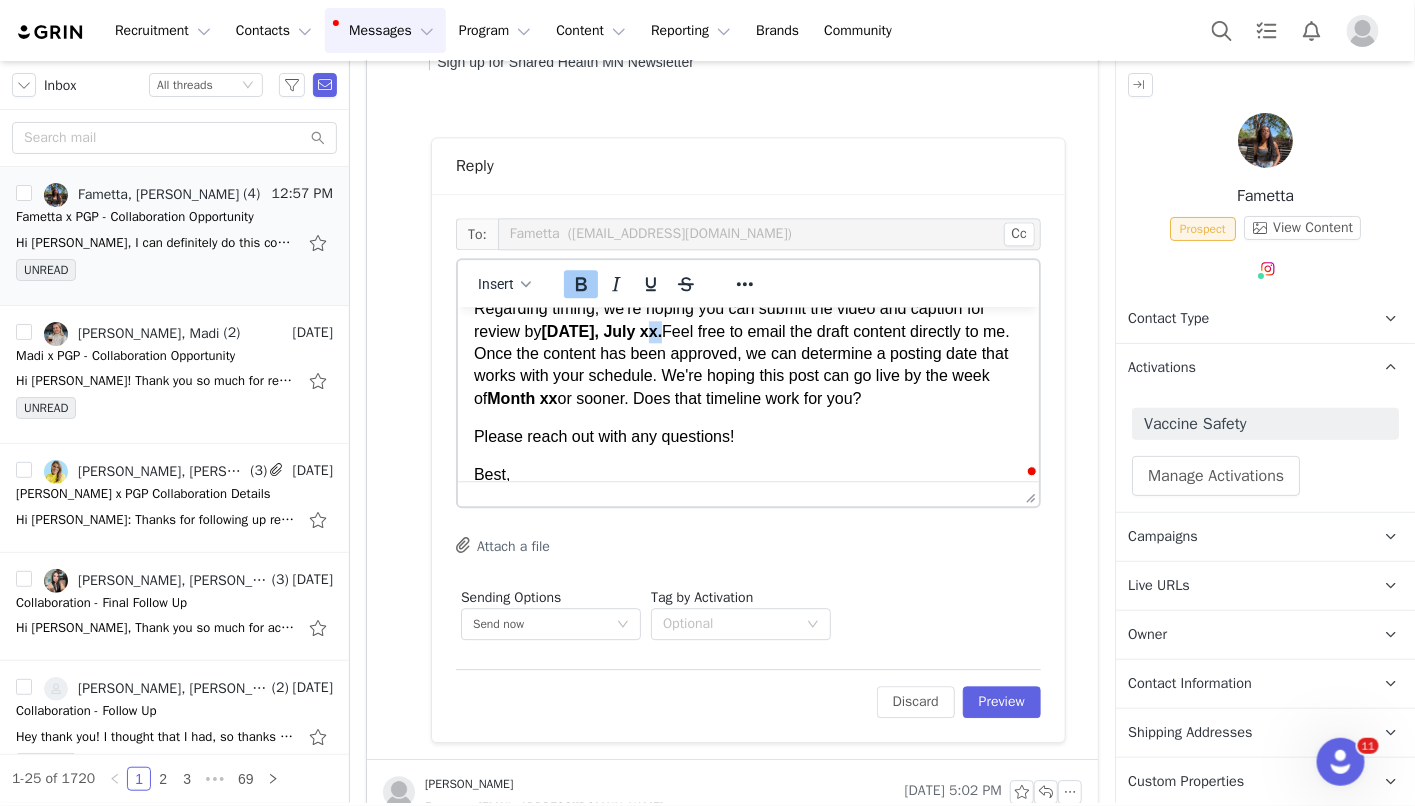 click on "[DATE], July xx." at bounding box center [601, 330] 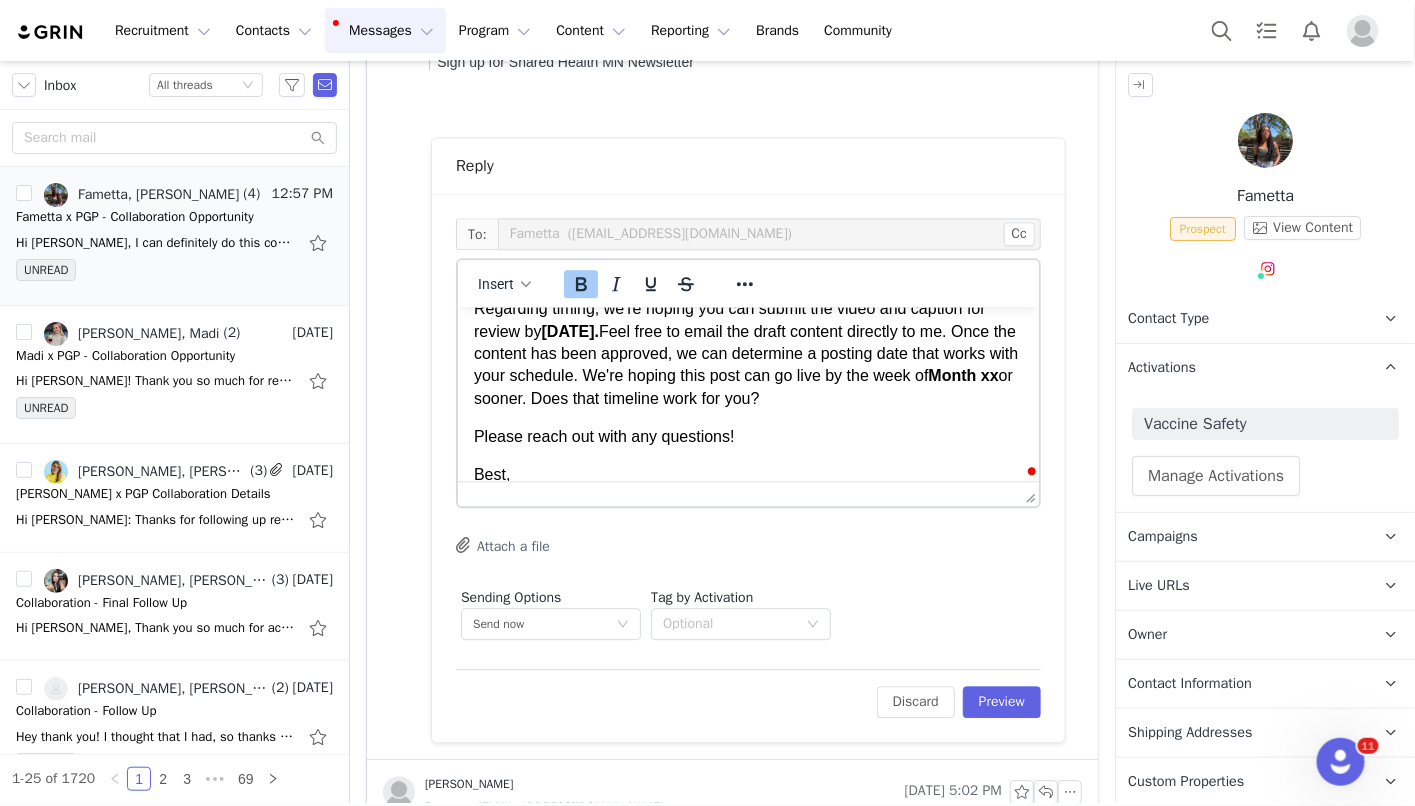 click on "Month xx" at bounding box center (963, 374) 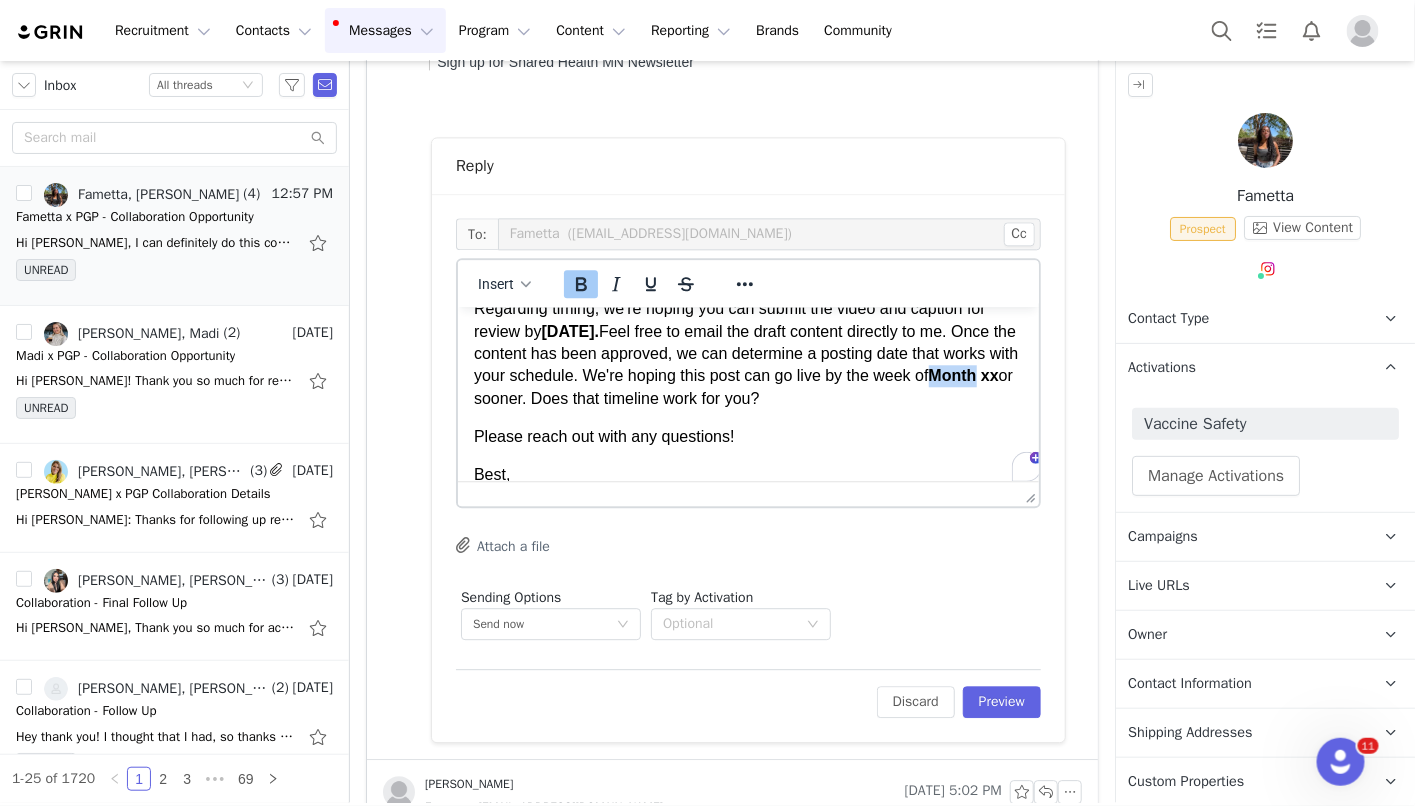 click on "Month xx" at bounding box center (963, 374) 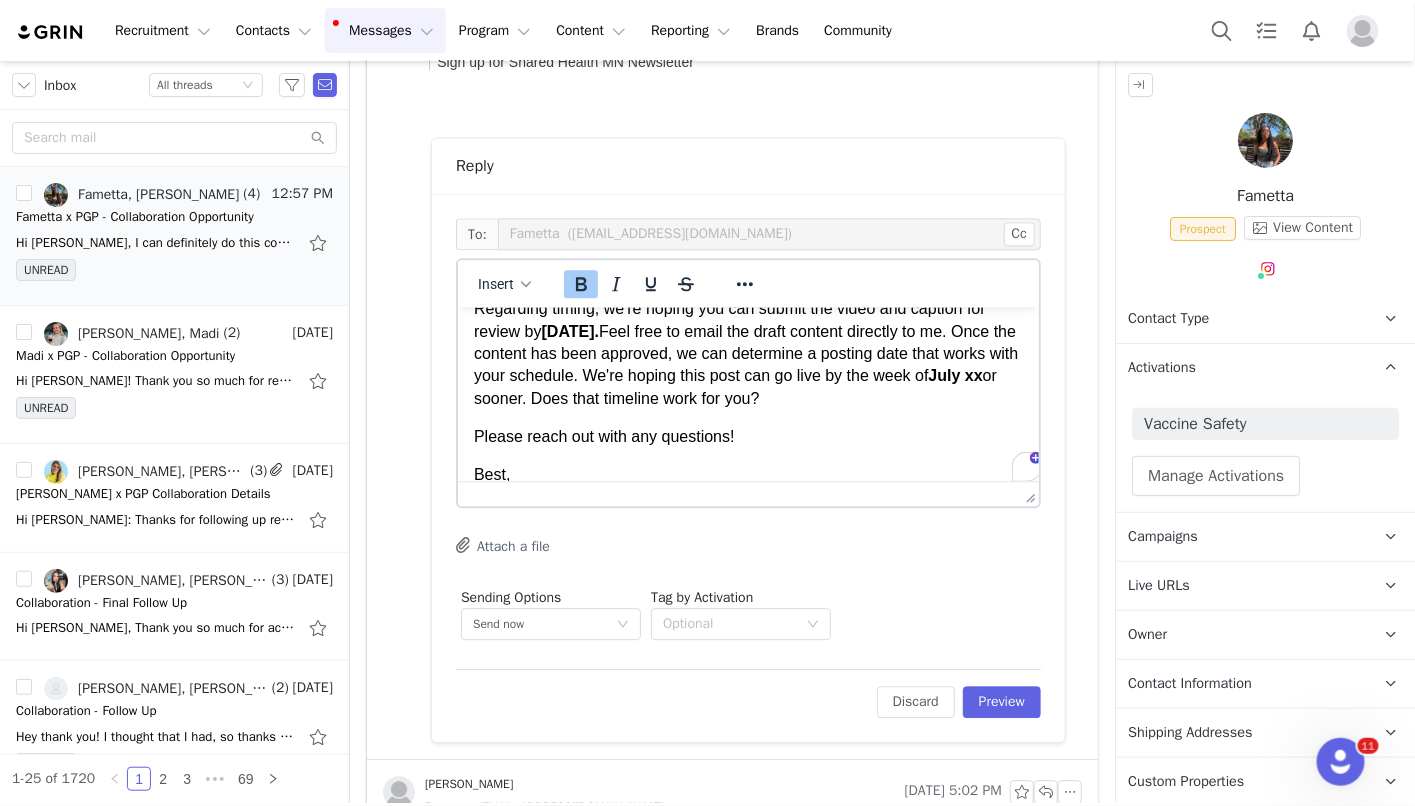 click on "July xx" at bounding box center (955, 374) 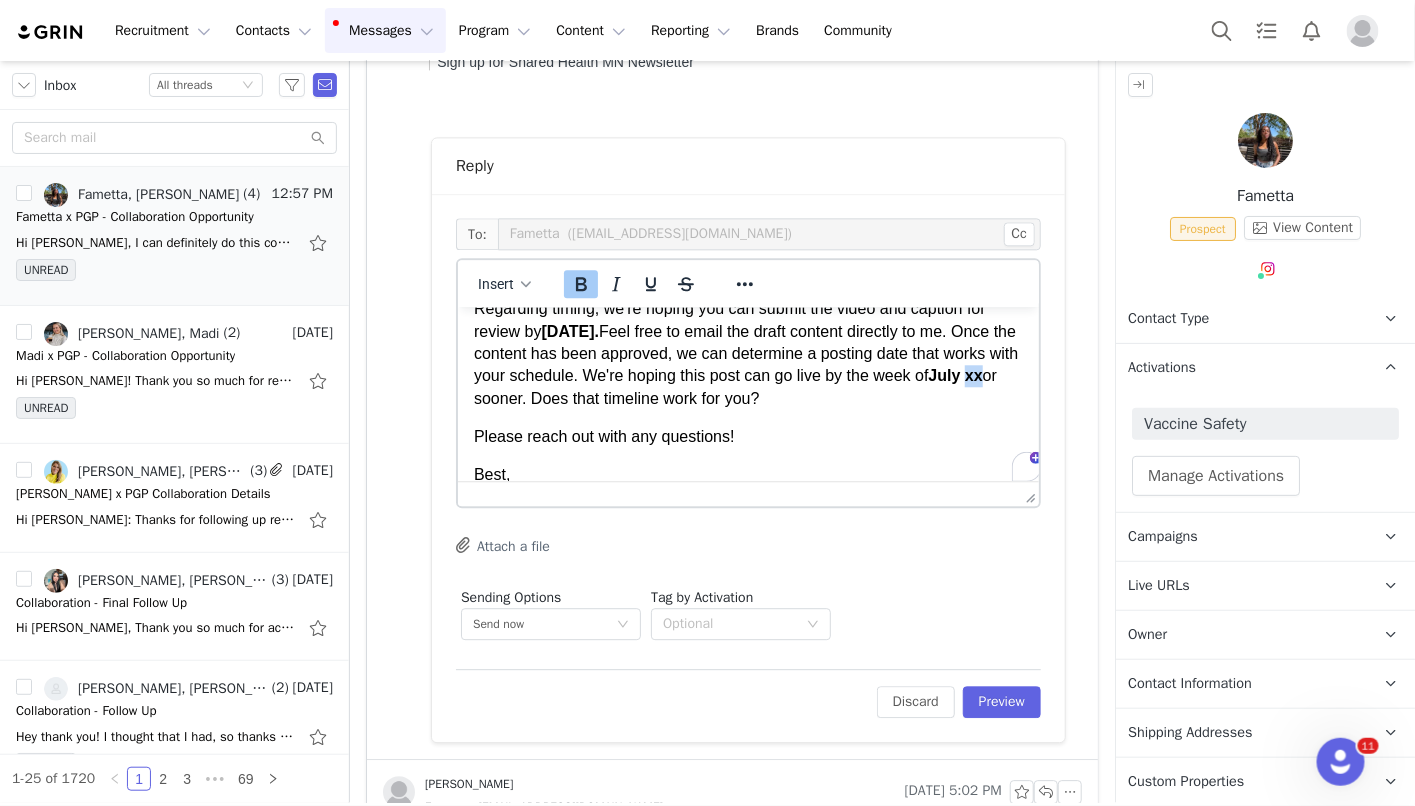 click on "July xx" at bounding box center [955, 374] 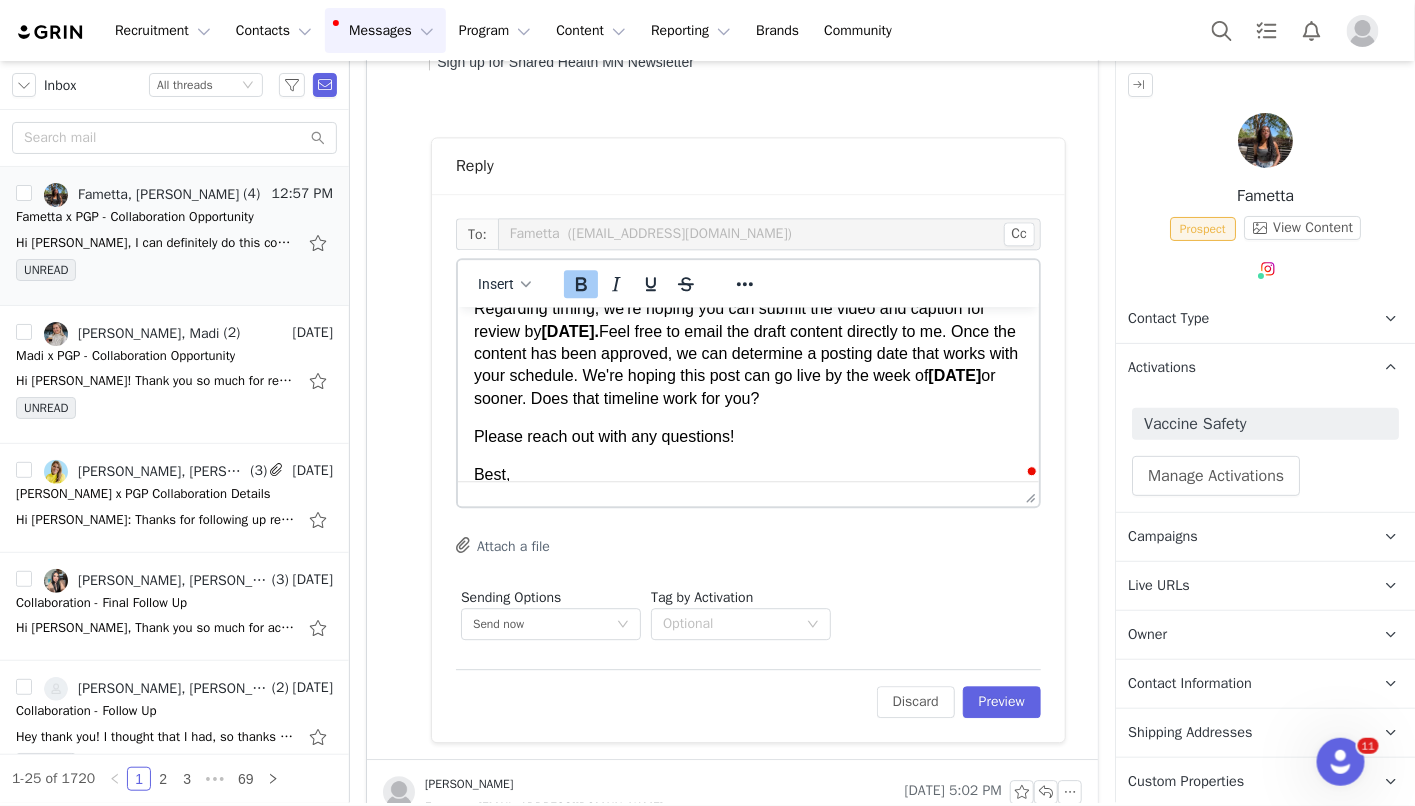 scroll, scrollTop: 334, scrollLeft: 0, axis: vertical 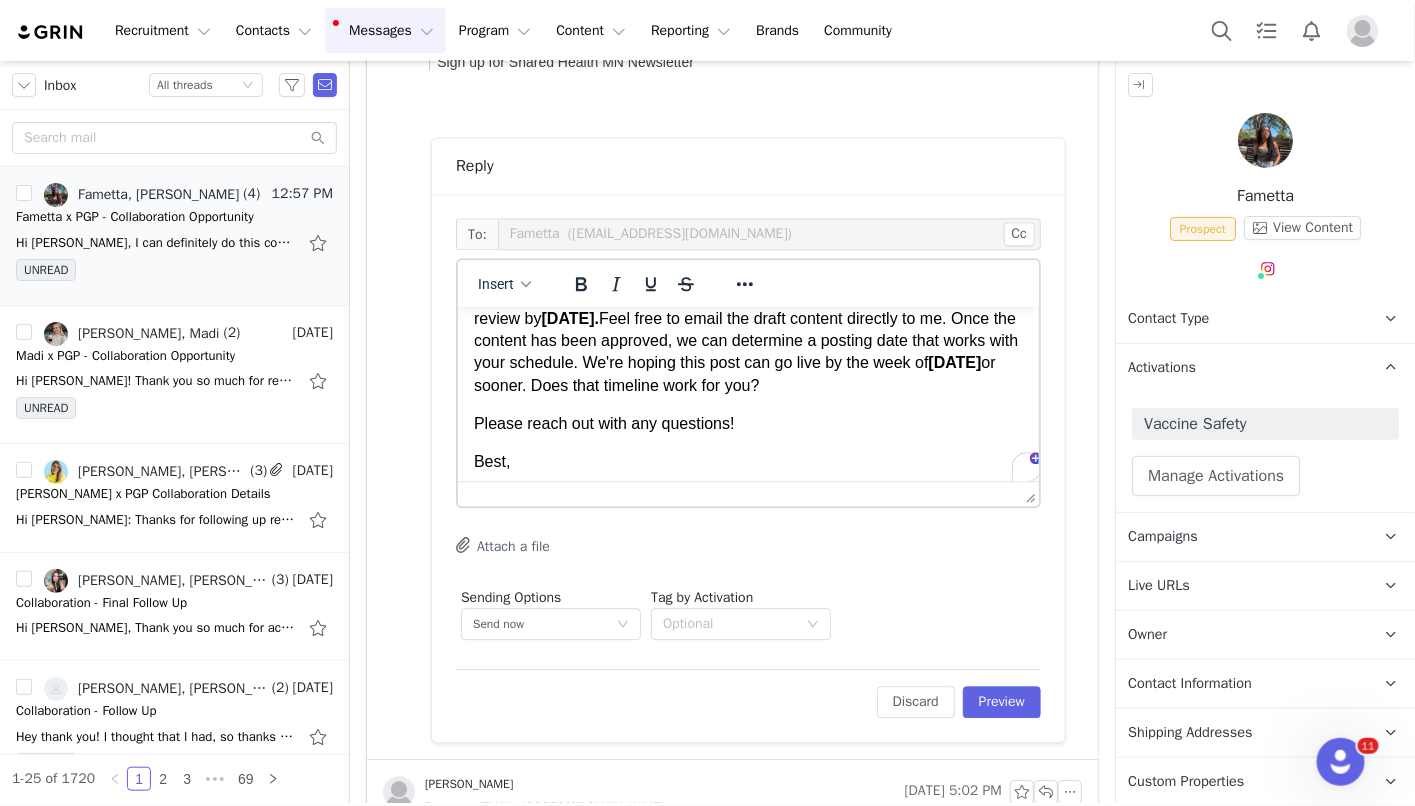 click on "Happy [DATE] Fametta, I'm happy to hear you're interested in partnering with [PERSON_NAME]. I'm including the collaboration guidelines at the bottom of this email for your reference.  For next steps, please submit the form via here:  Live Url: [DOMAIN_NAME]   Just a quick heads up:  a $350 payment will be issued [DATE] (or less) after the approved content has been posted. The payment will be sent via Grin to your PayPal account. Regarding timing, we're hoping you can submit the video and caption for review by  [DATE].  Feel free to email the draft content directly to me. Once the content has been approved, we can determine a posting date that works with your schedule. We're hoping this post can go live by the week of  [DATE]  or sooner. Does that timeline work for you? Please reach out with any questions! Best, [PERSON_NAME] Collaboration Guidelines Create an Instagram Reel less than 20 seconds long that includes ONE of the health messages below.  Because of how they work:  . Specs:" at bounding box center (747, 1212) 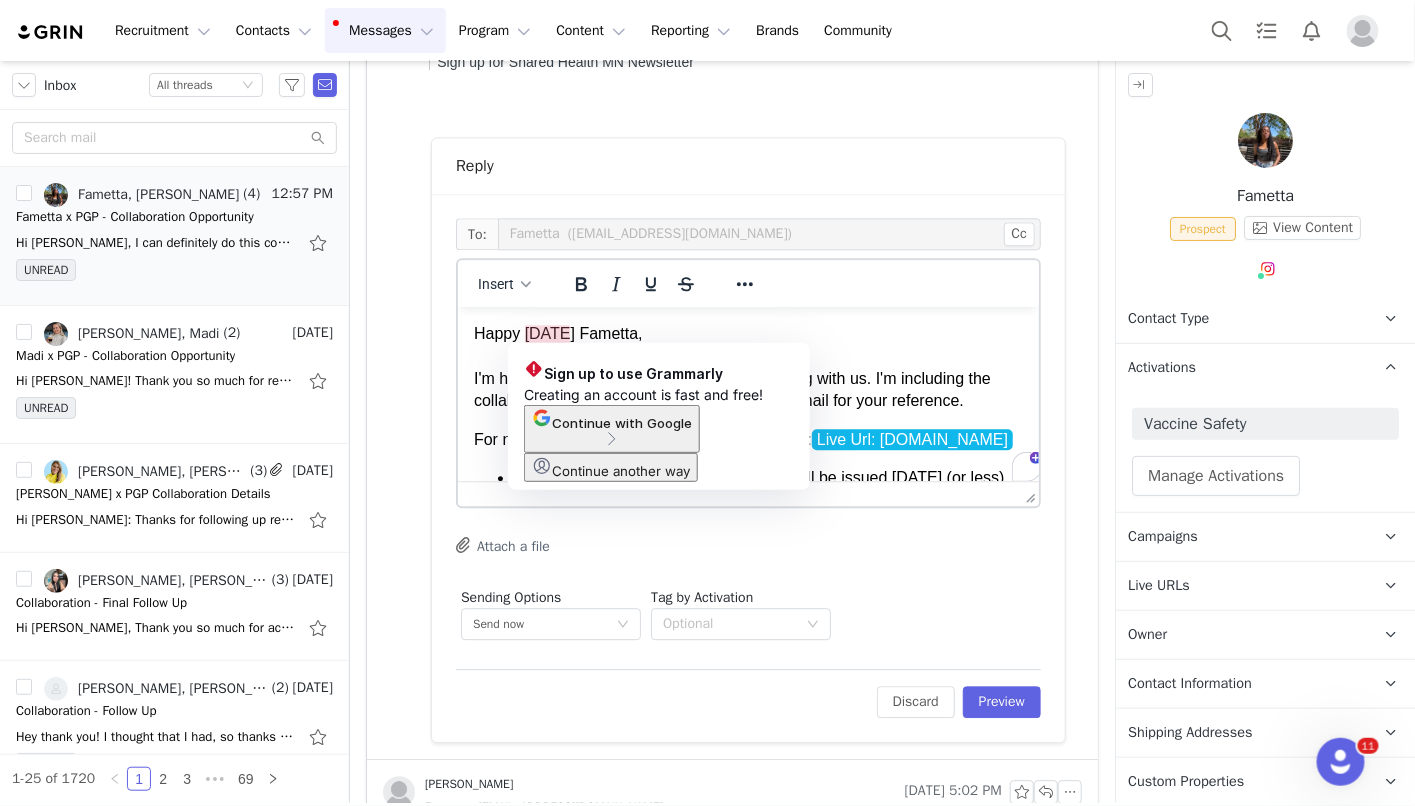 click on "Happy [DATE] Fametta, I'm happy to hear you're interested in partnering with [PERSON_NAME]. I'm including the collaboration guidelines at the bottom of this email for your reference." at bounding box center [747, 367] 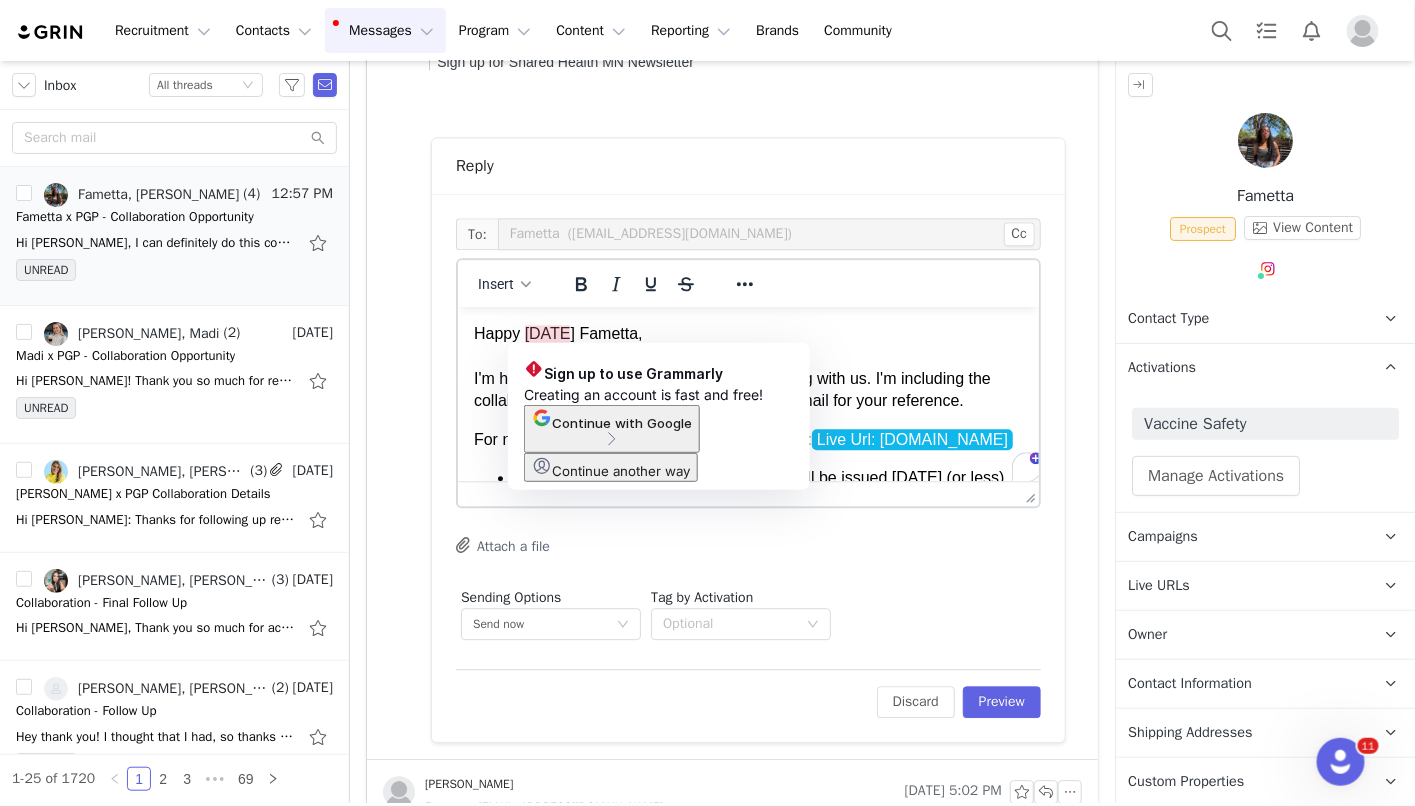 click on "Happy [DATE] Fametta, I'm happy to hear you're interested in partnering with [PERSON_NAME]. I'm including the collaboration guidelines at the bottom of this email for your reference." at bounding box center [747, 367] 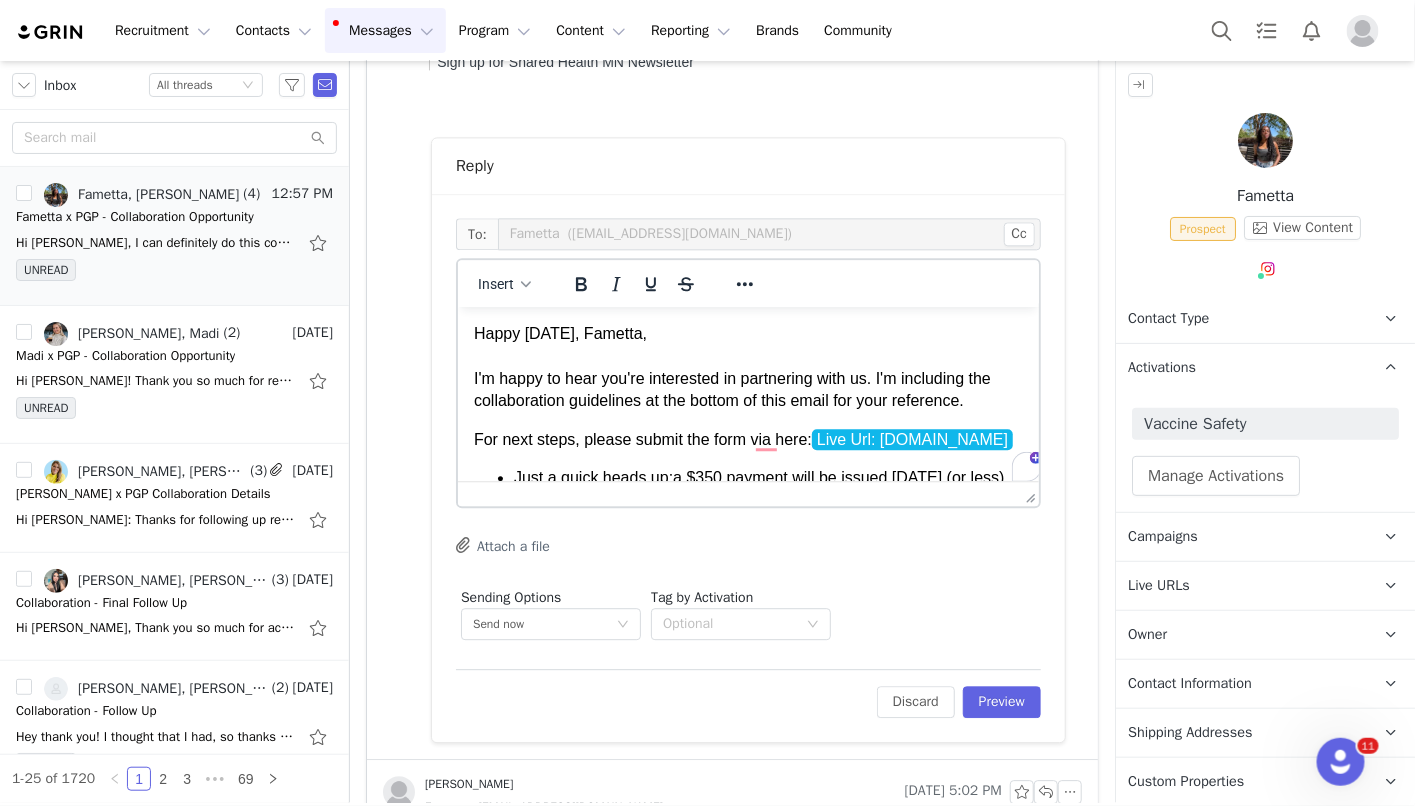 click on "Happy [DATE], Fametta, I'm happy to hear you're interested in partnering with [PERSON_NAME]. I'm including the collaboration guidelines at the bottom of this email for your reference." at bounding box center [747, 367] 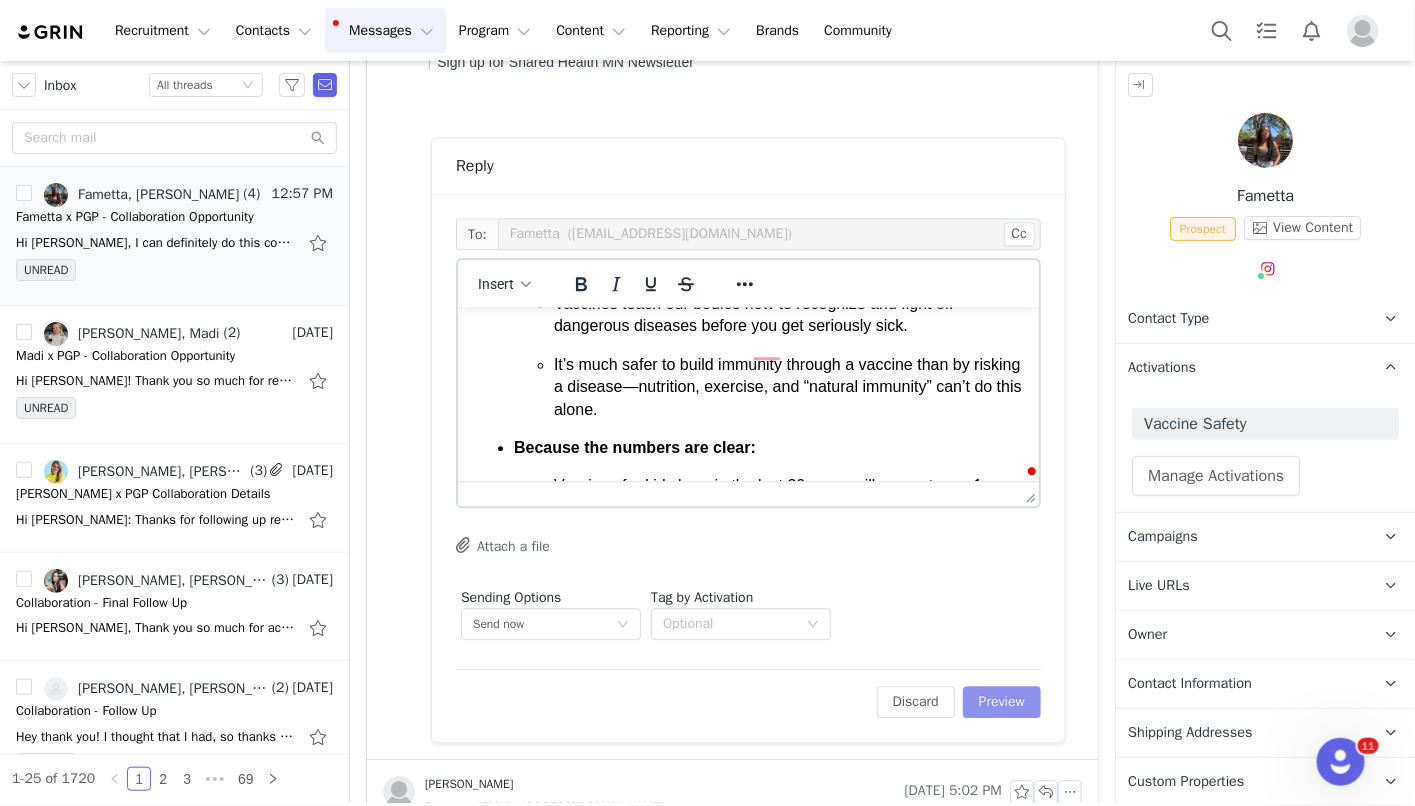 click on "Preview" at bounding box center [1002, 702] 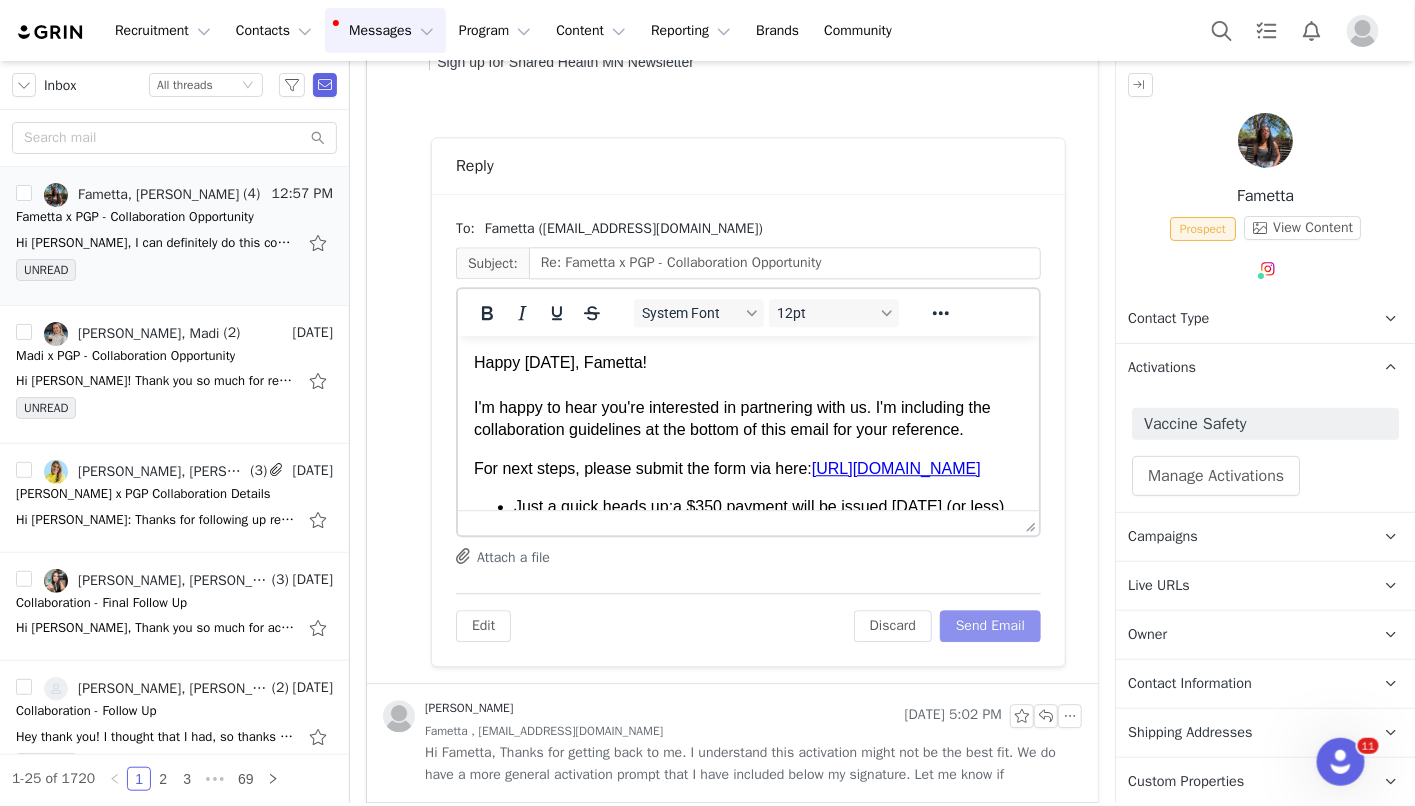 click on "Send Email" at bounding box center (990, 626) 